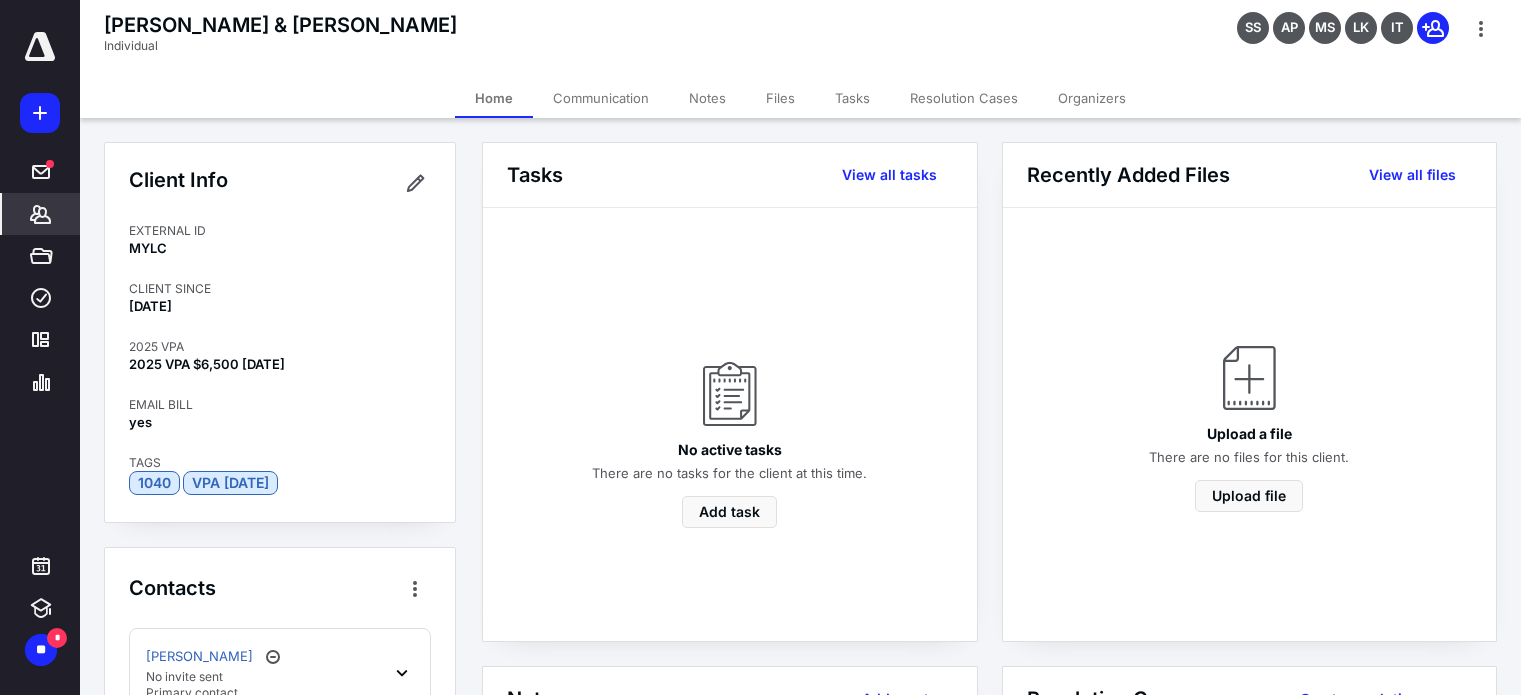 scroll, scrollTop: 0, scrollLeft: 0, axis: both 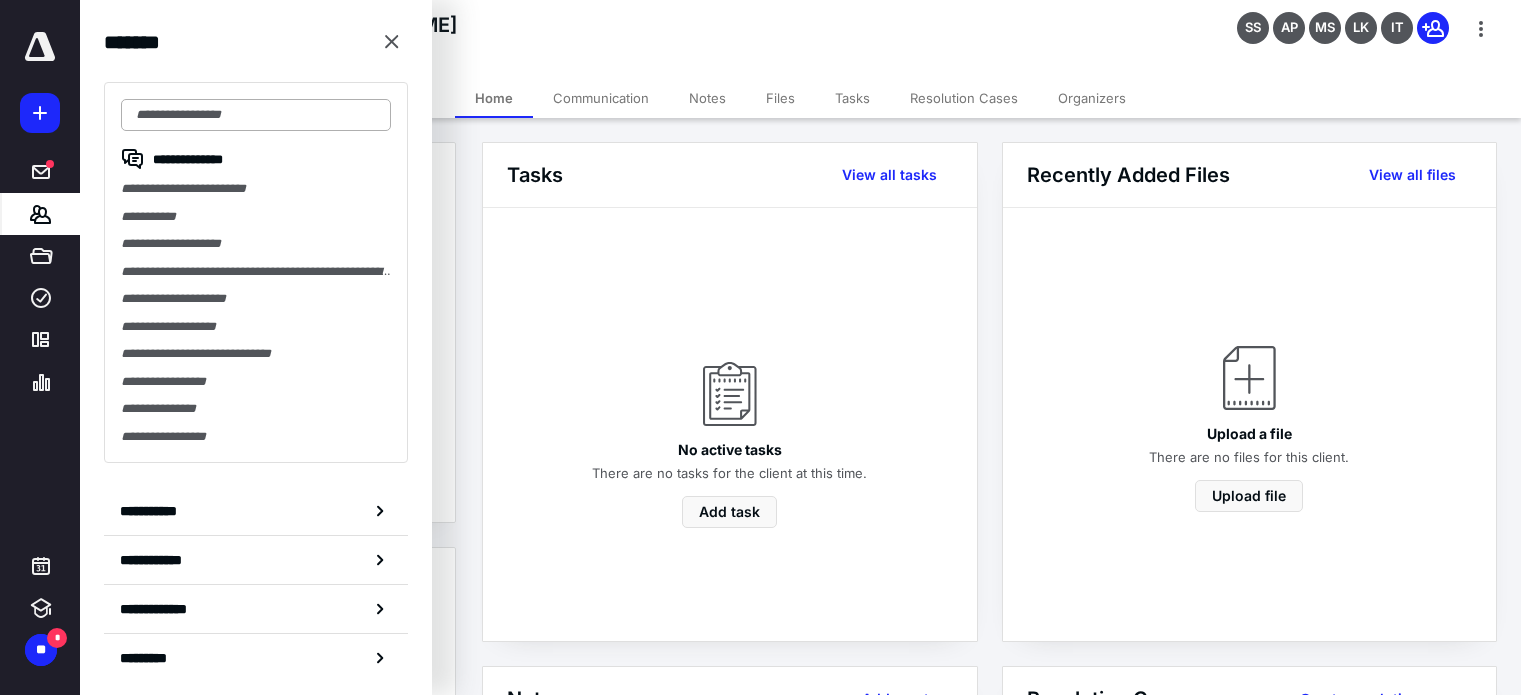 click at bounding box center [256, 115] 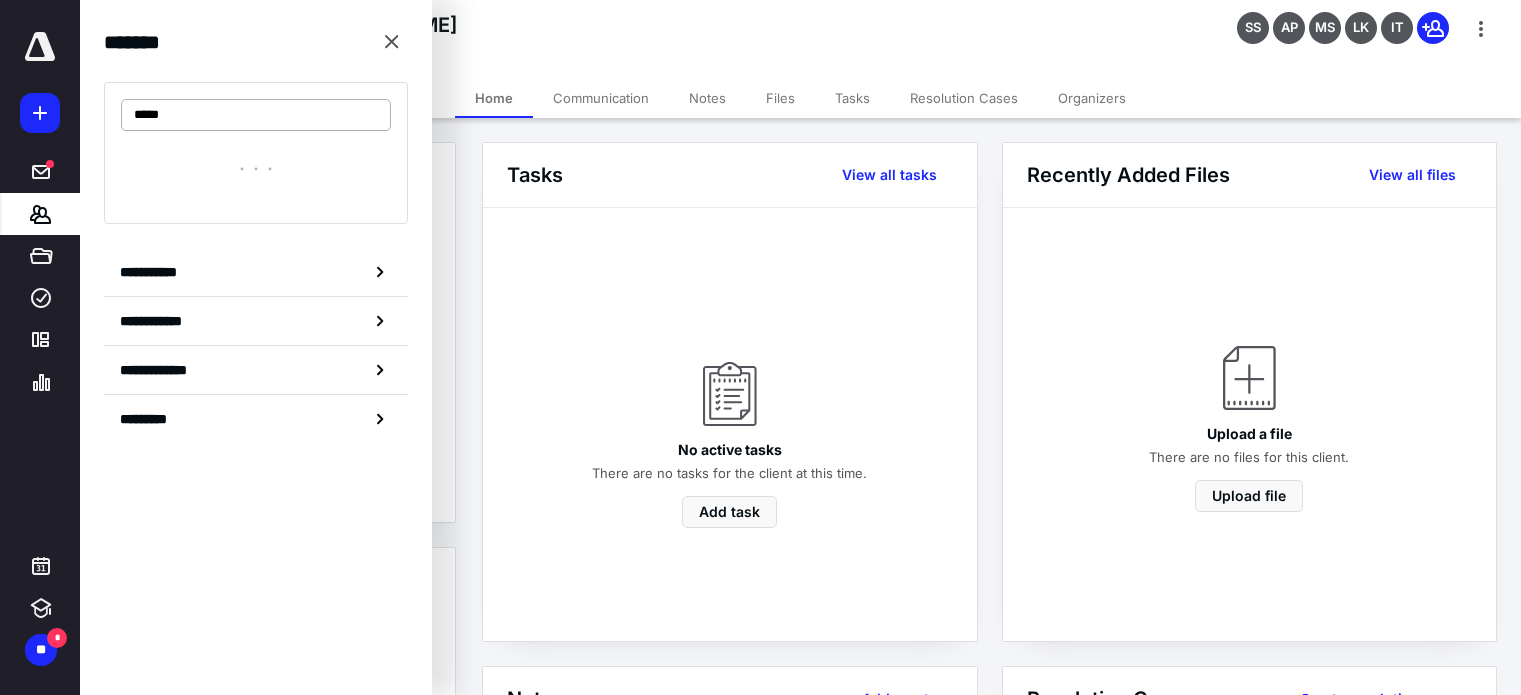 type on "*****" 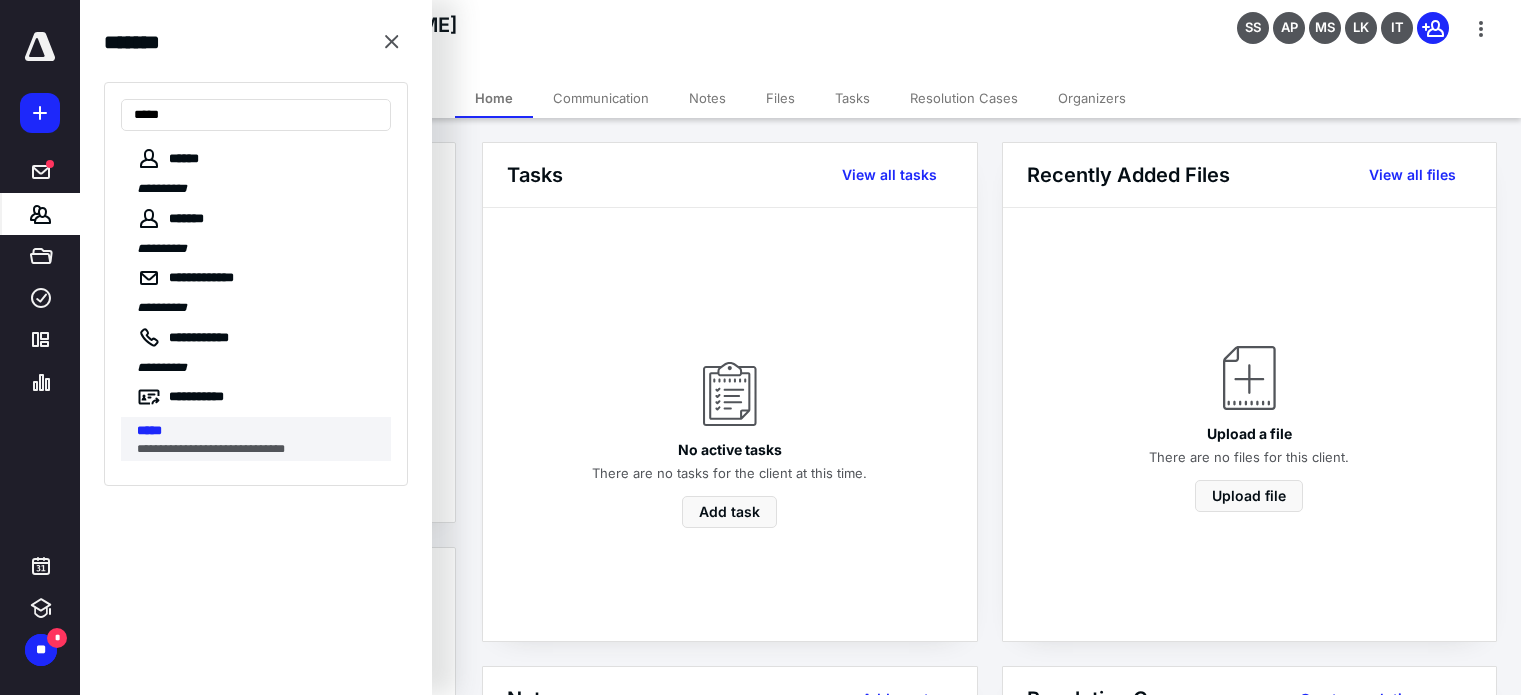 click on "**********" at bounding box center [258, 449] 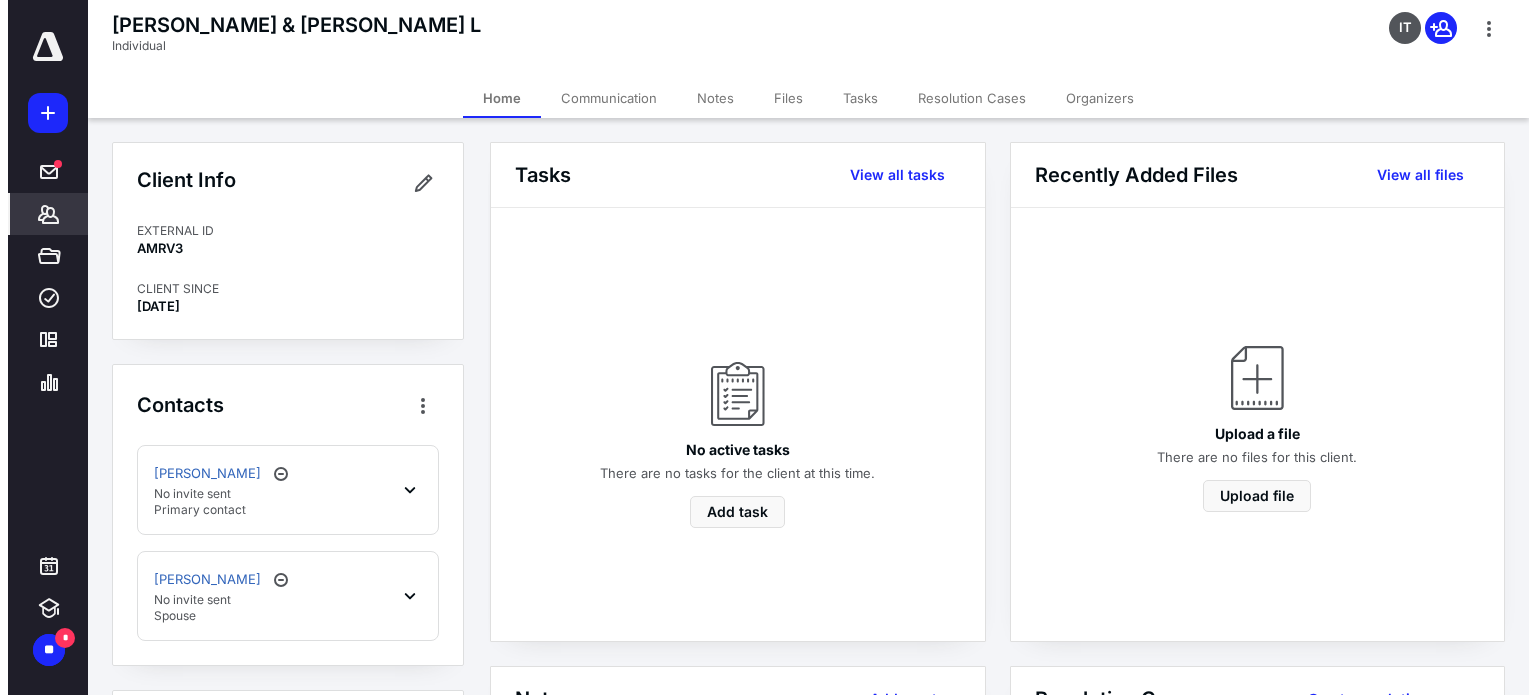 scroll, scrollTop: 200, scrollLeft: 0, axis: vertical 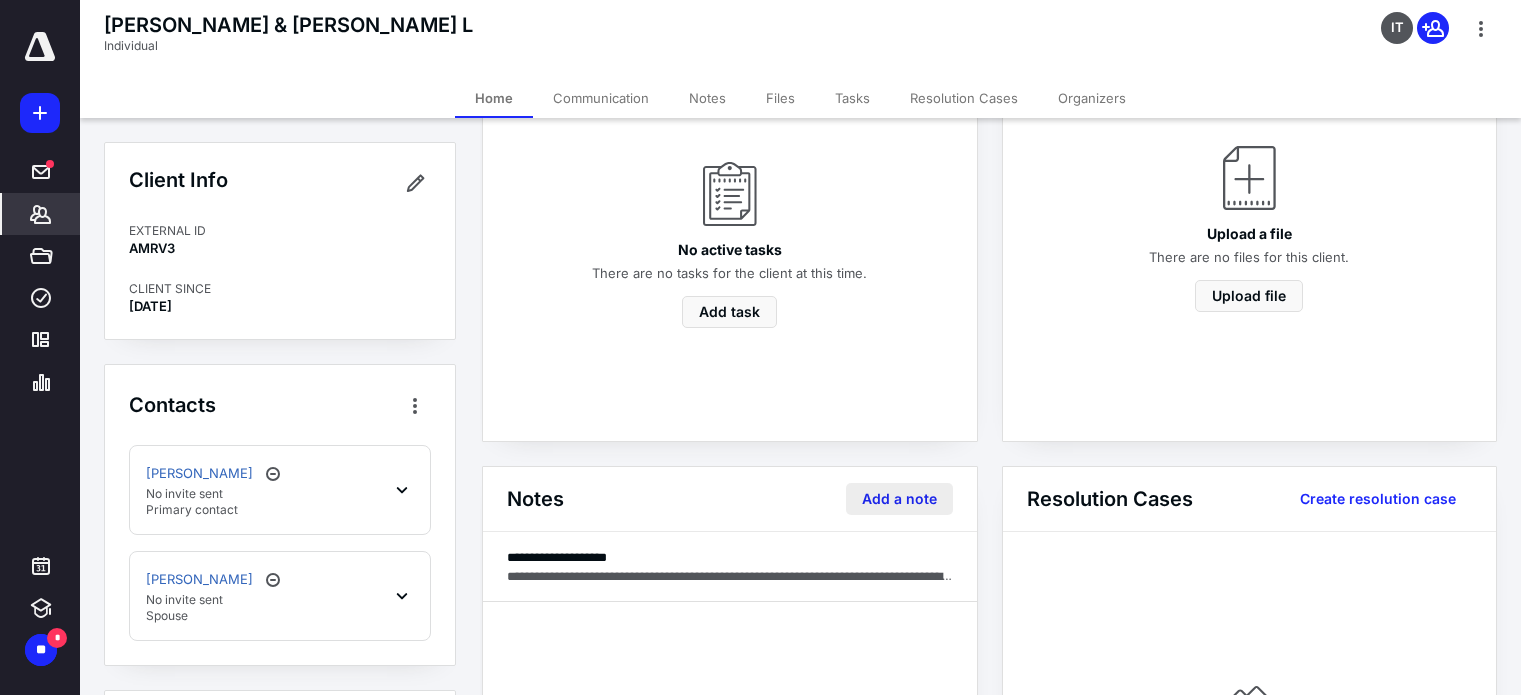 click on "Add a note" at bounding box center (899, 499) 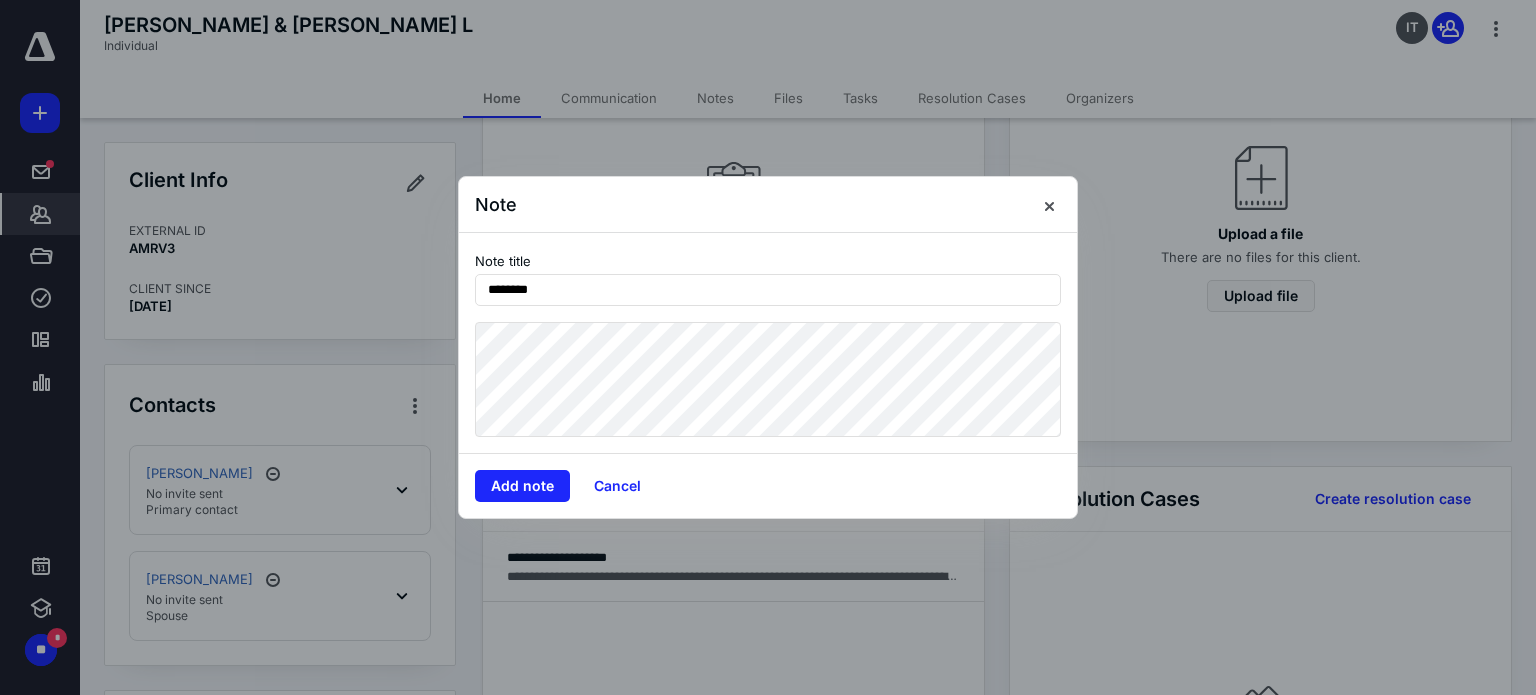 type on "********" 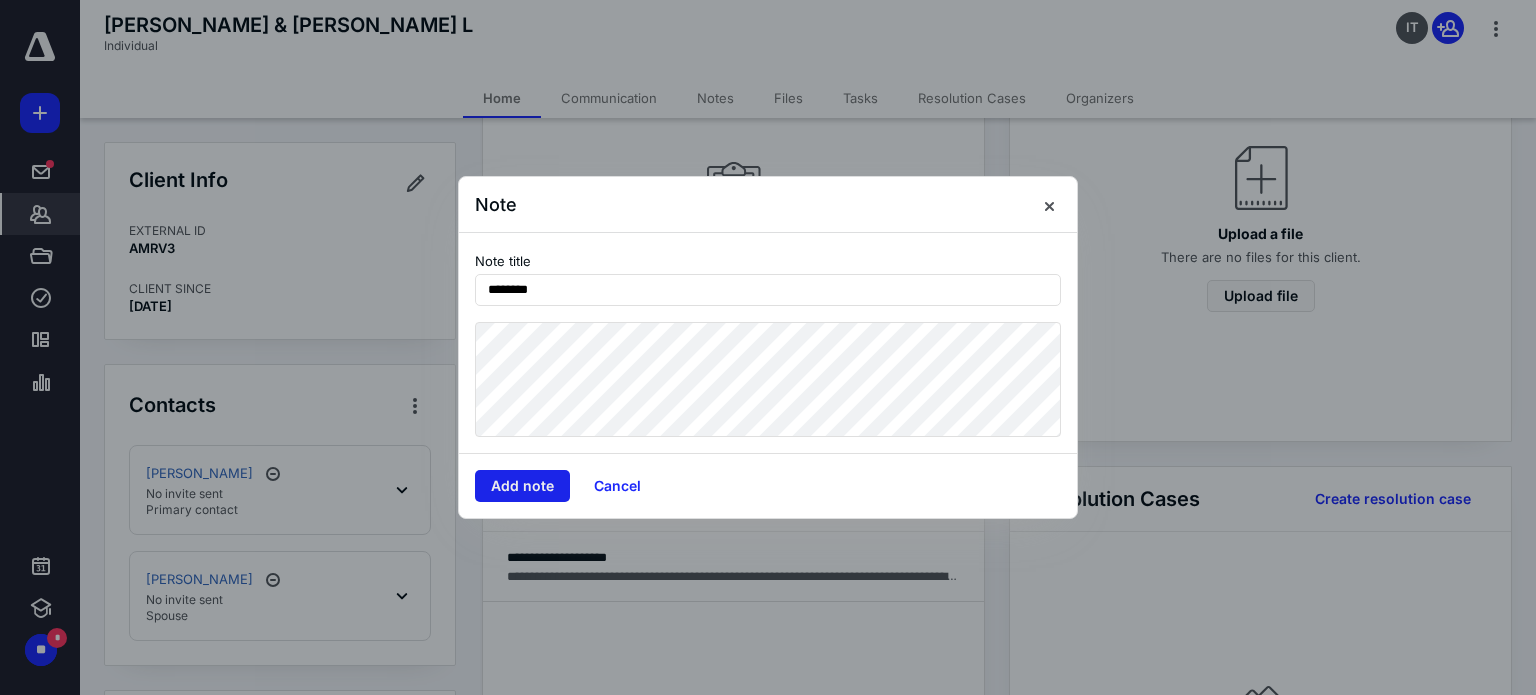 click on "Add note" at bounding box center (522, 486) 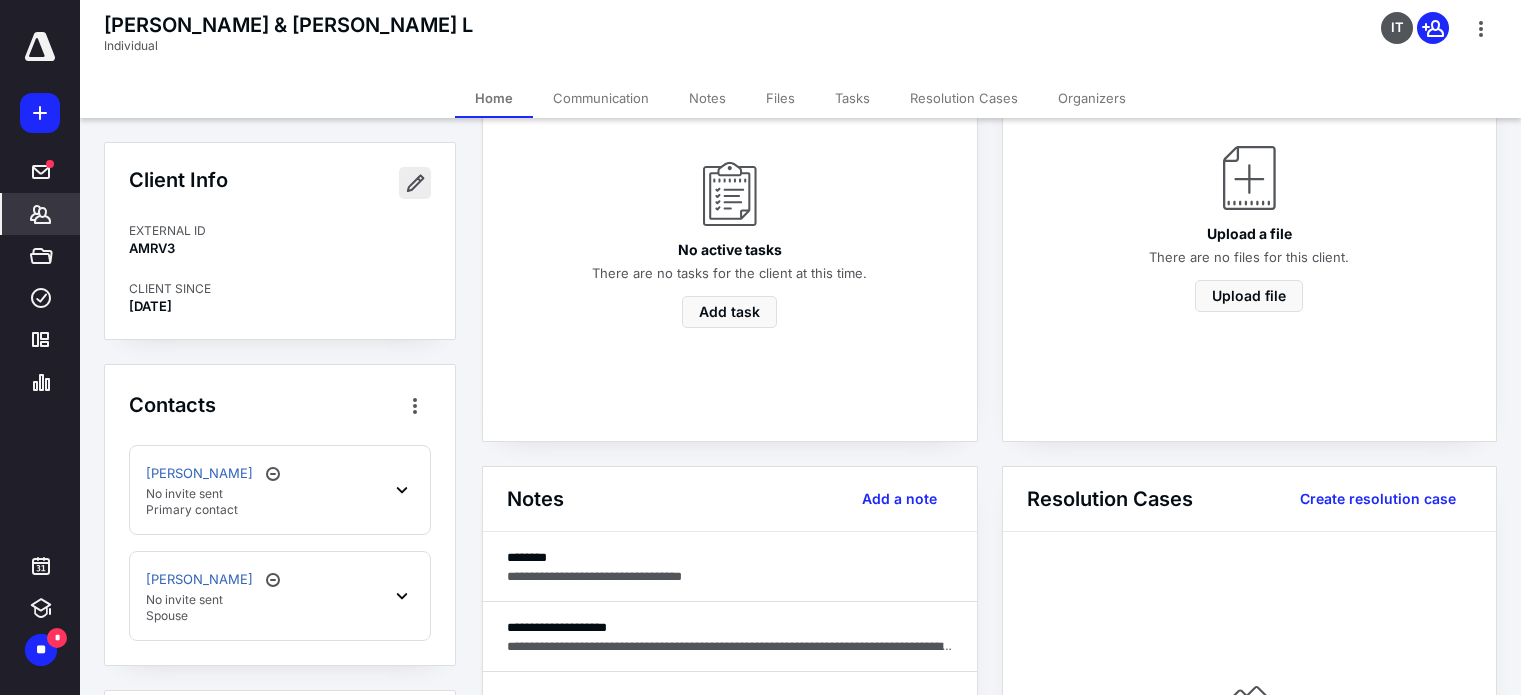 click at bounding box center (415, 183) 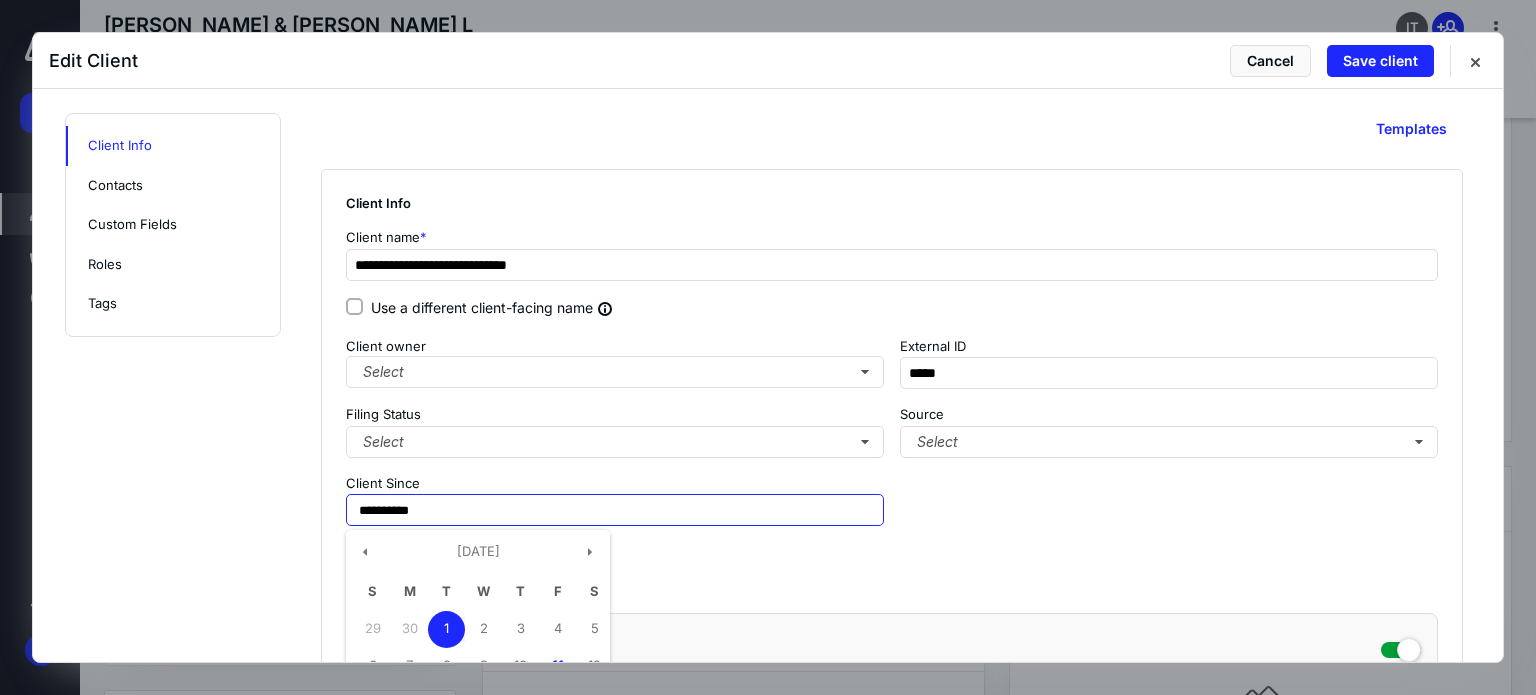 drag, startPoint x: 456, startPoint y: 504, endPoint x: 0, endPoint y: 465, distance: 457.66473 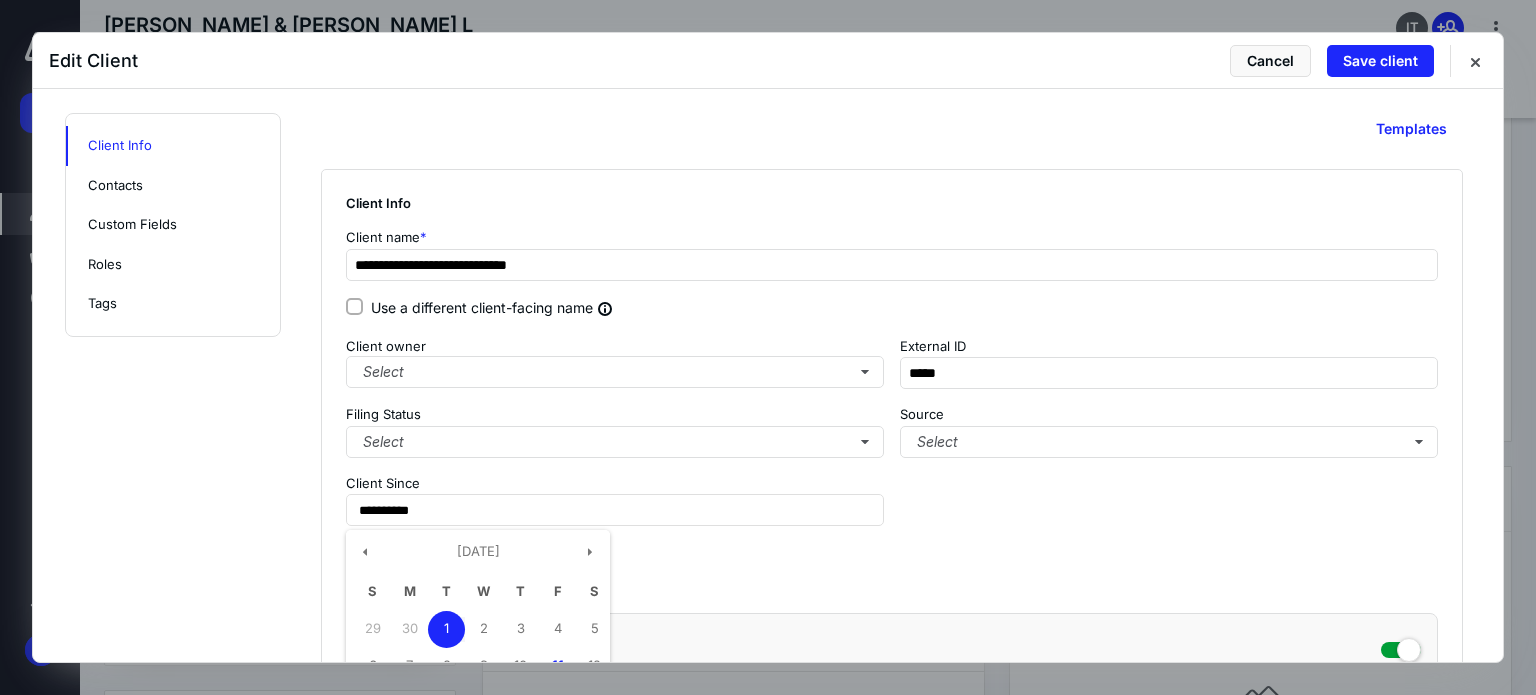 click on "**********" at bounding box center (768, 1604) 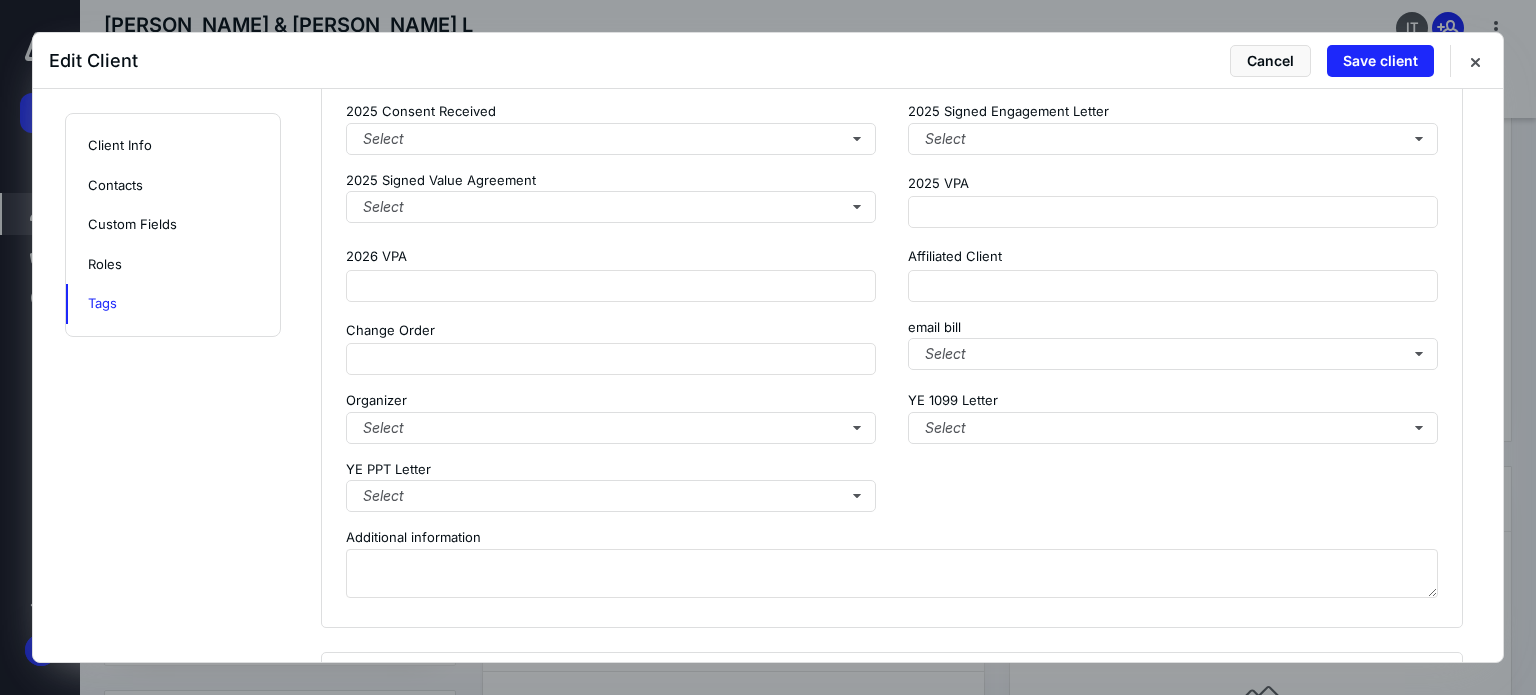 scroll, scrollTop: 2458, scrollLeft: 0, axis: vertical 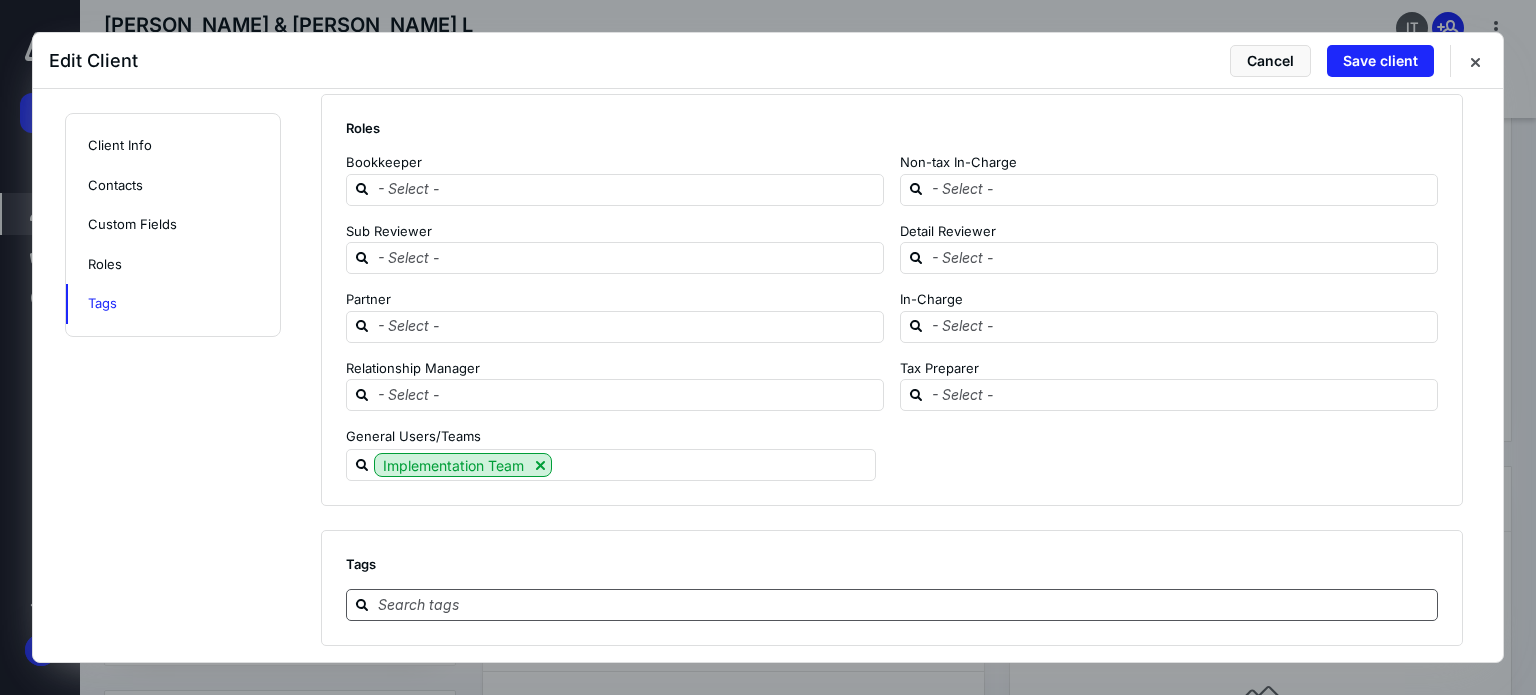 click at bounding box center (904, 604) 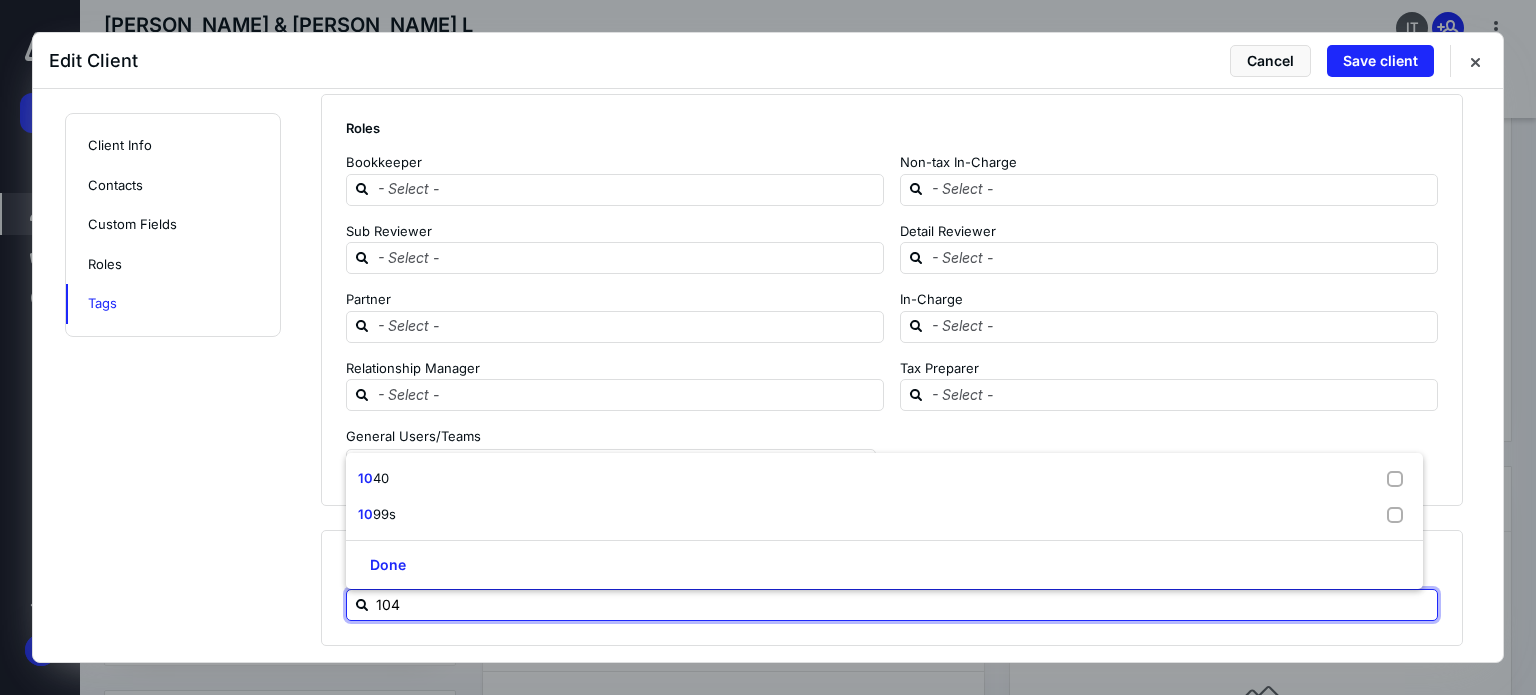 type on "1040" 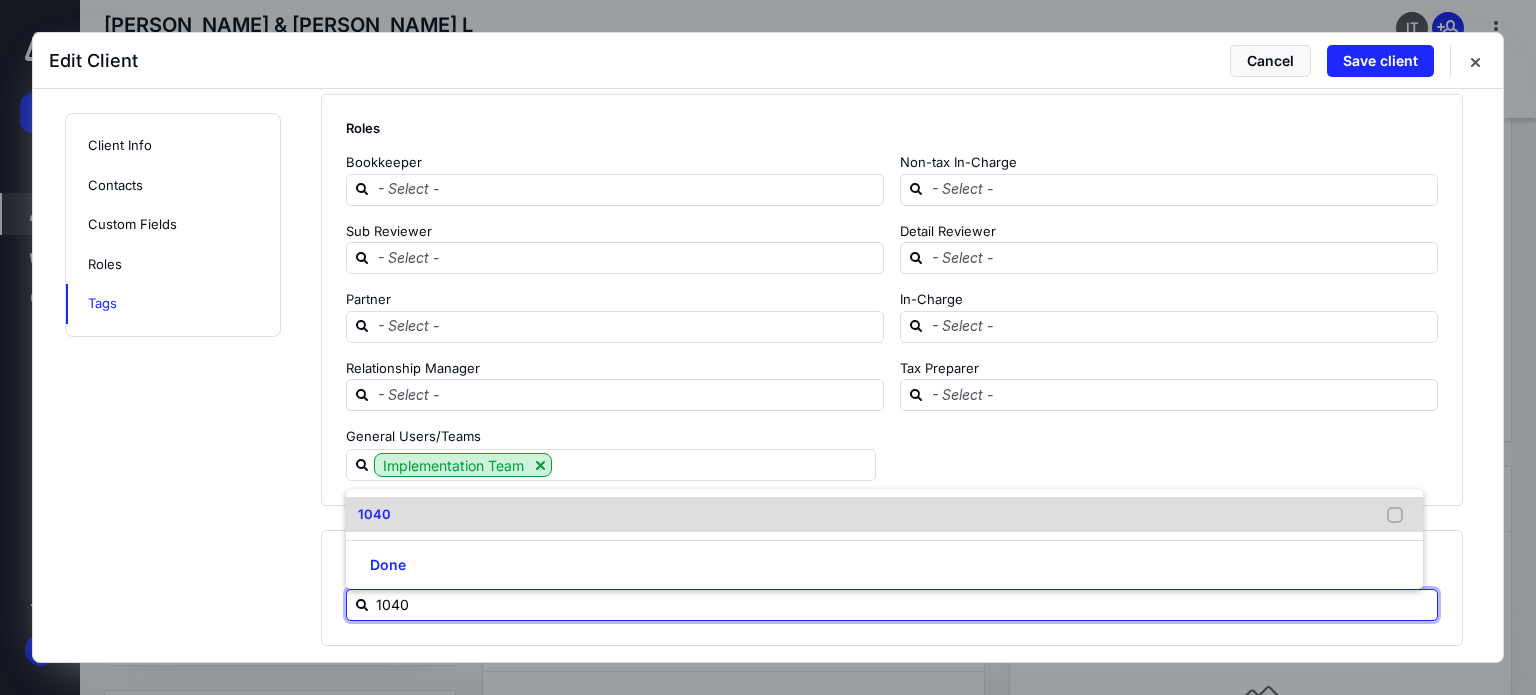 click on "1040" at bounding box center [374, 514] 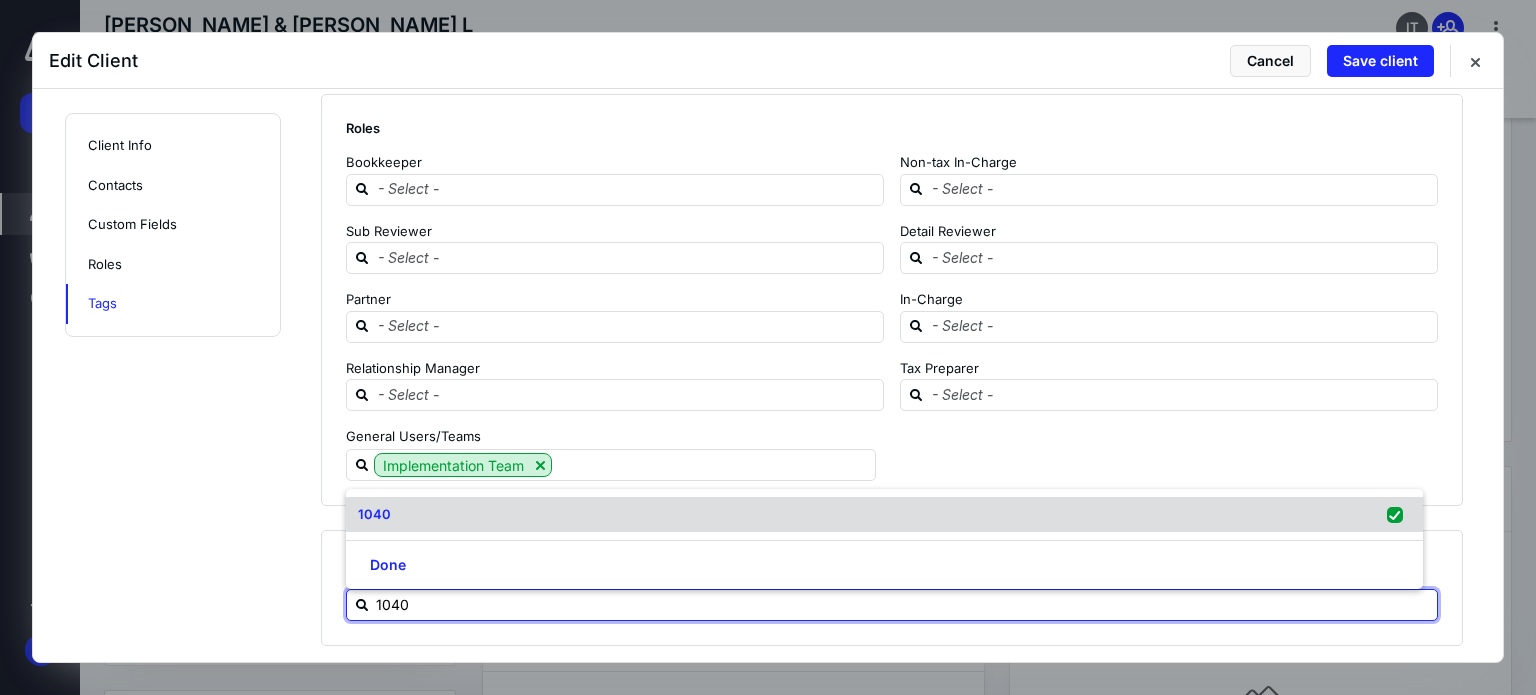 checkbox on "true" 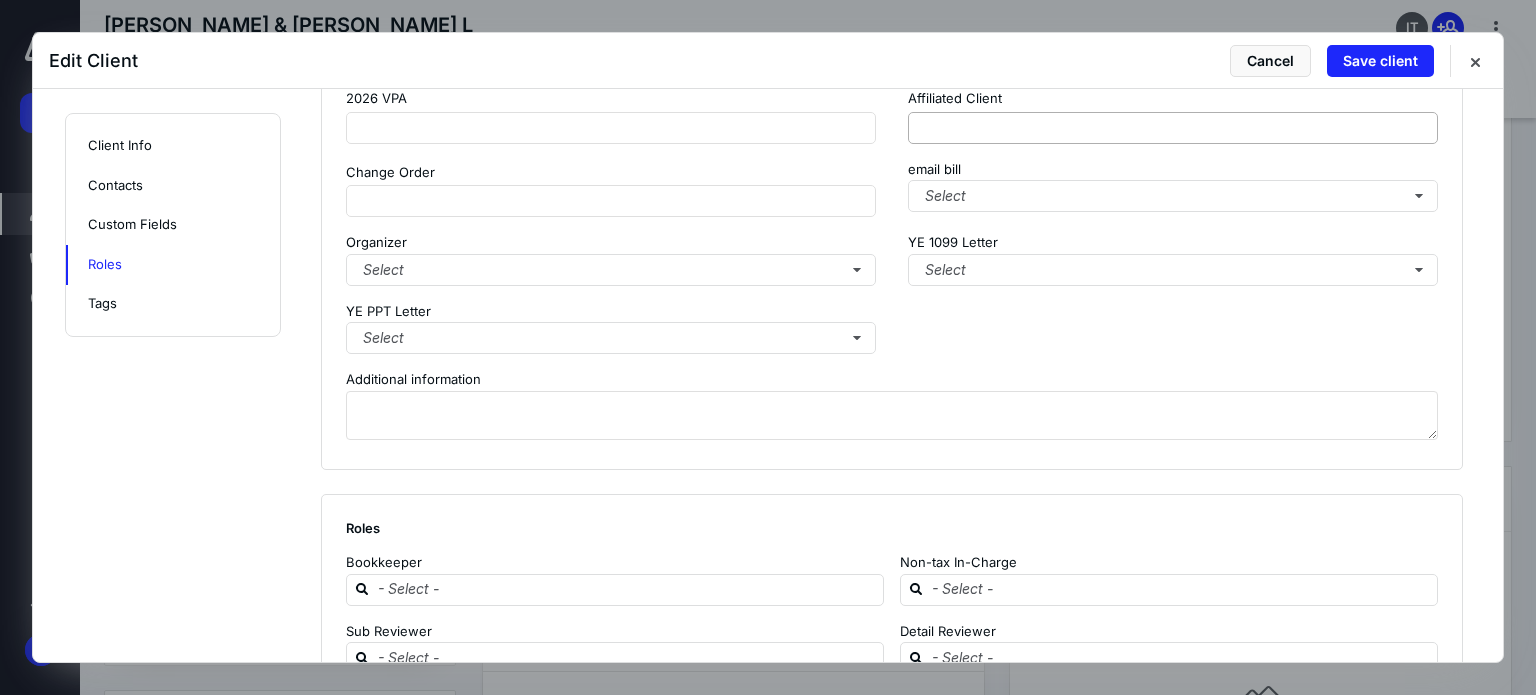 scroll, scrollTop: 1758, scrollLeft: 0, axis: vertical 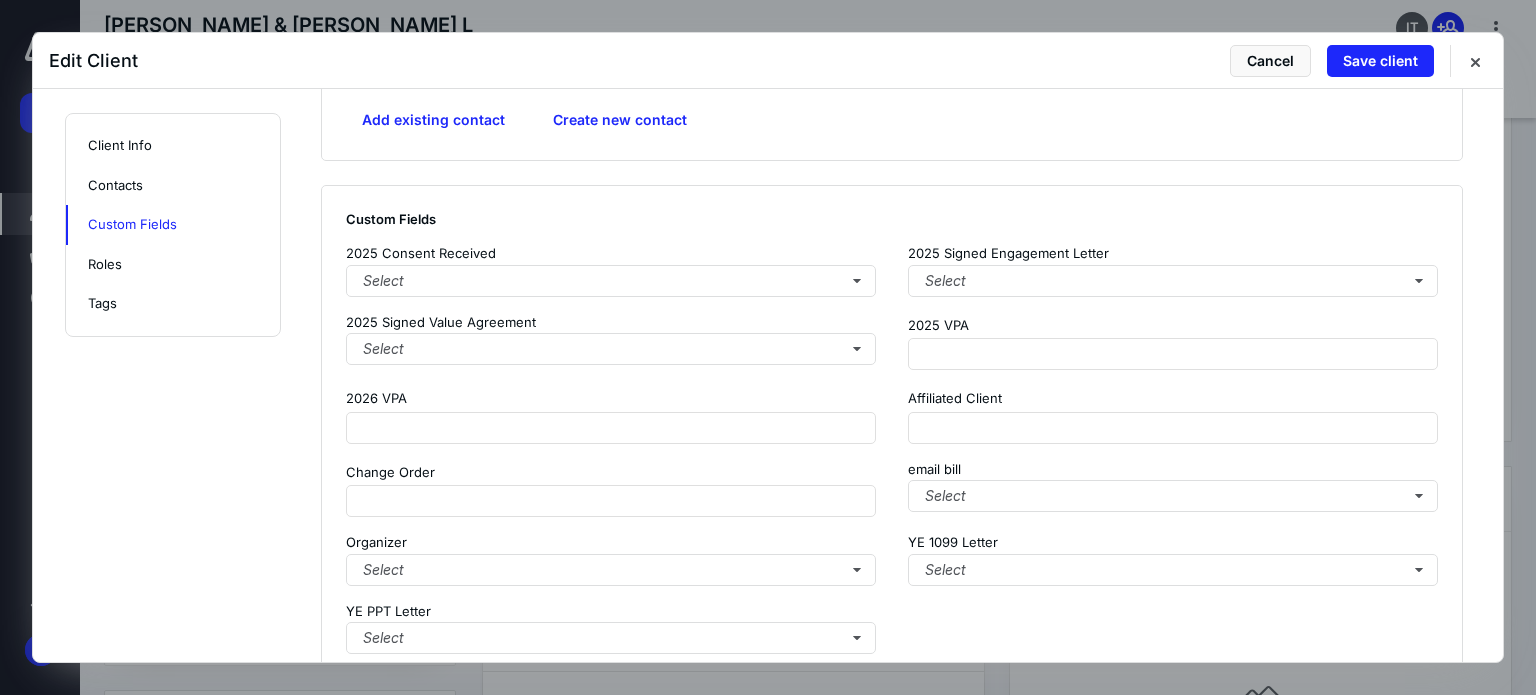 type on "1040" 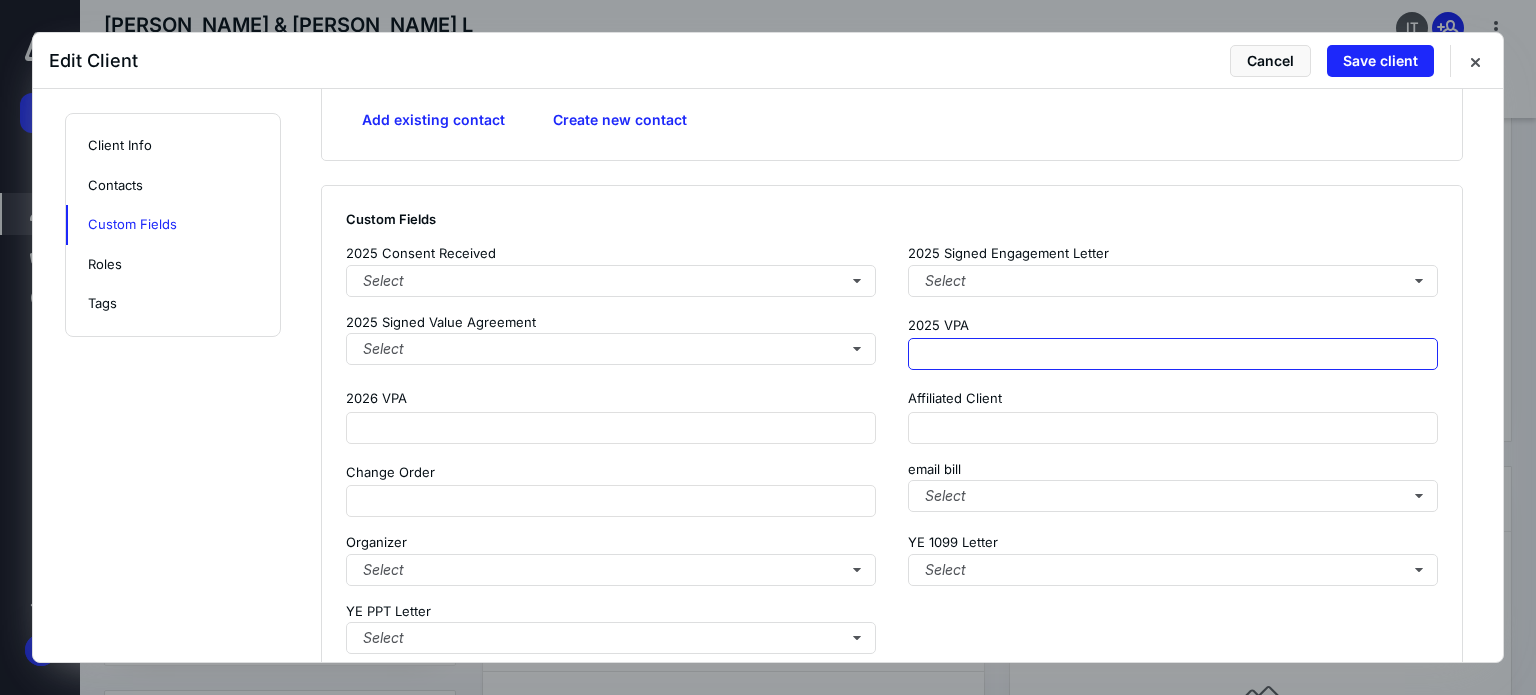 click at bounding box center (1173, 354) 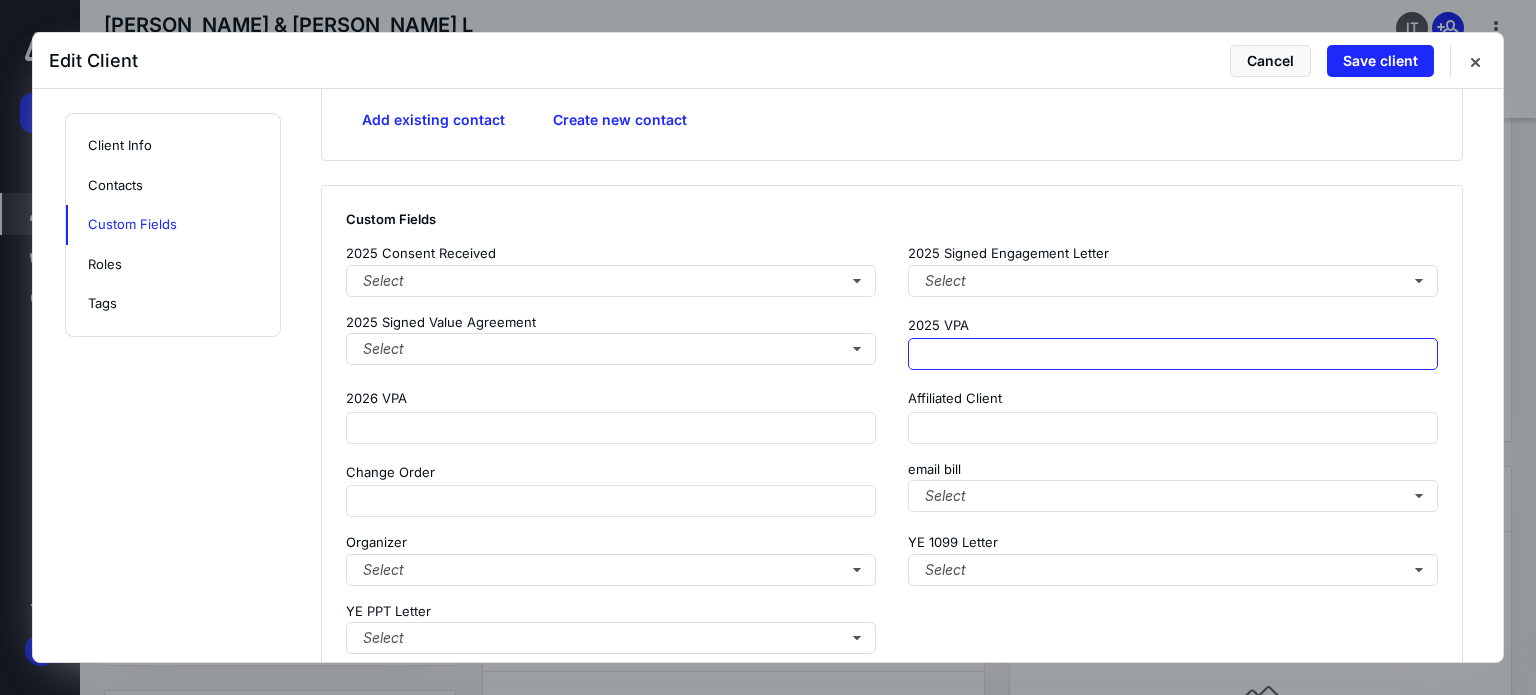 paste on "**********" 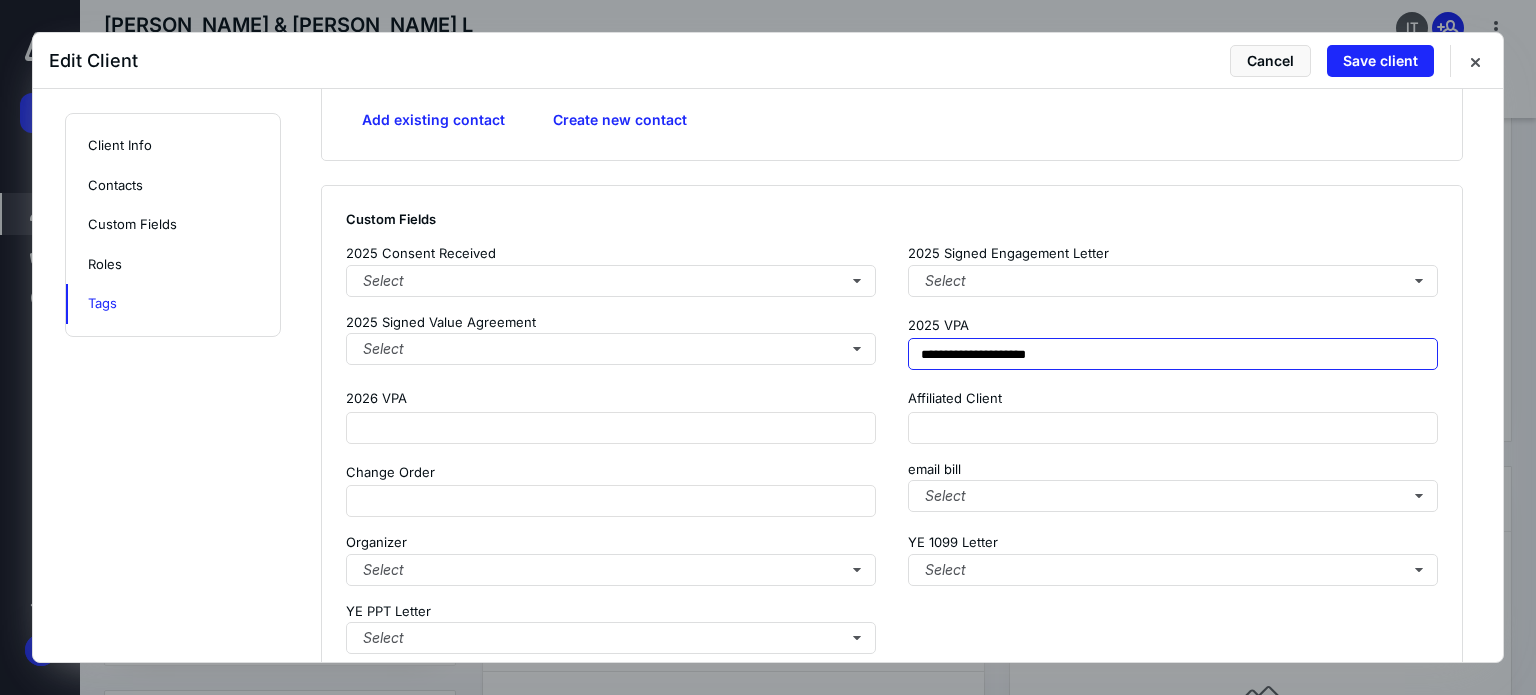 scroll, scrollTop: 2458, scrollLeft: 0, axis: vertical 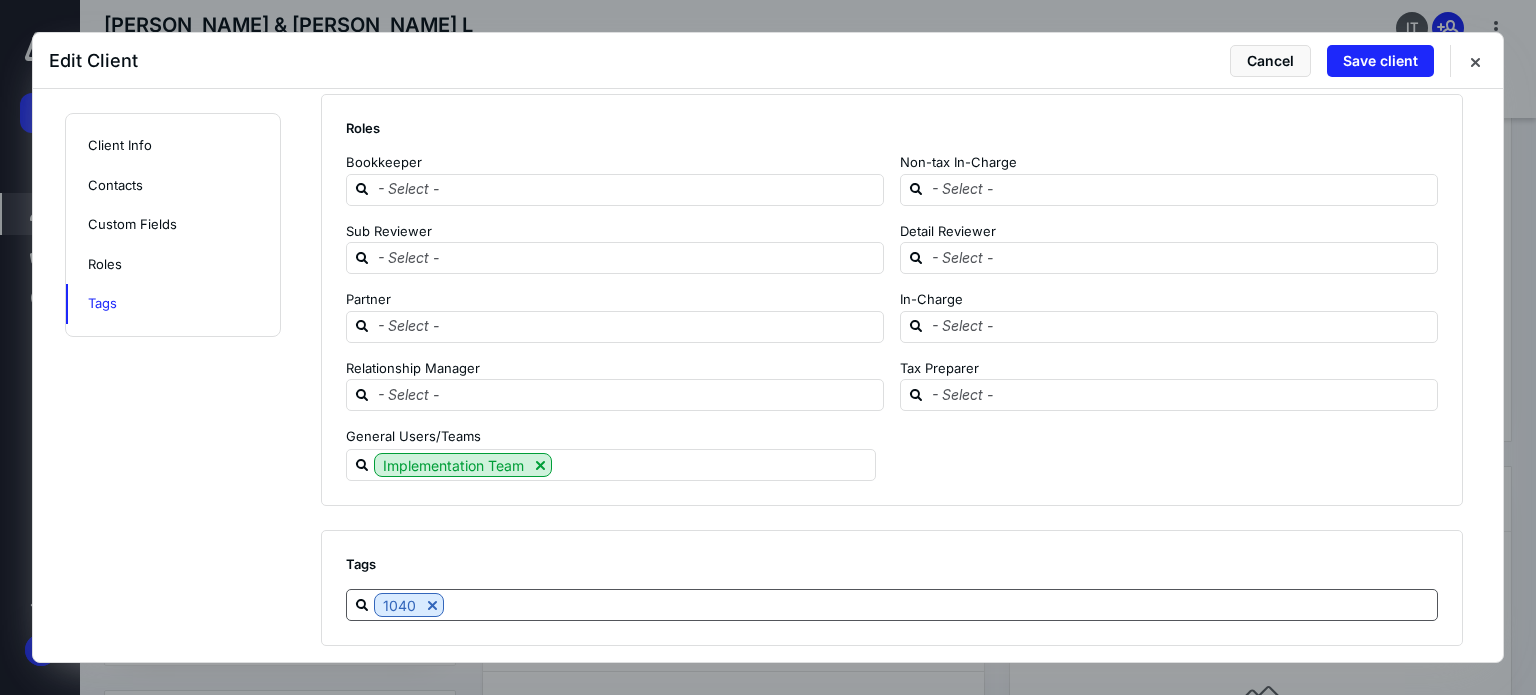 type on "**********" 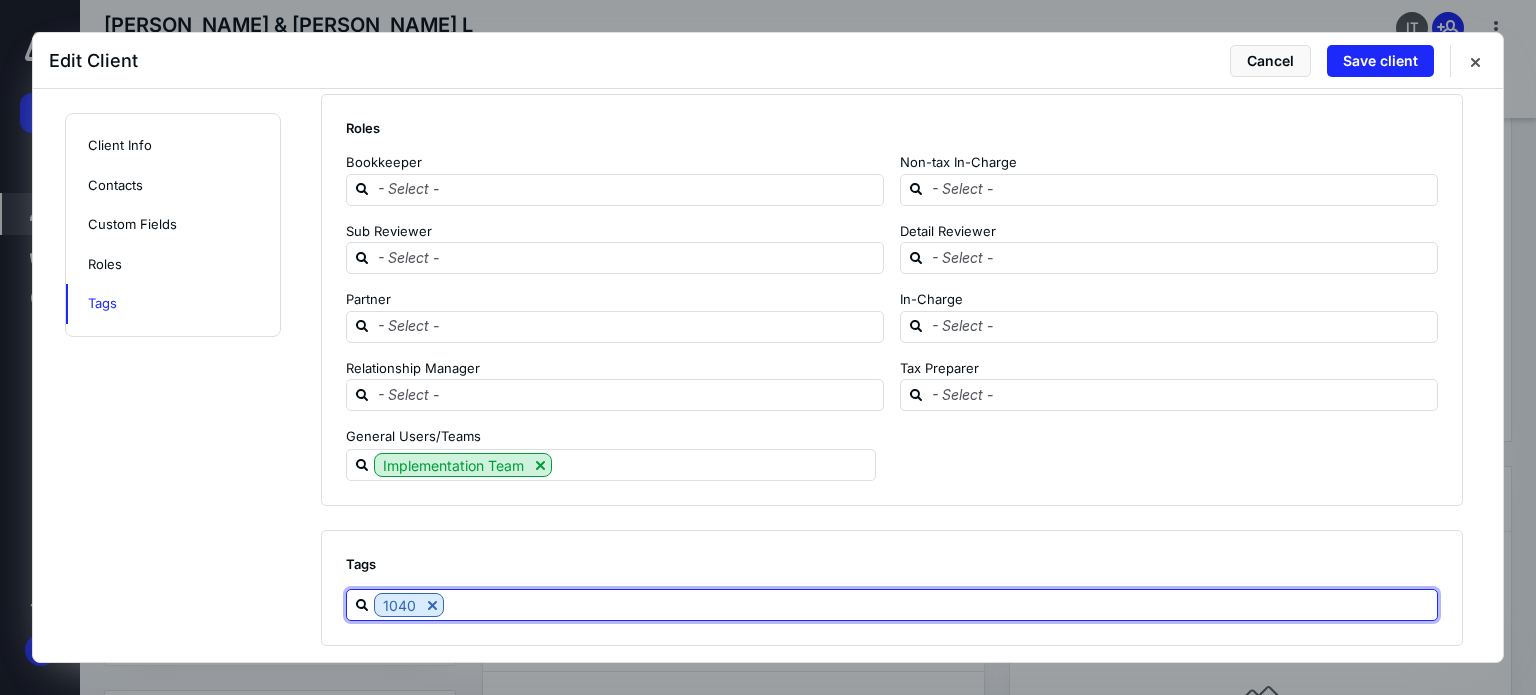 click at bounding box center (940, 604) 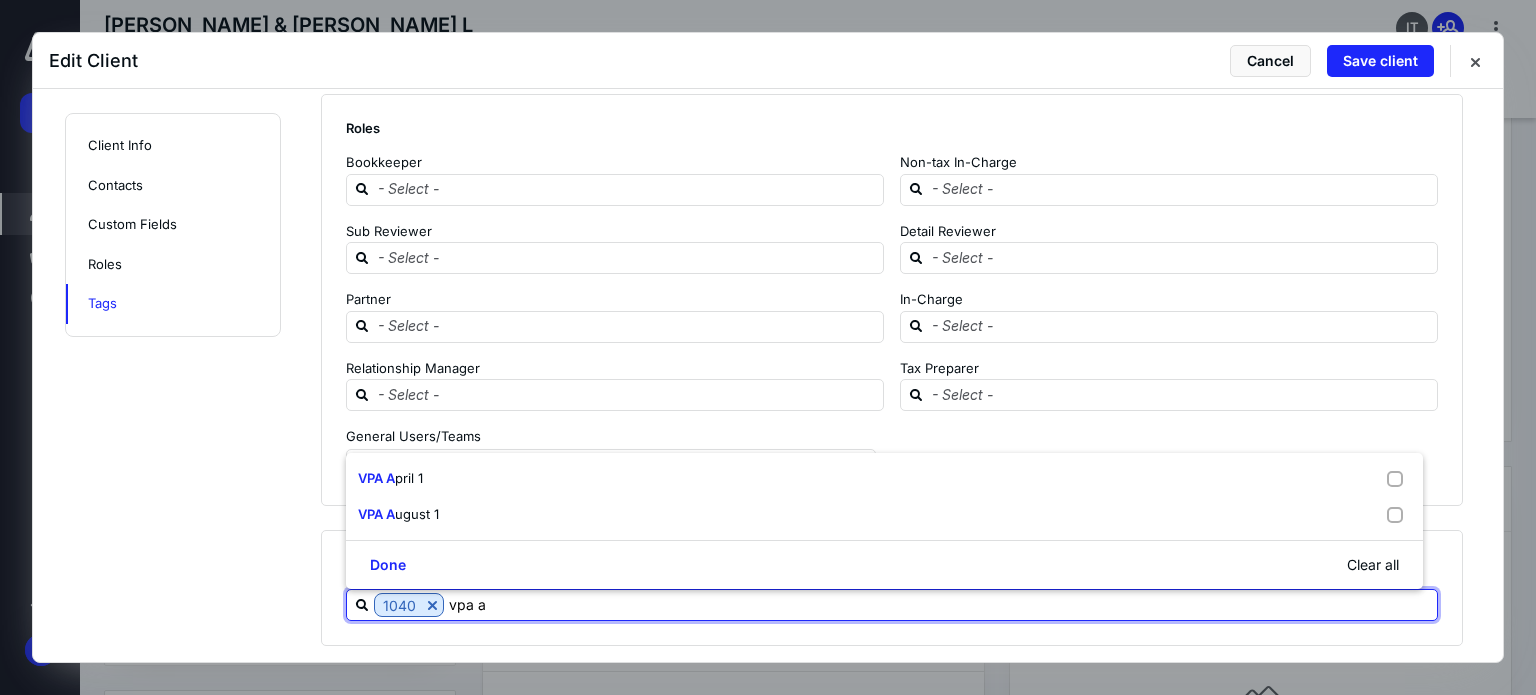 type on "vpa ap" 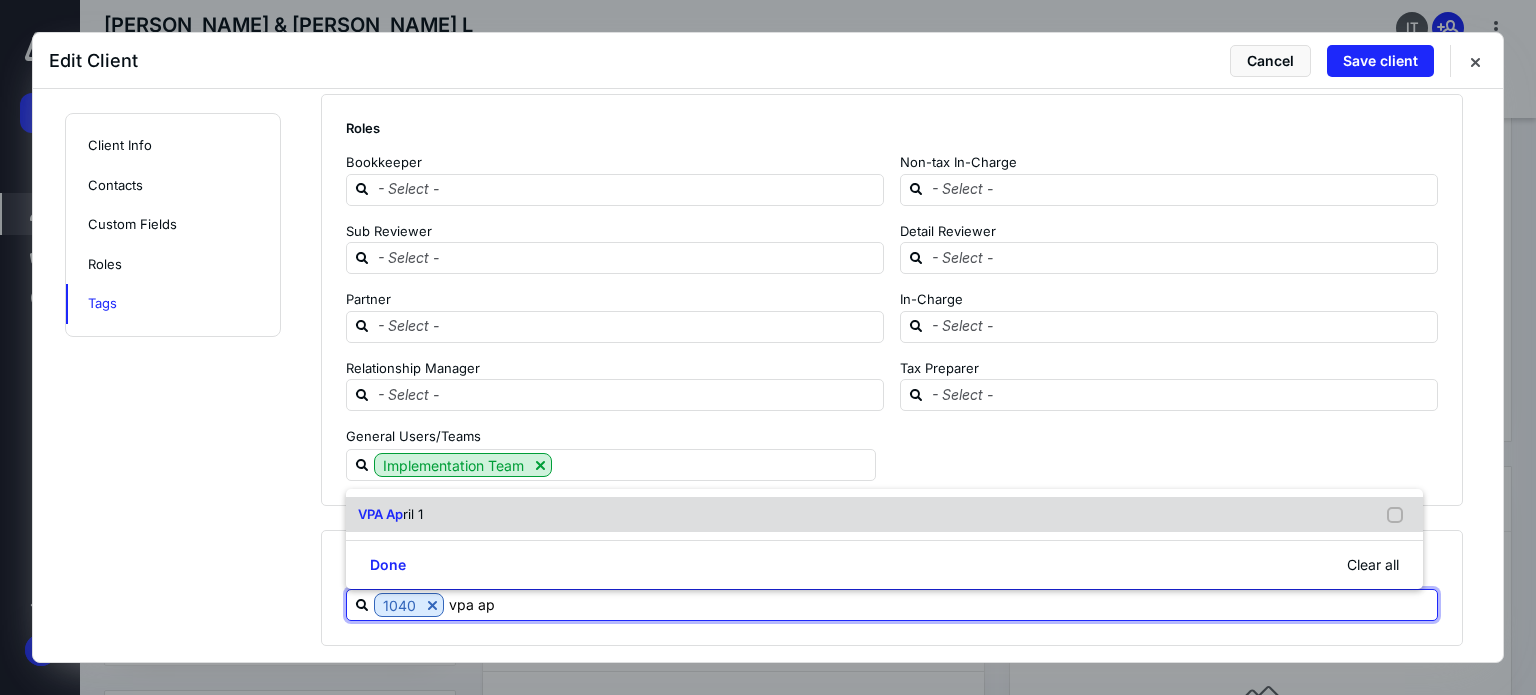 click on "VPA Ap ril 1" at bounding box center (884, 515) 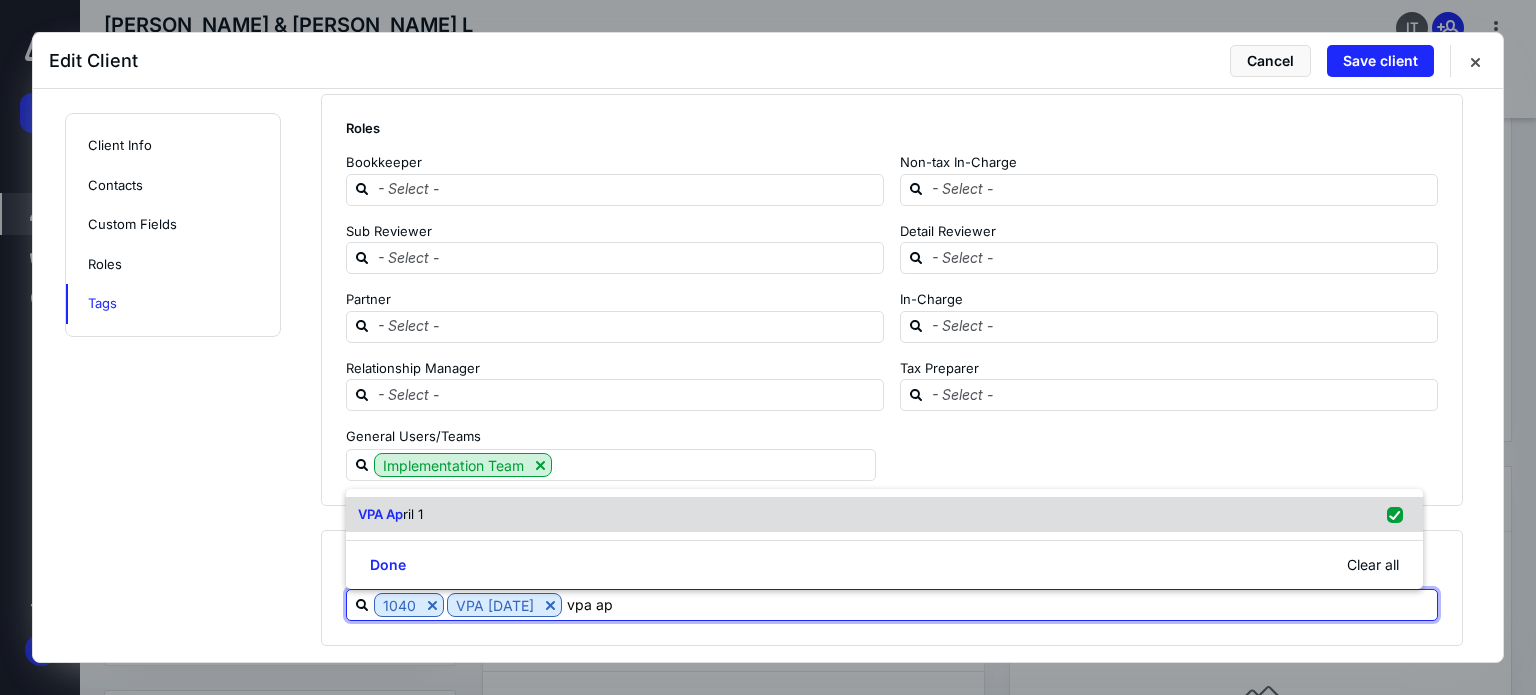 click on "VPA Ap ril 1" at bounding box center [884, 515] 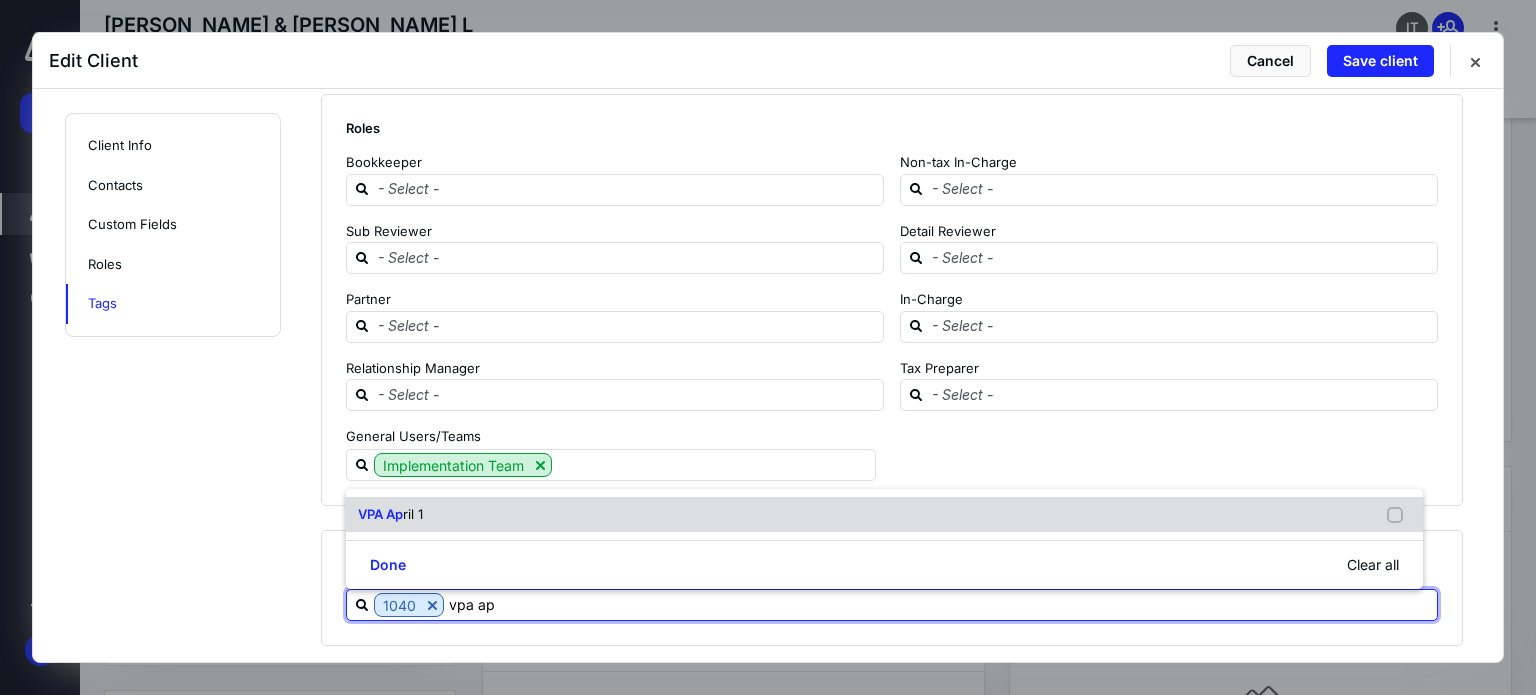 click on "VPA Ap" at bounding box center (380, 514) 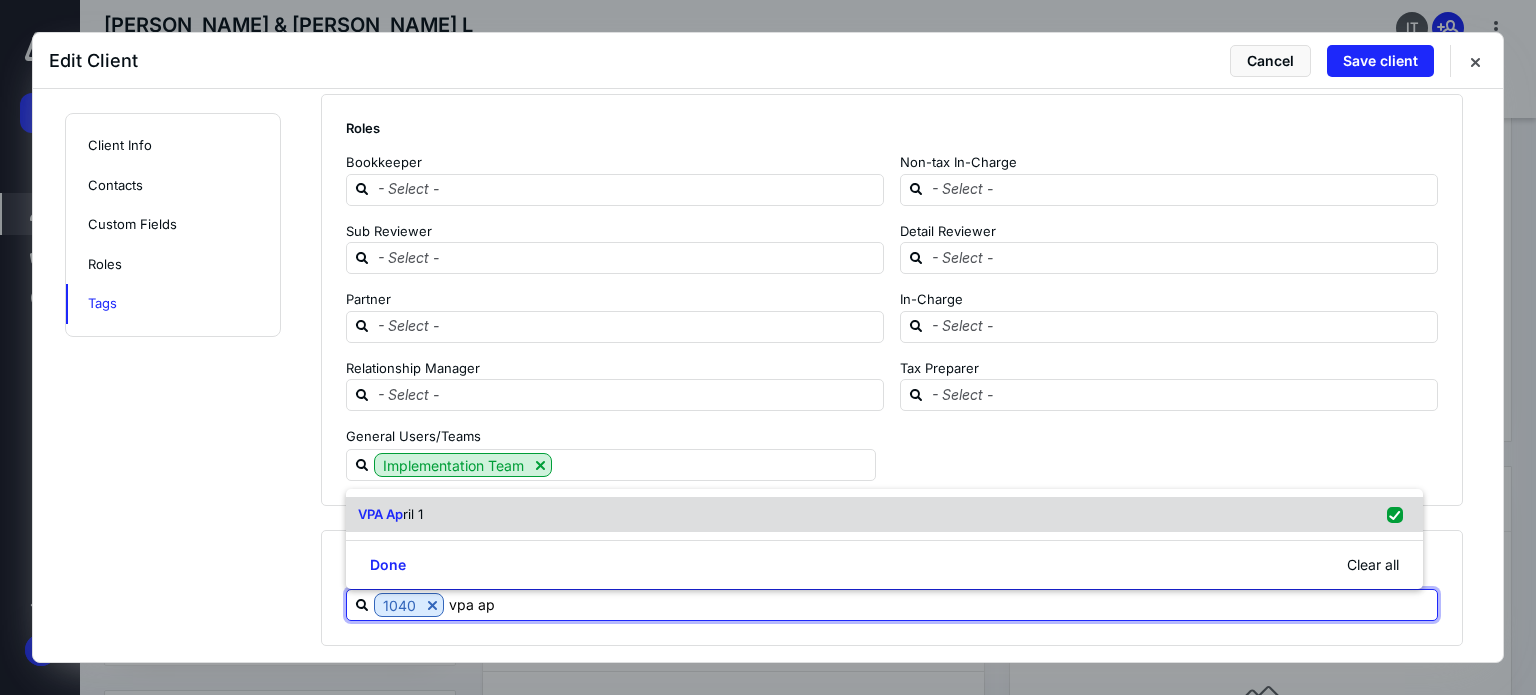 checkbox on "true" 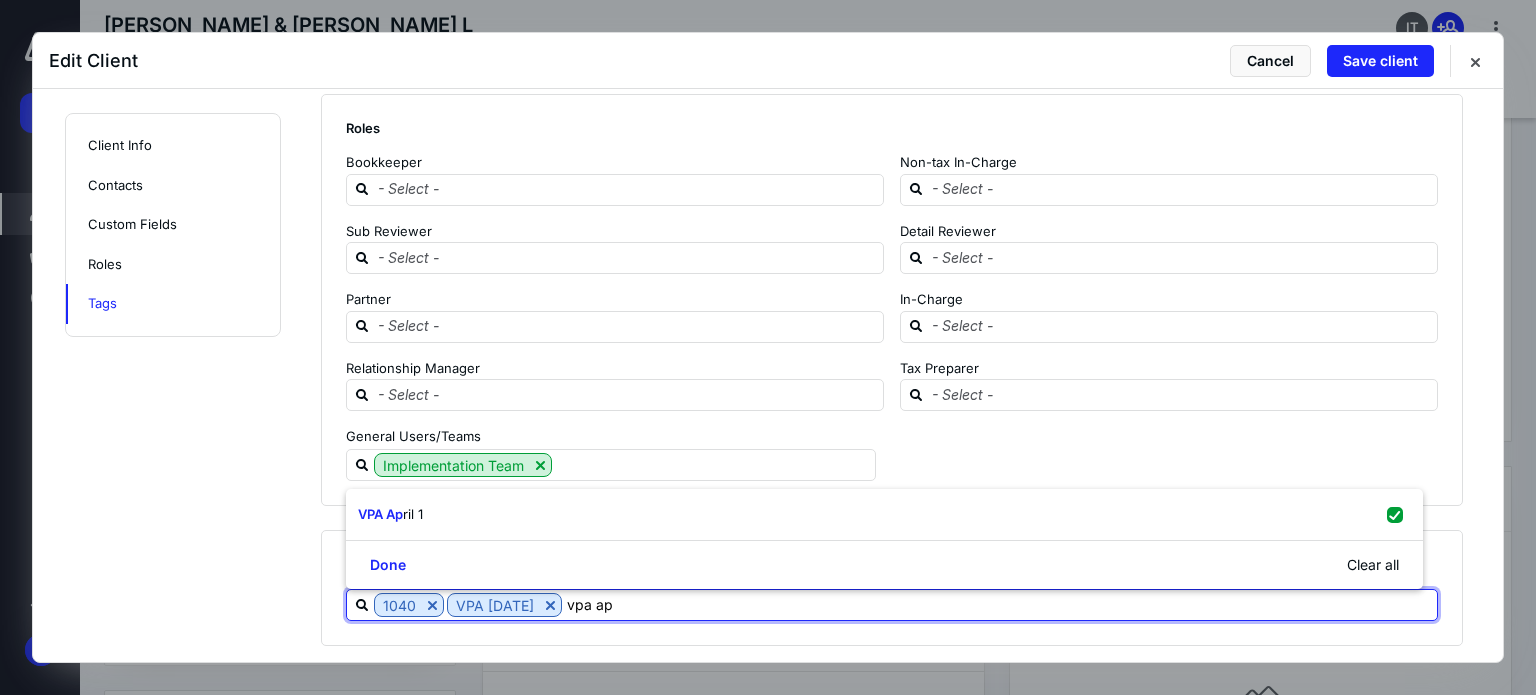 type on "vpa ap" 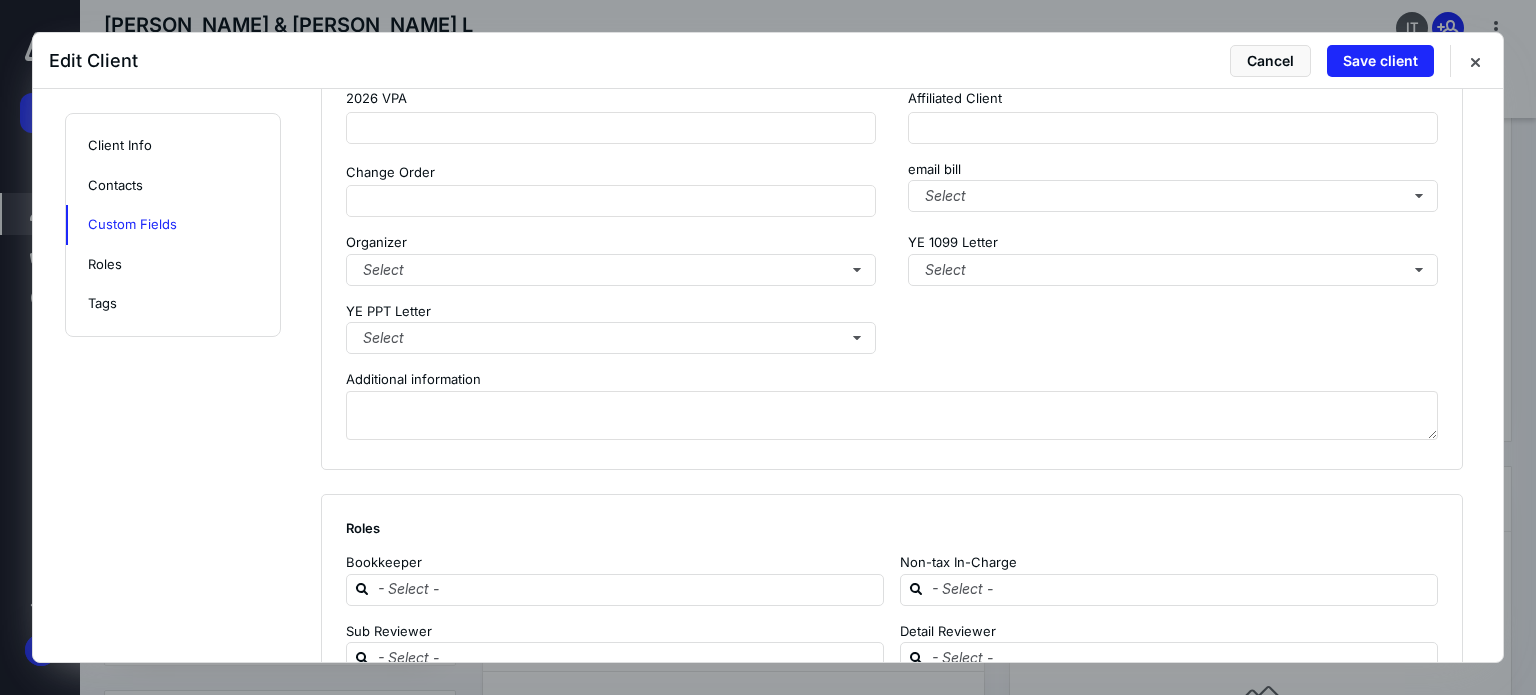 scroll, scrollTop: 1758, scrollLeft: 0, axis: vertical 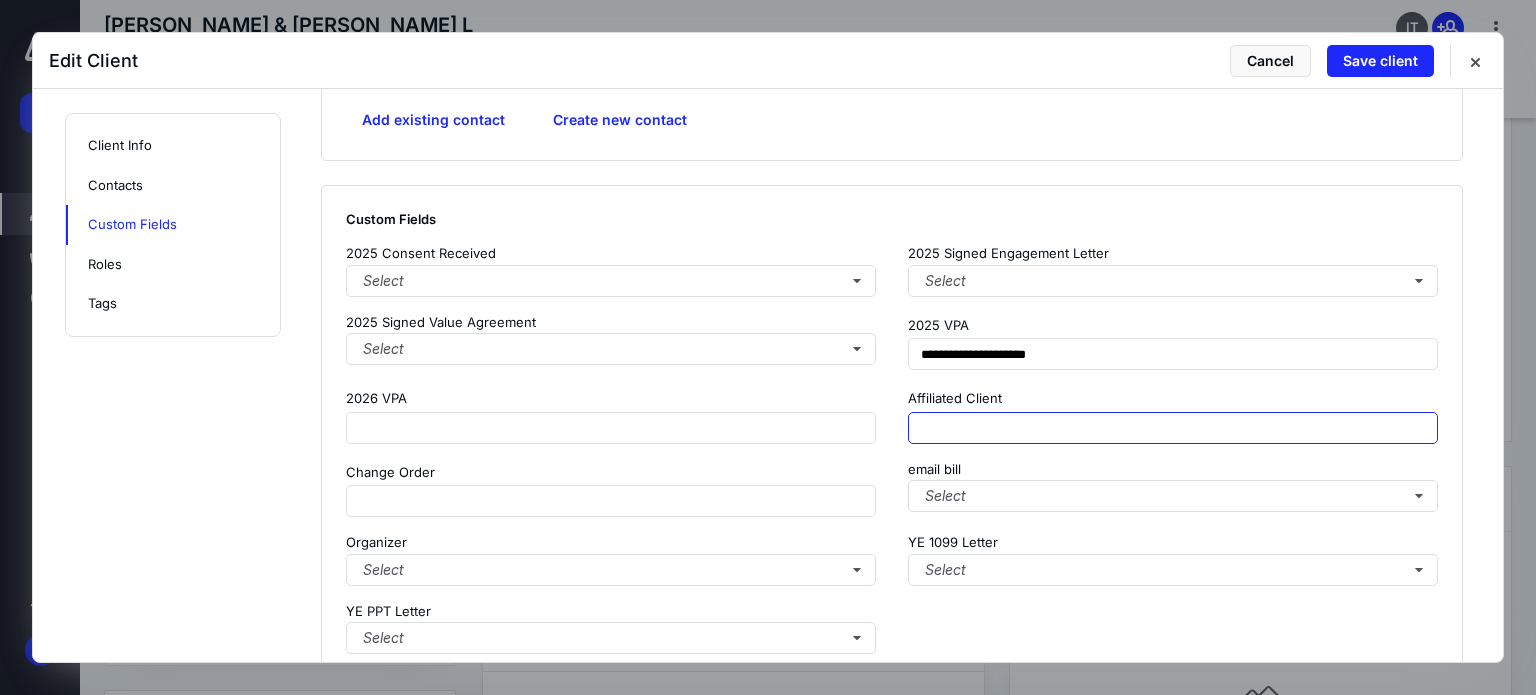 click at bounding box center [1173, 428] 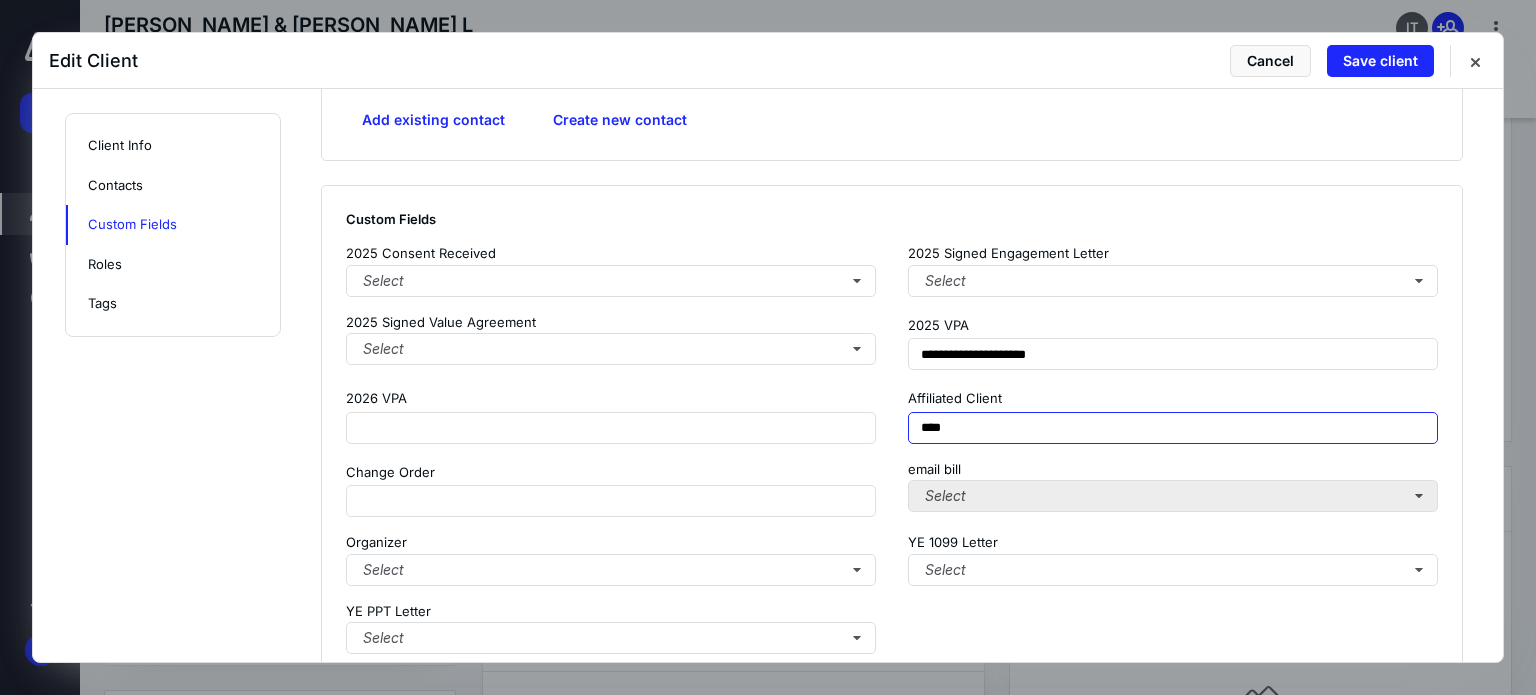 type on "****" 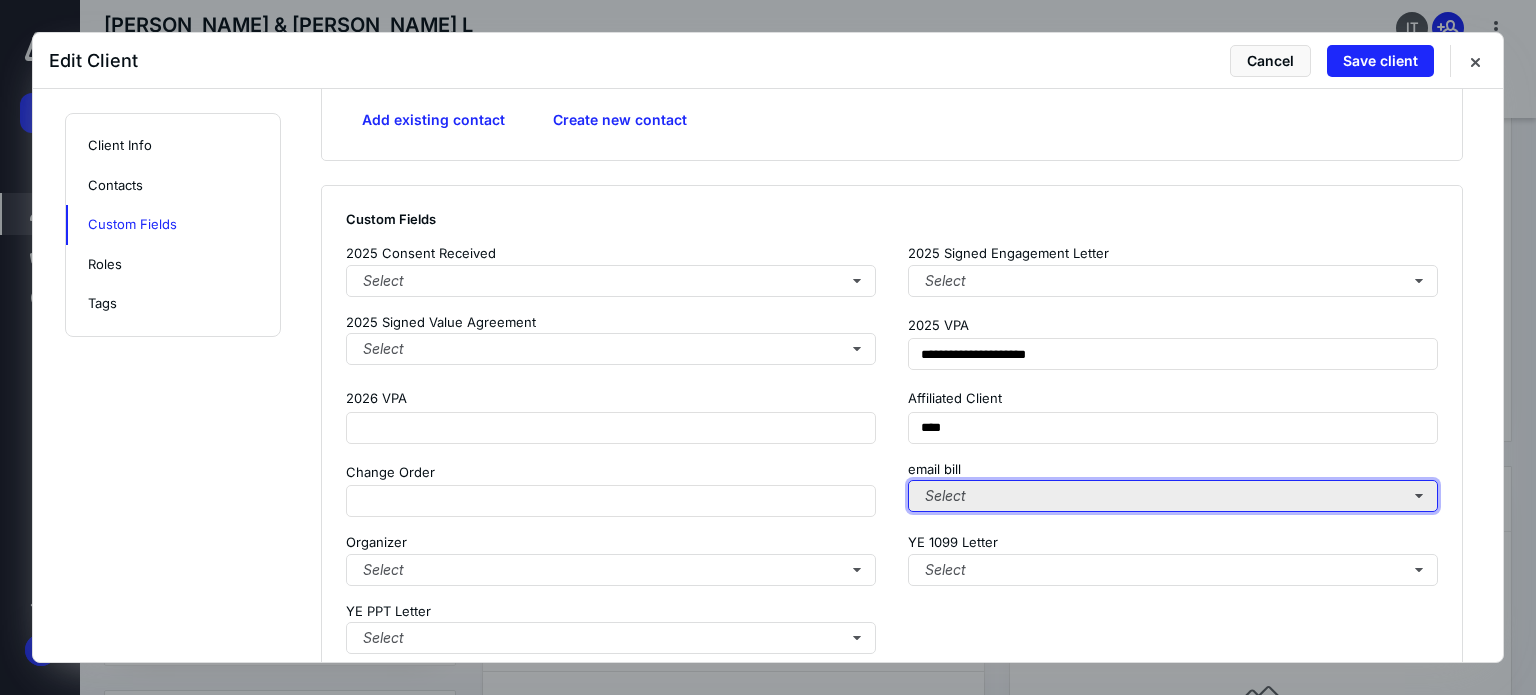 click on "Select" at bounding box center [1173, 496] 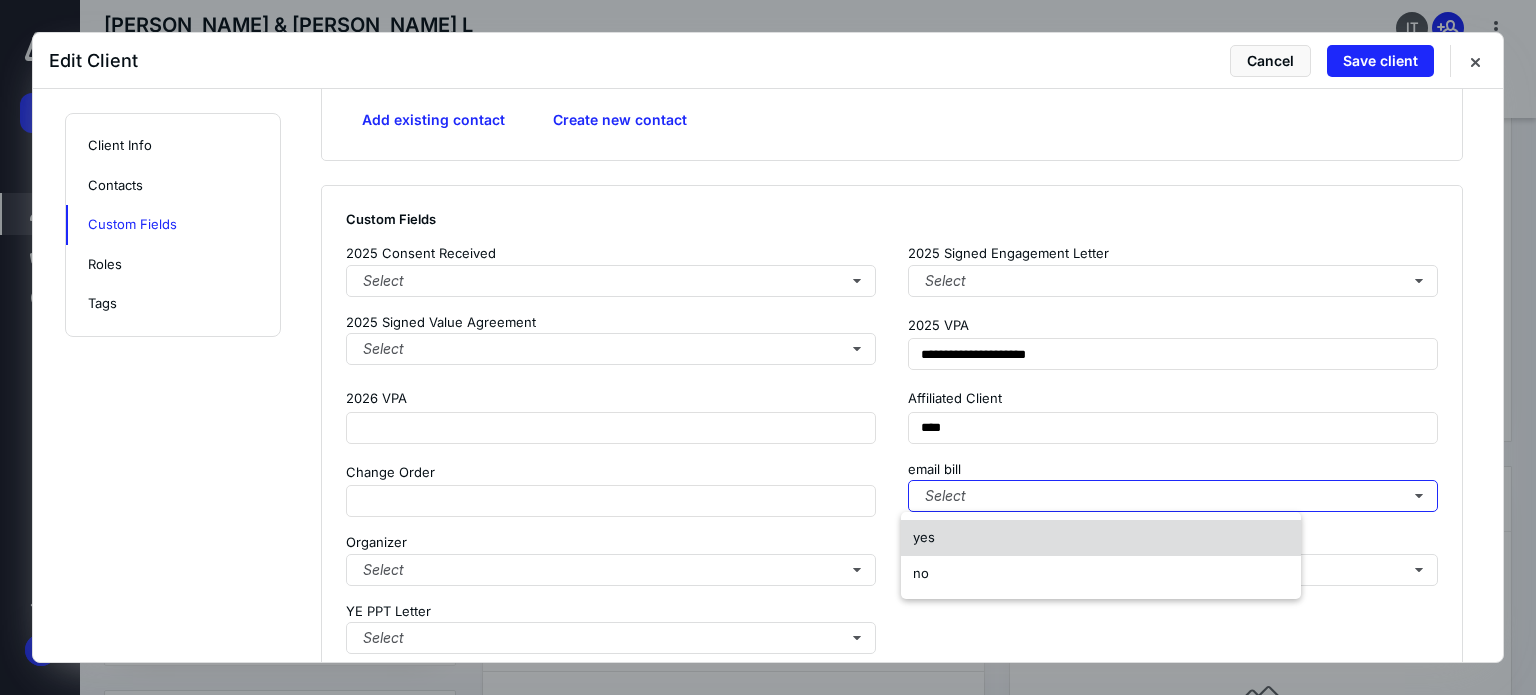 click on "yes" at bounding box center (1101, 538) 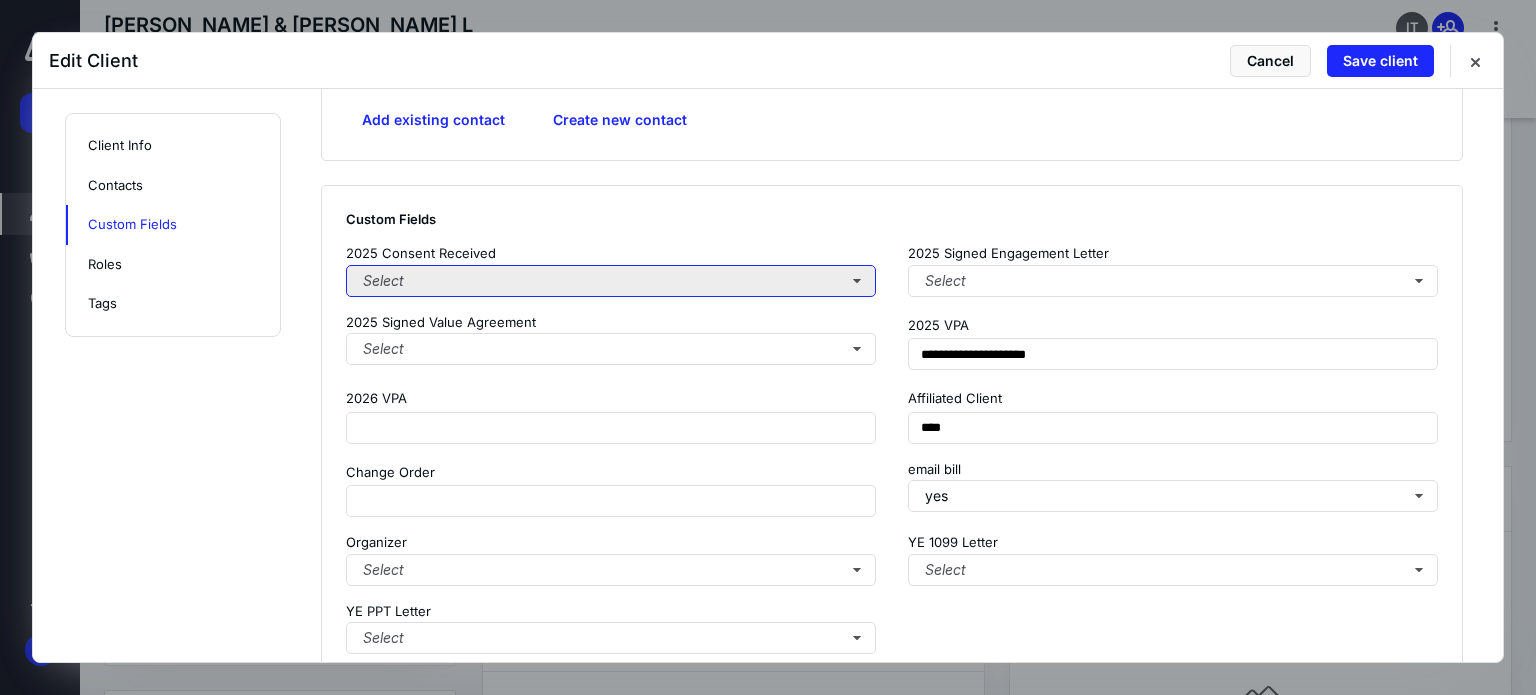 click on "Select" at bounding box center (611, 281) 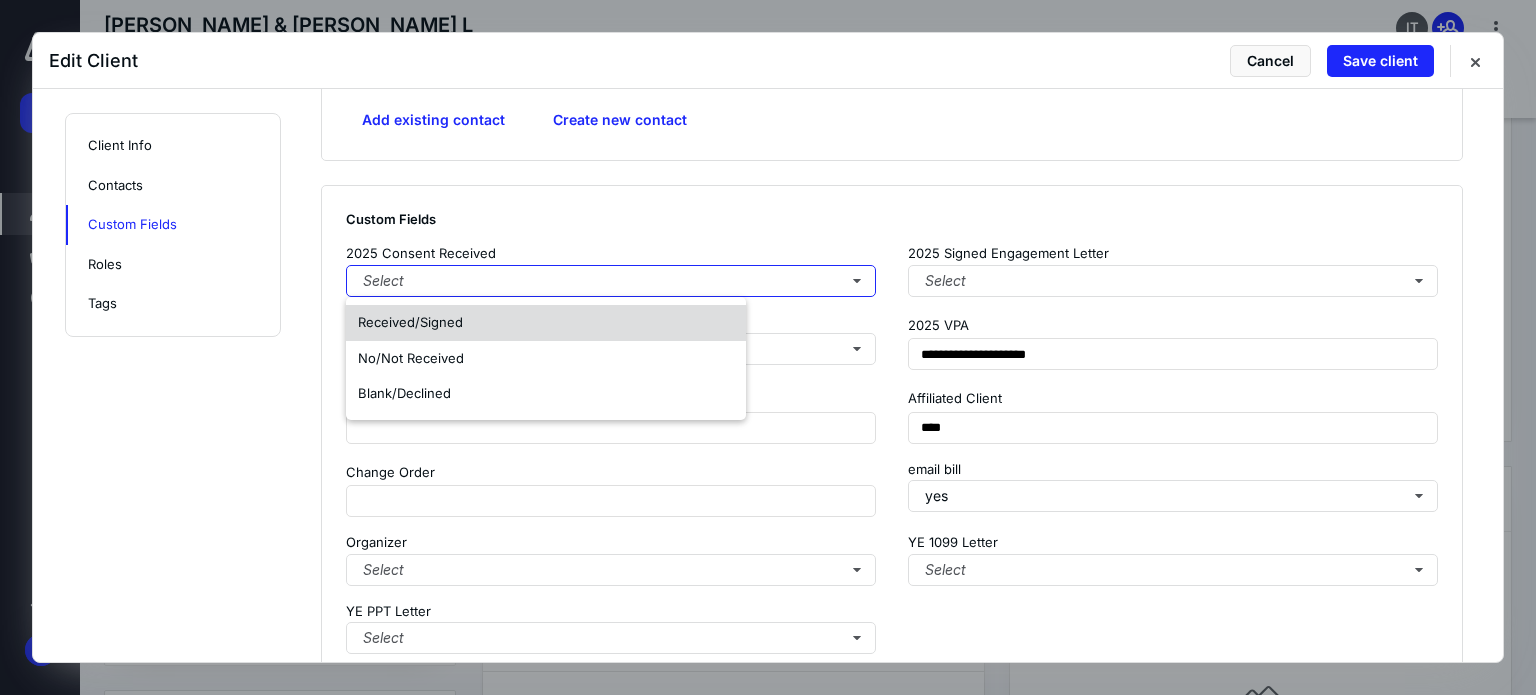 click on "Received/Signed" at bounding box center [546, 323] 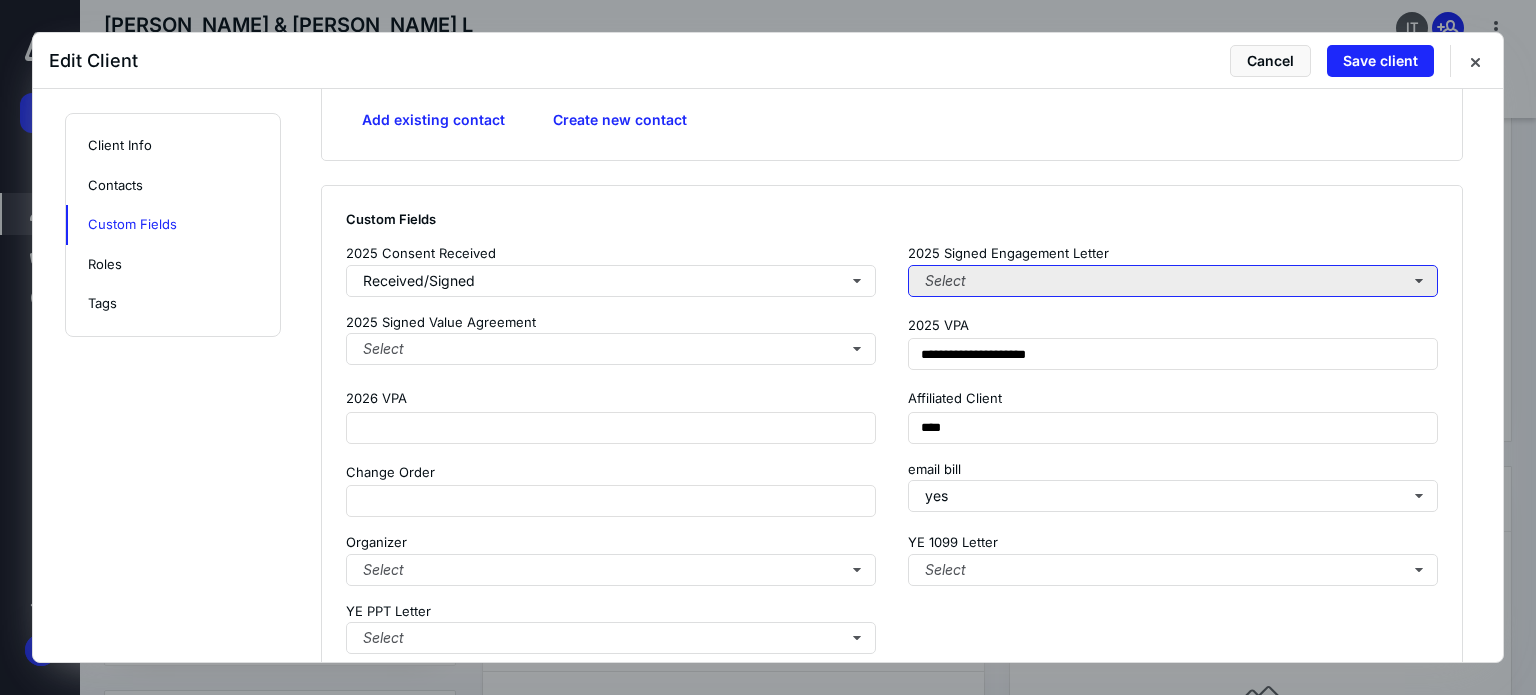 click on "Select" at bounding box center (1173, 281) 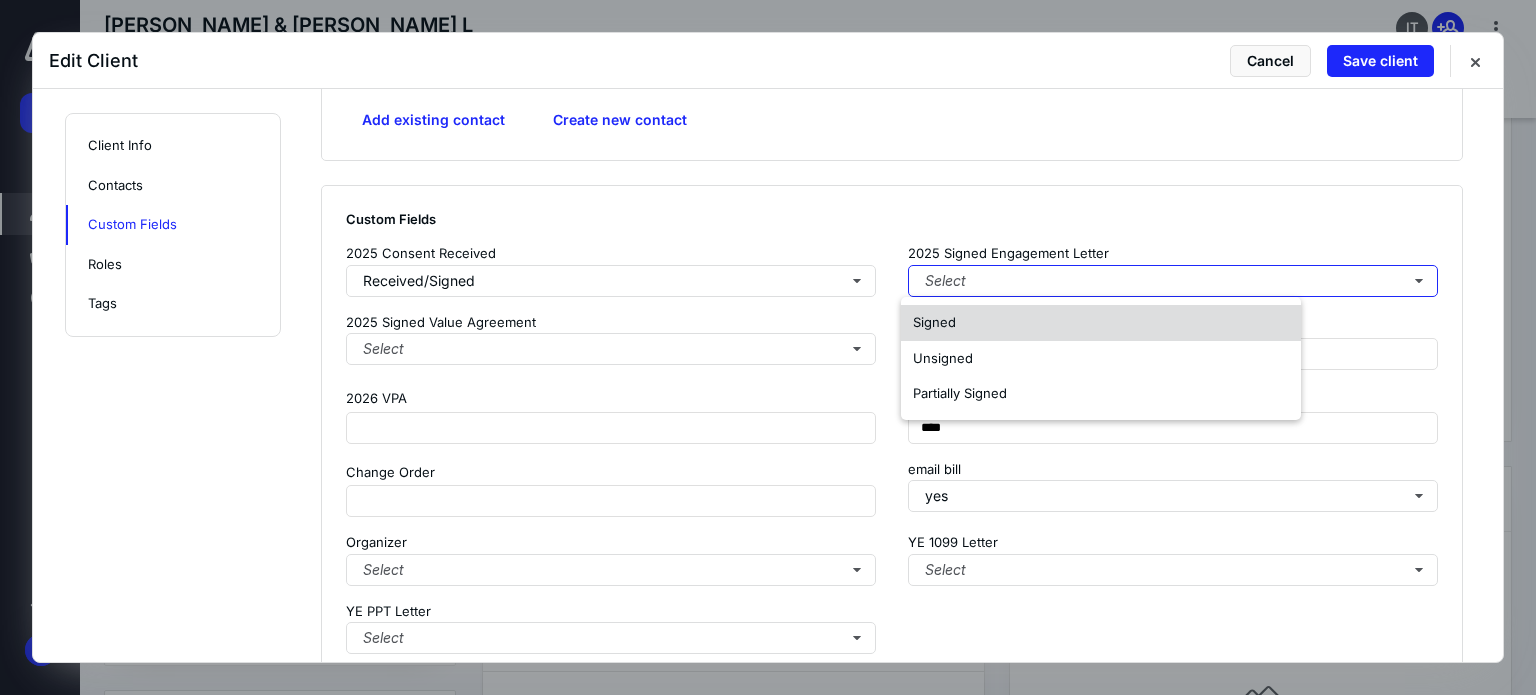 click on "Signed" at bounding box center (1101, 323) 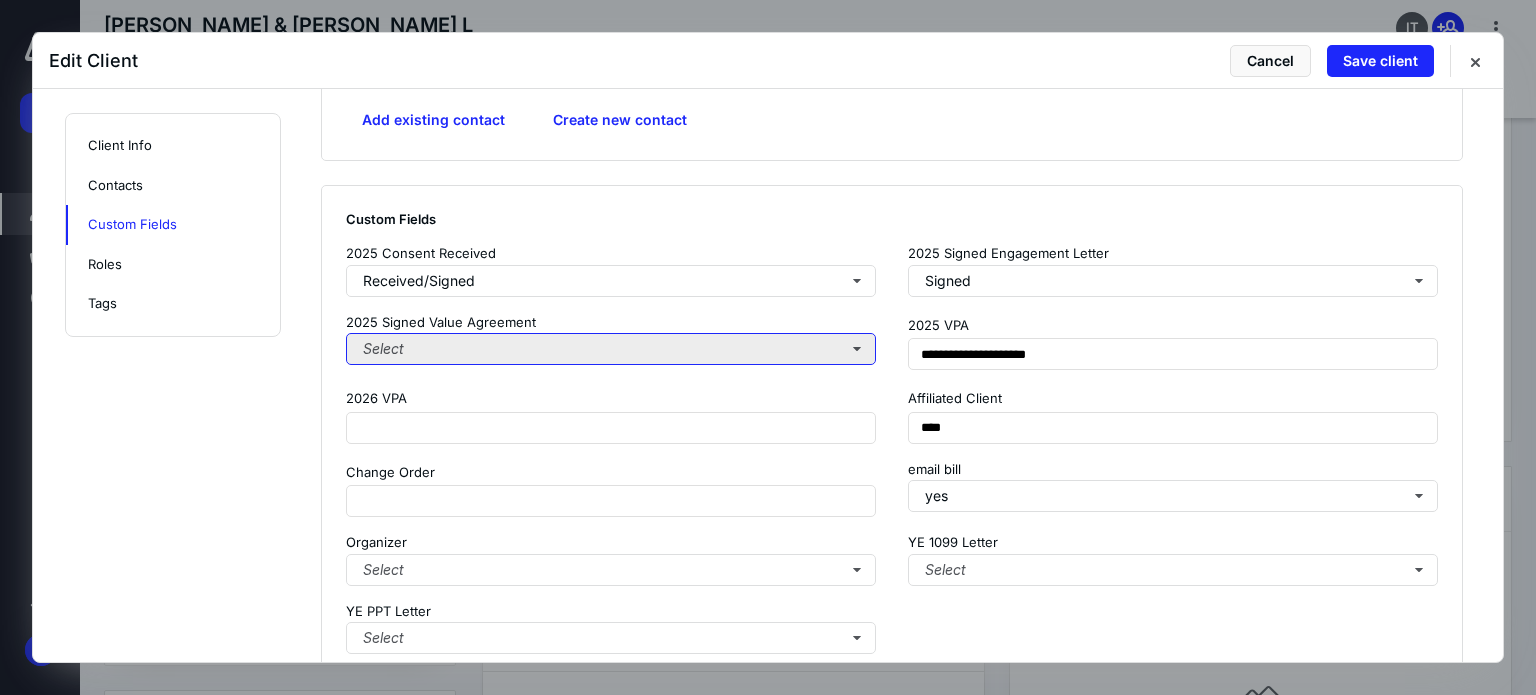 click on "Select" at bounding box center (611, 349) 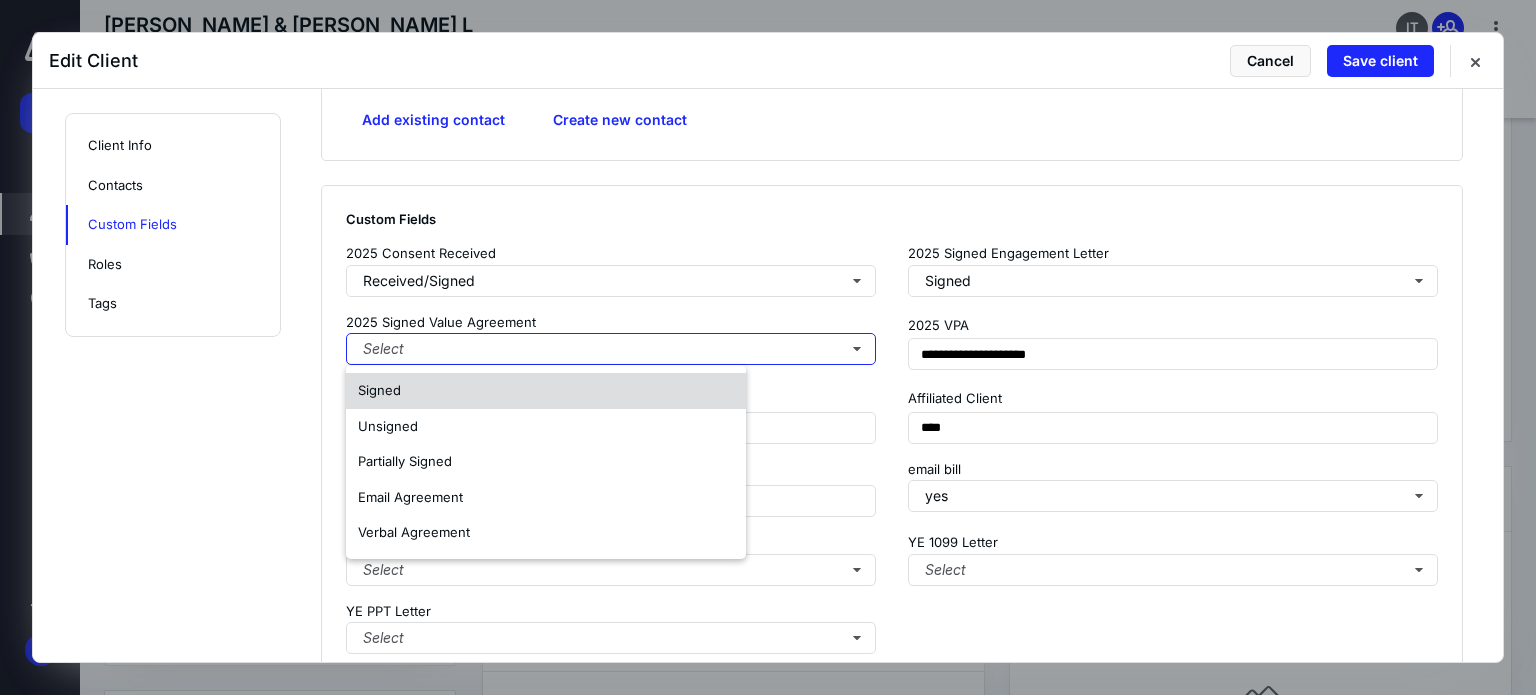 click on "Signed" at bounding box center [546, 391] 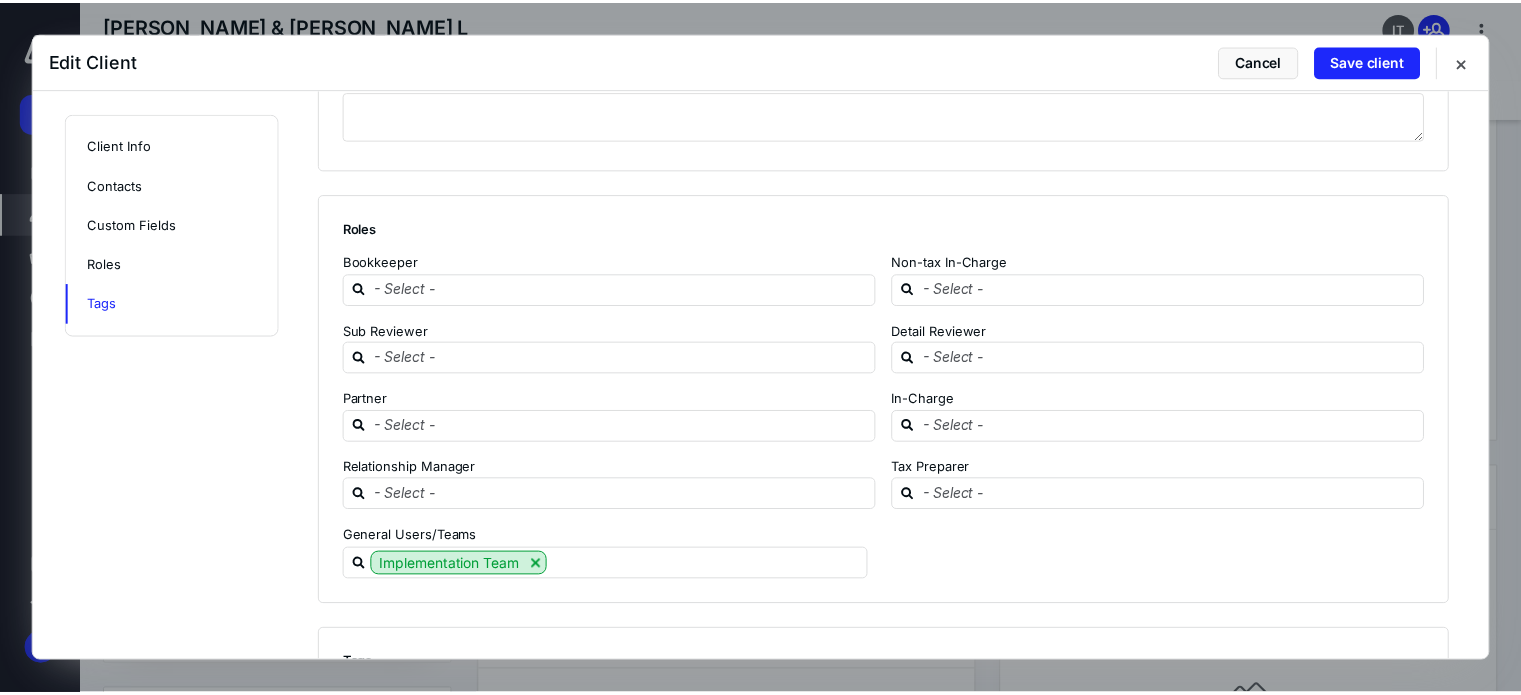 scroll, scrollTop: 2458, scrollLeft: 0, axis: vertical 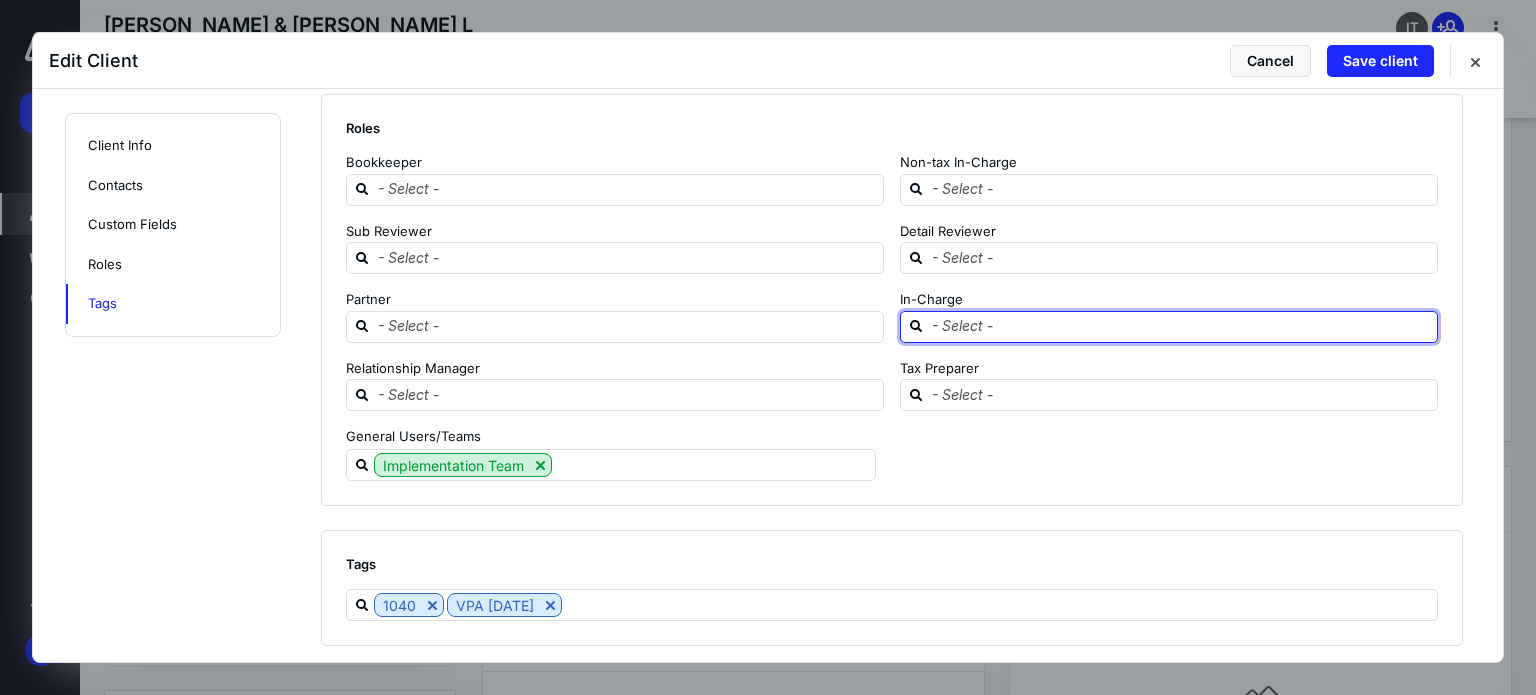 click at bounding box center (1181, 326) 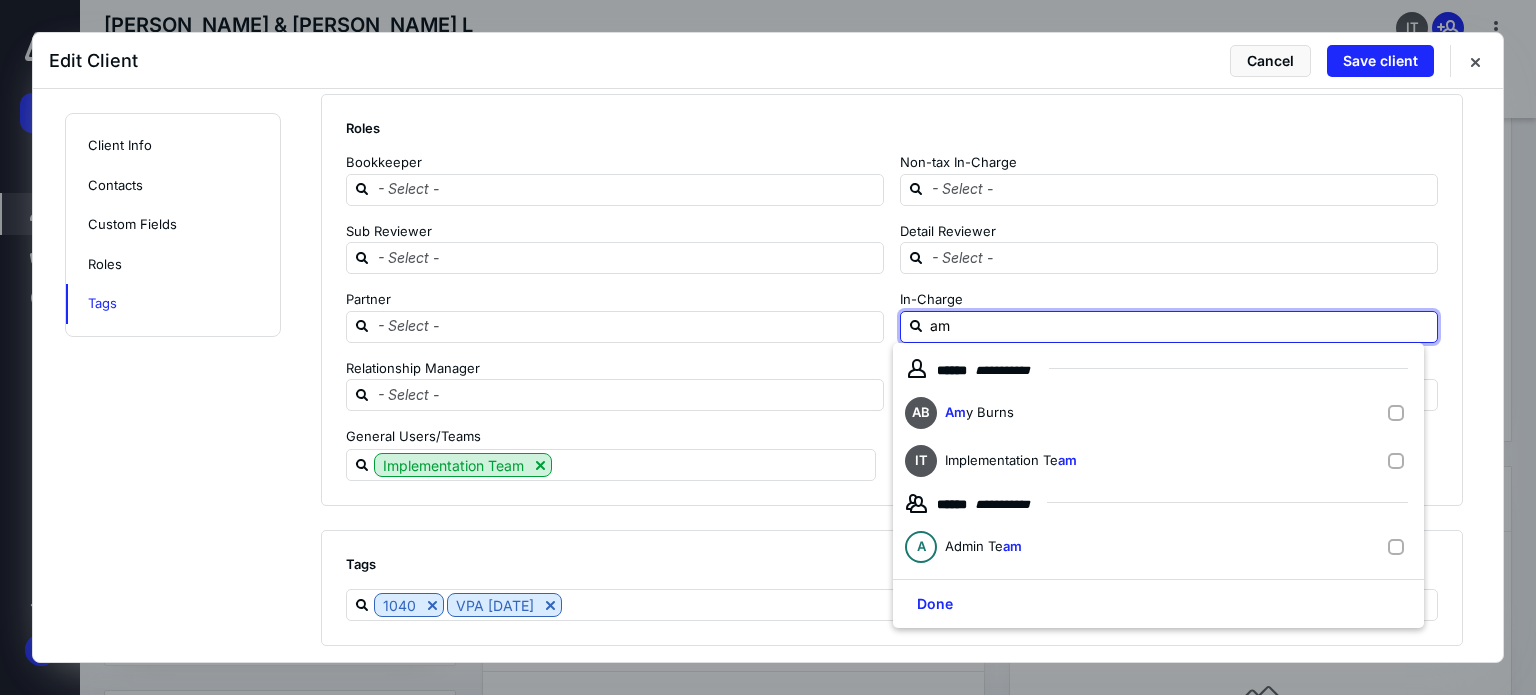 type on "[PERSON_NAME]" 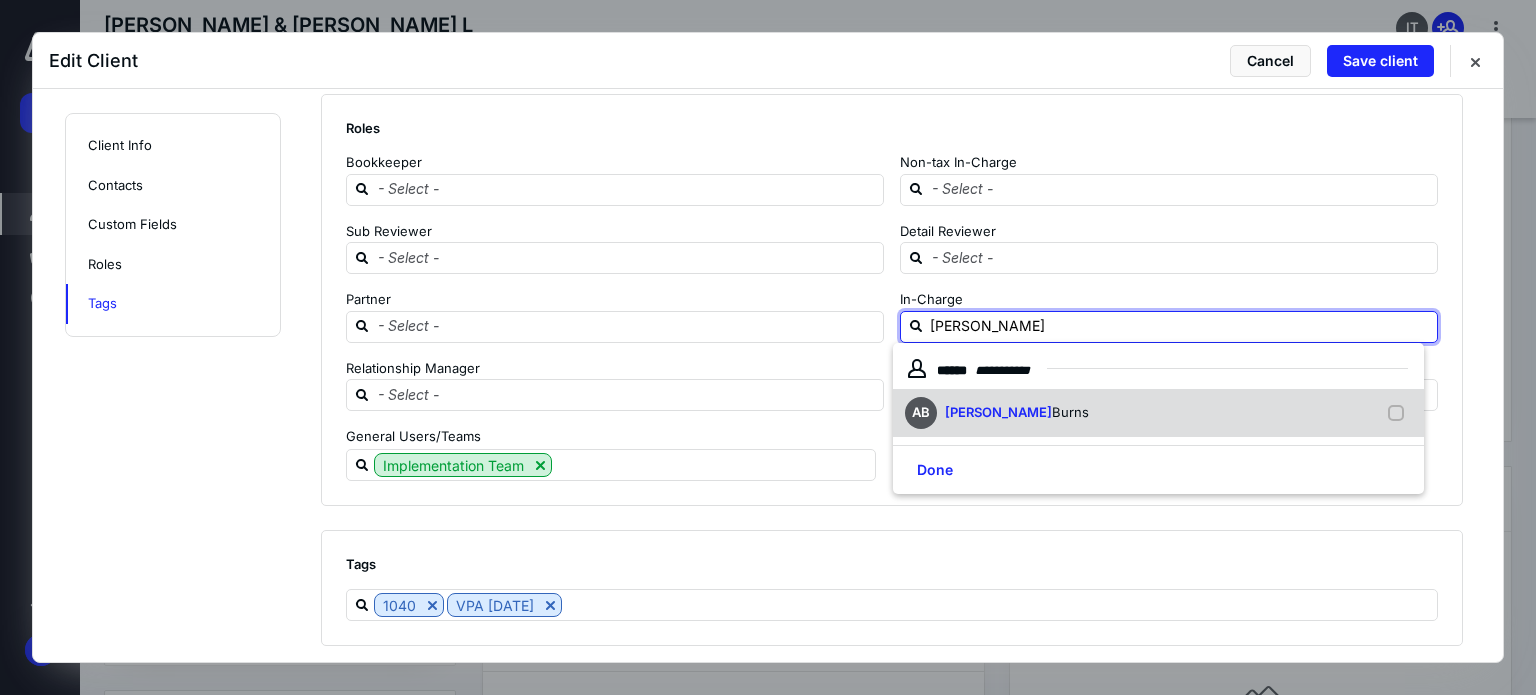 click on "[PERSON_NAME]" at bounding box center (1021, 413) 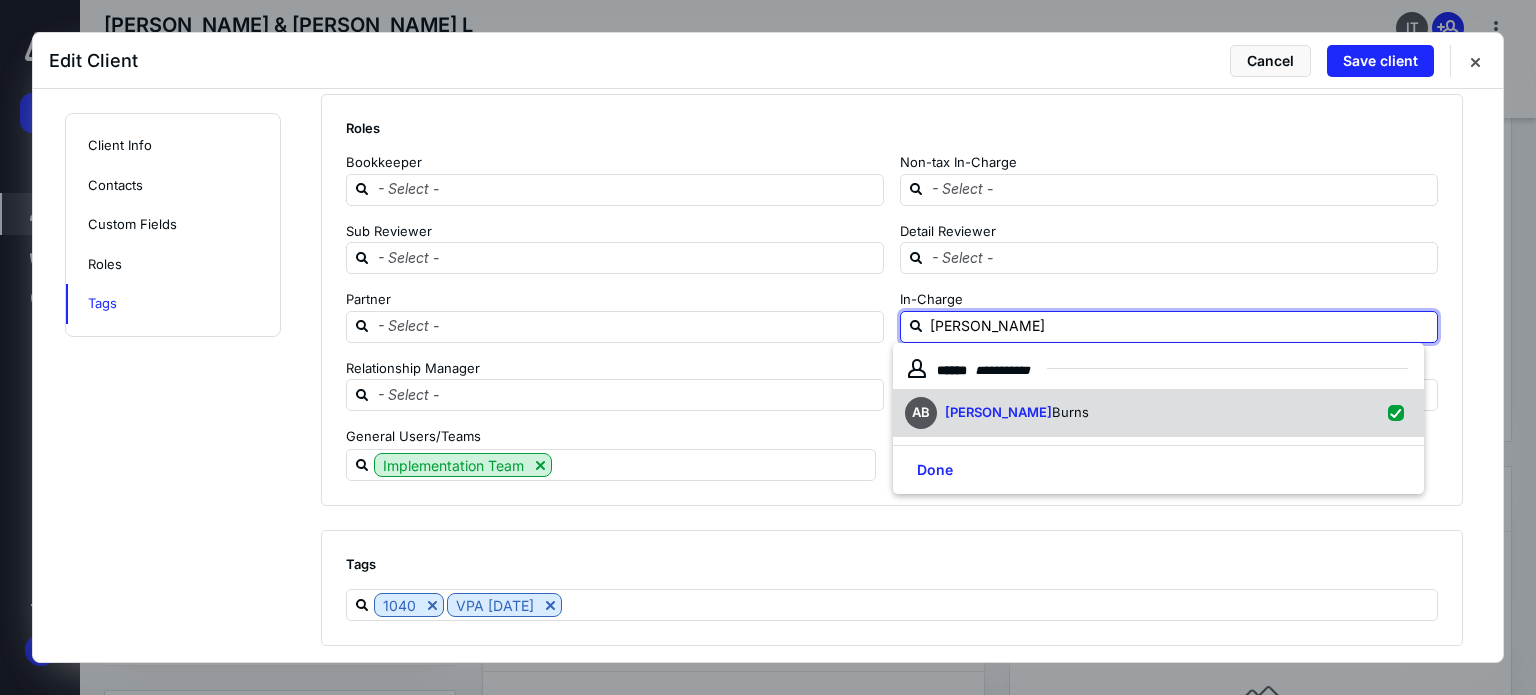 checkbox on "true" 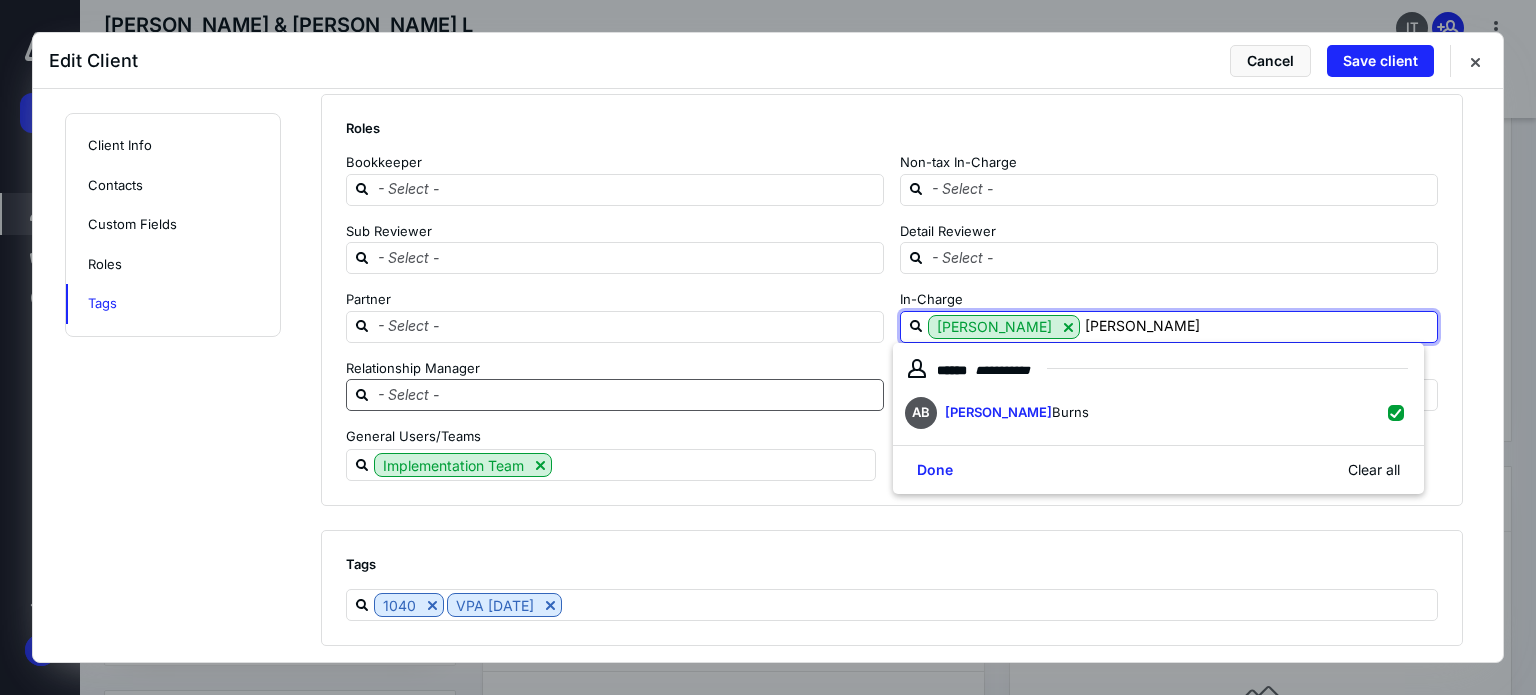 type on "[PERSON_NAME]" 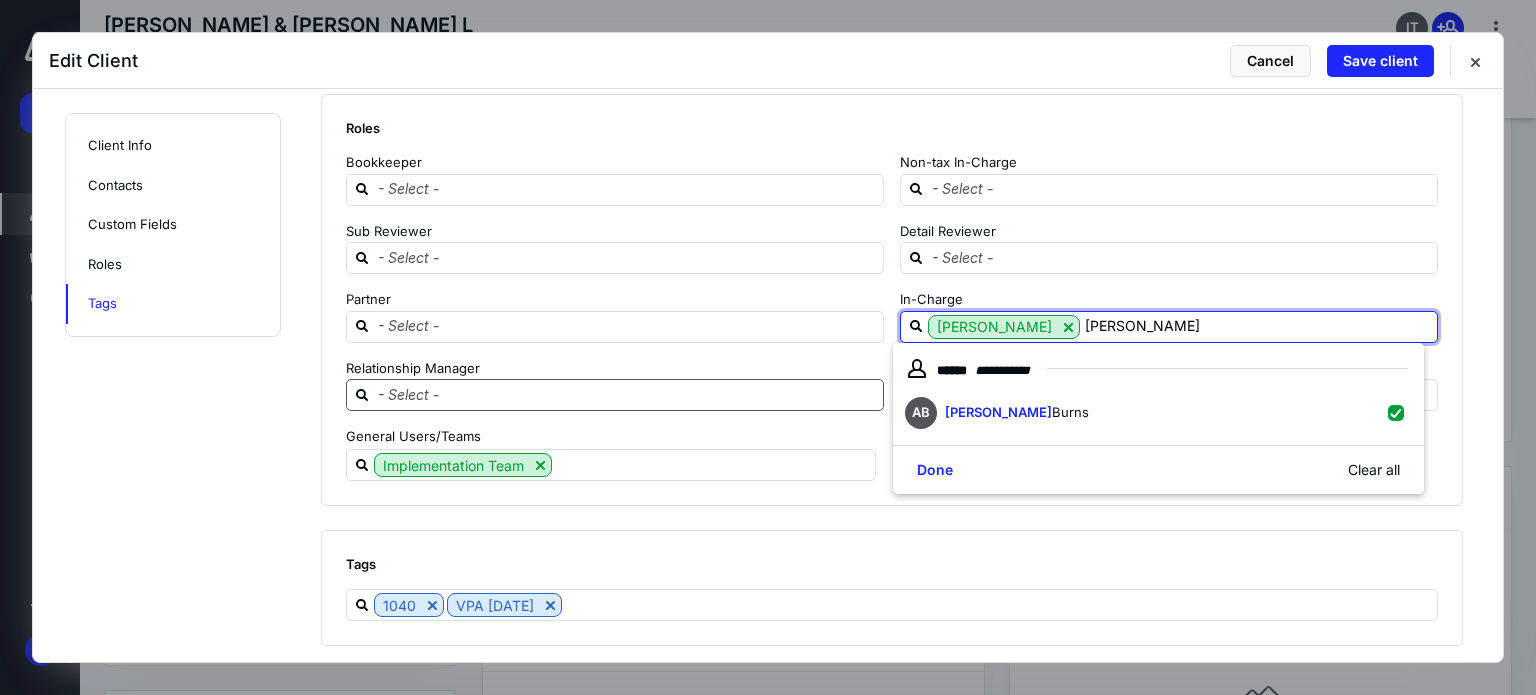 click at bounding box center (627, 395) 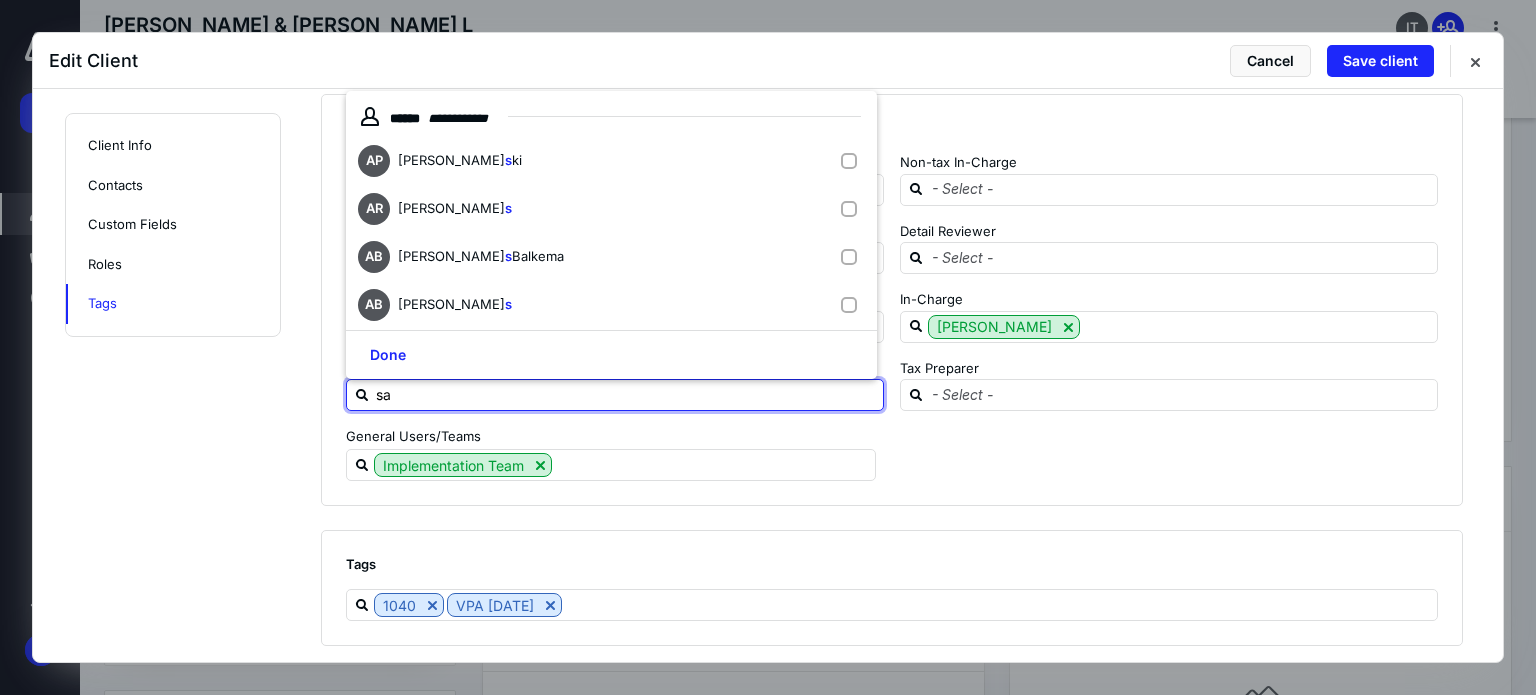 type on "sar" 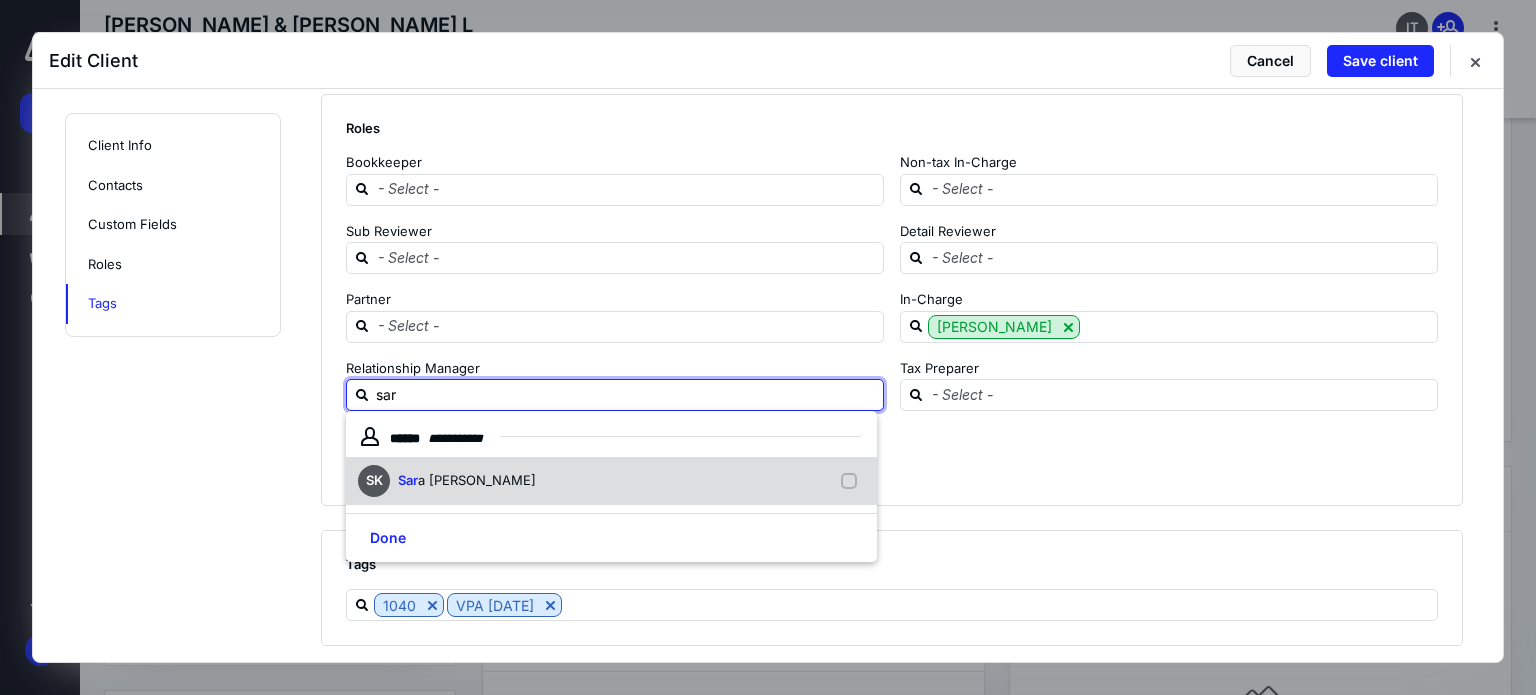 click on "SK Sar a [PERSON_NAME]" at bounding box center (611, 481) 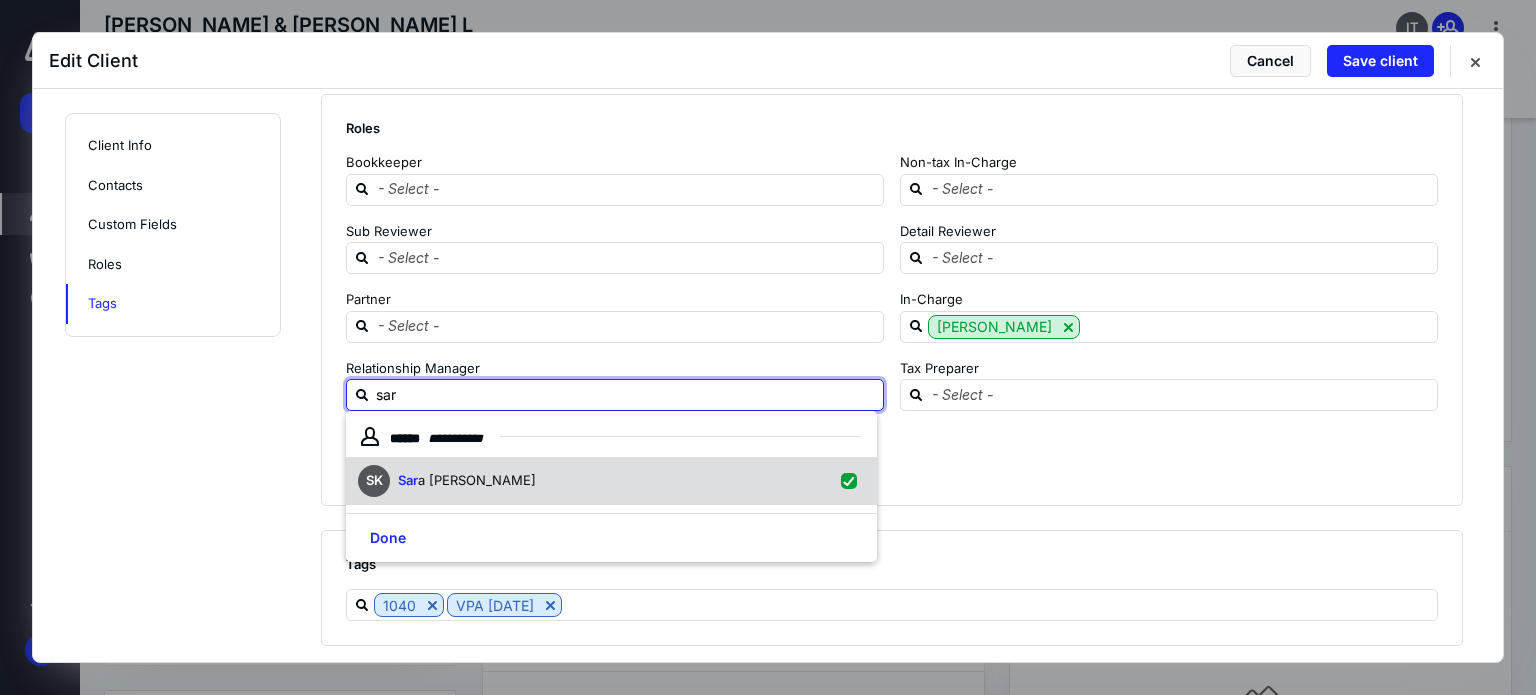 checkbox on "true" 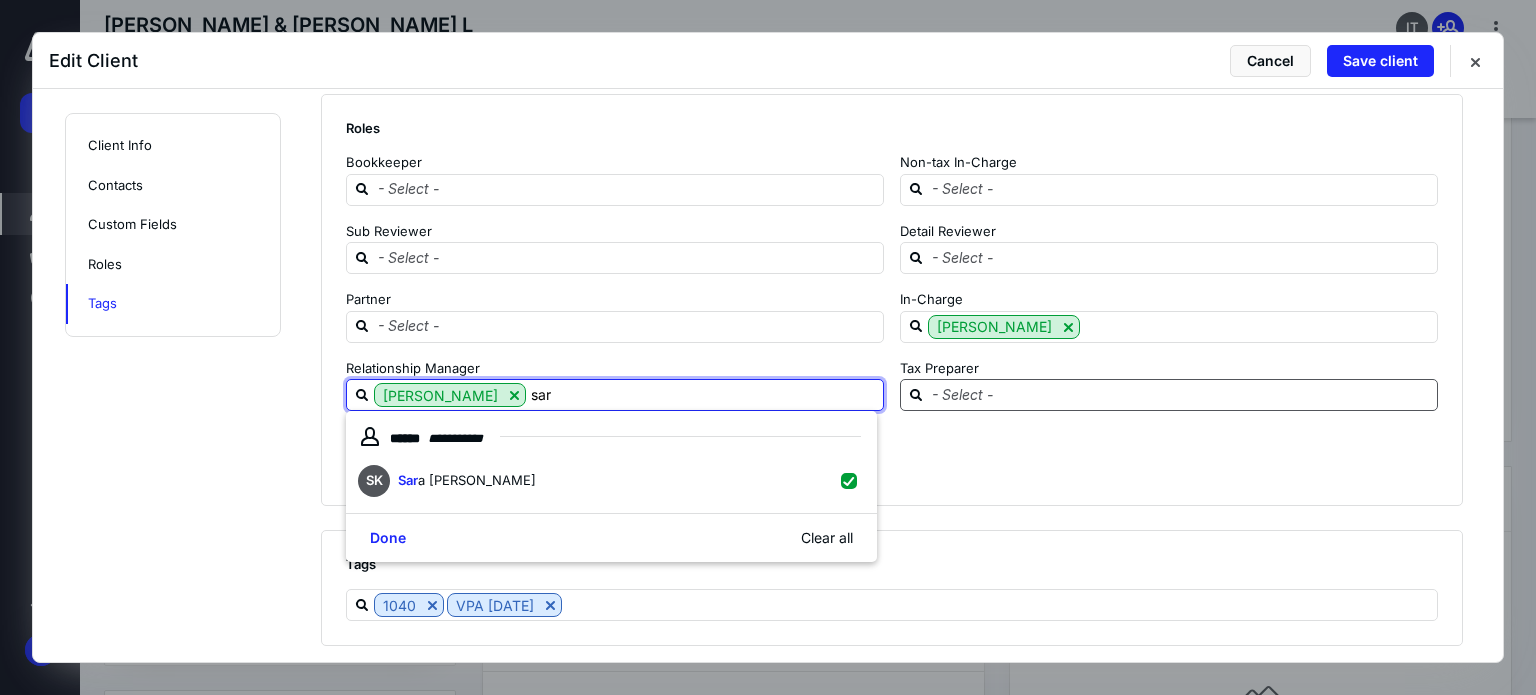 type on "sar" 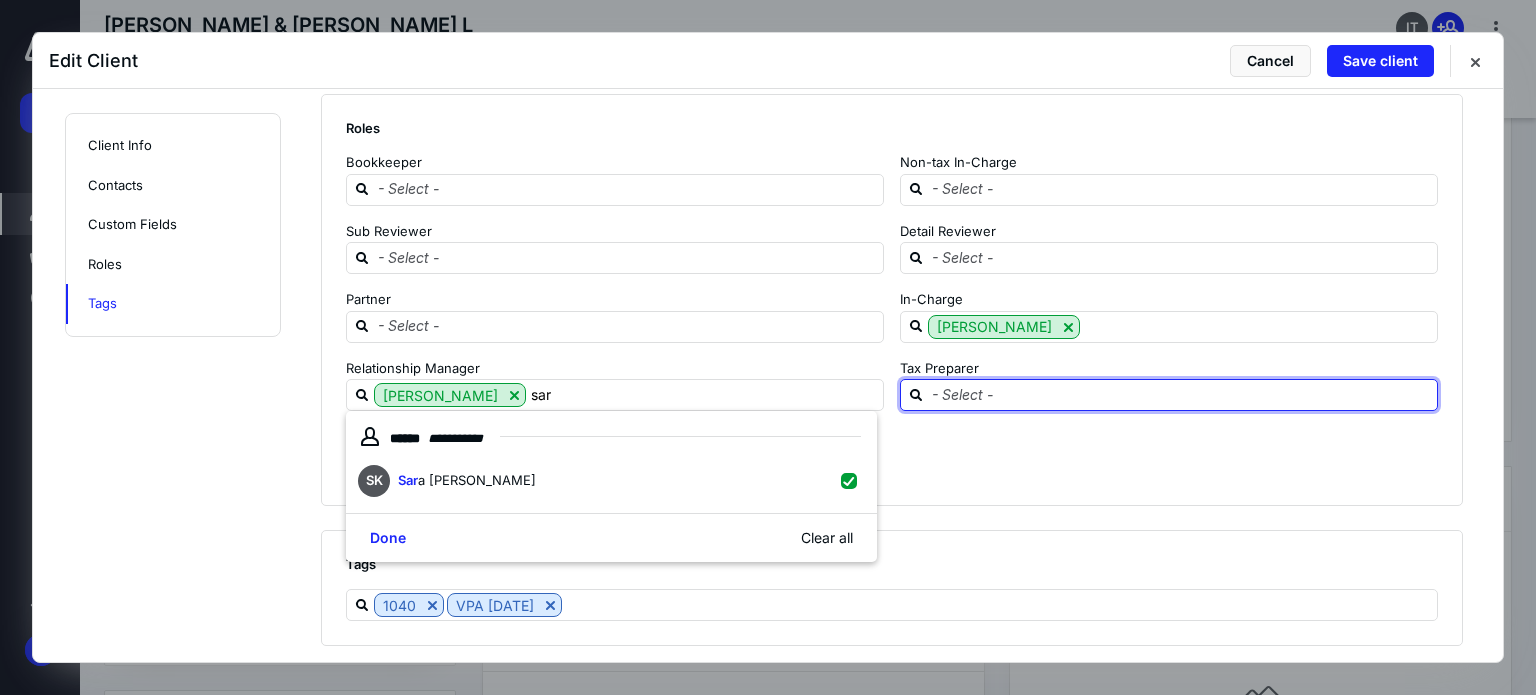 click at bounding box center [1181, 394] 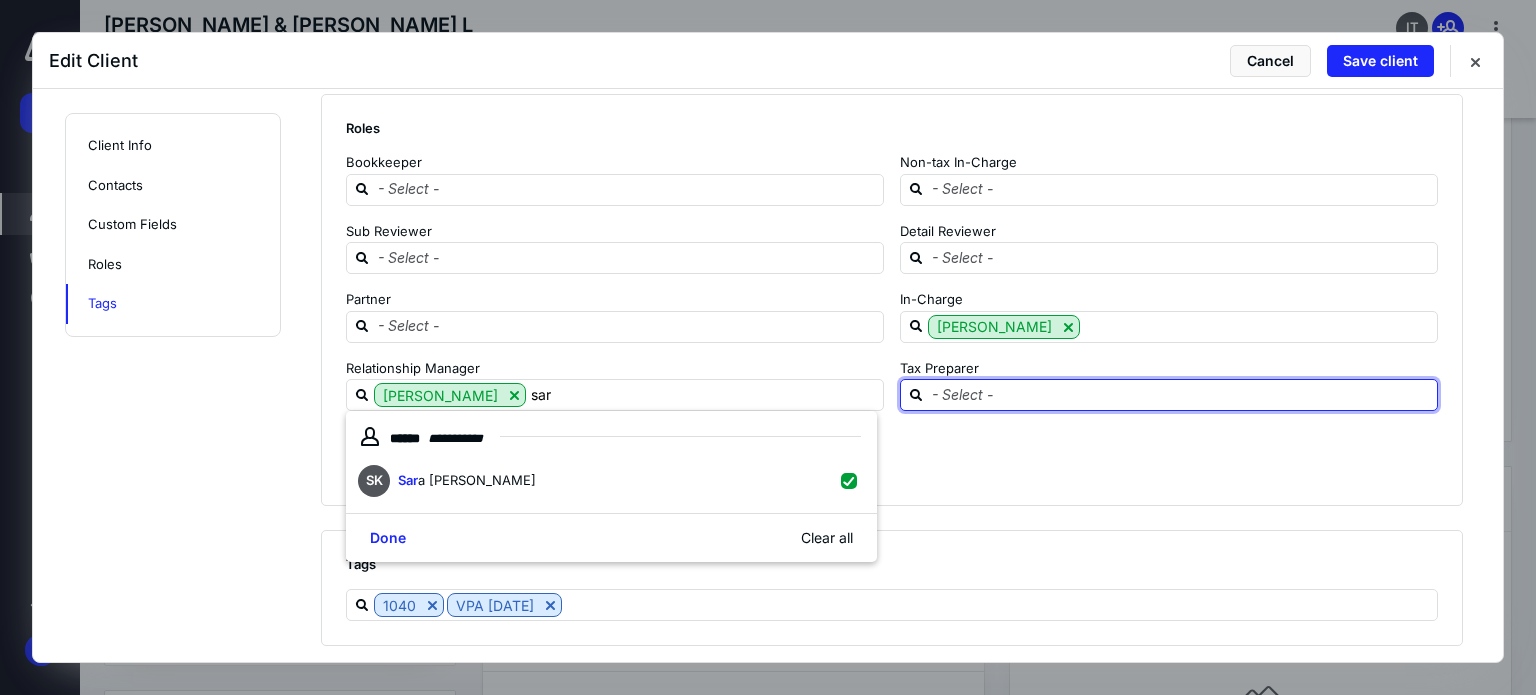 type 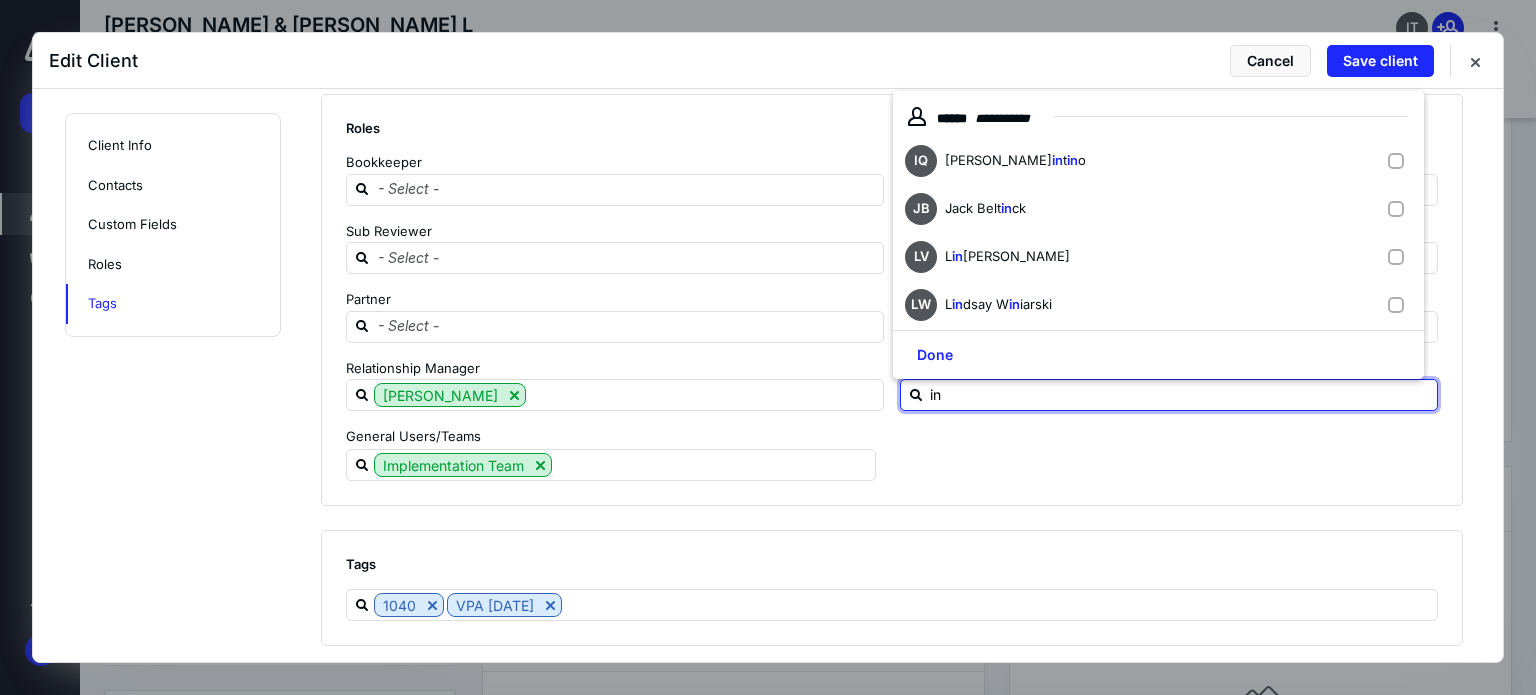 type on "int" 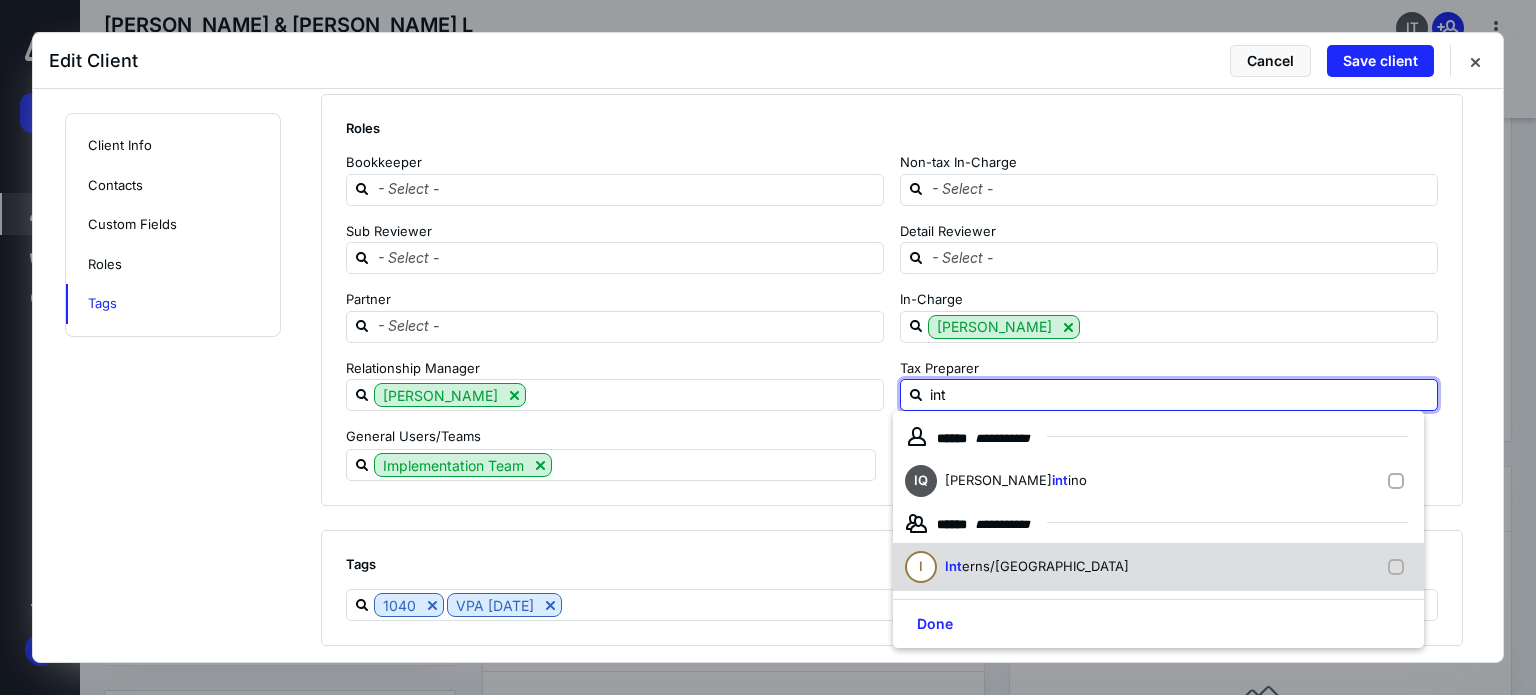 click on "I Int erns/[GEOGRAPHIC_DATA]" at bounding box center [1021, 567] 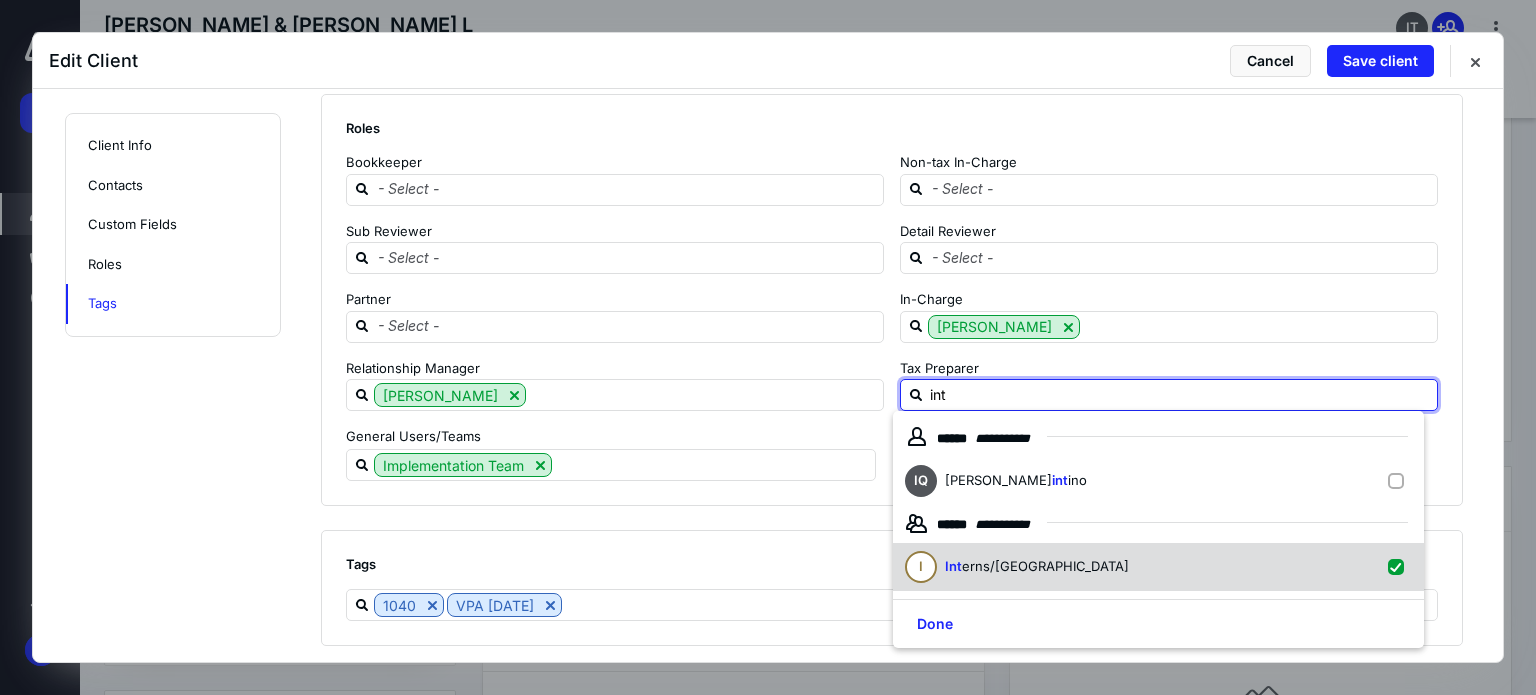 checkbox on "true" 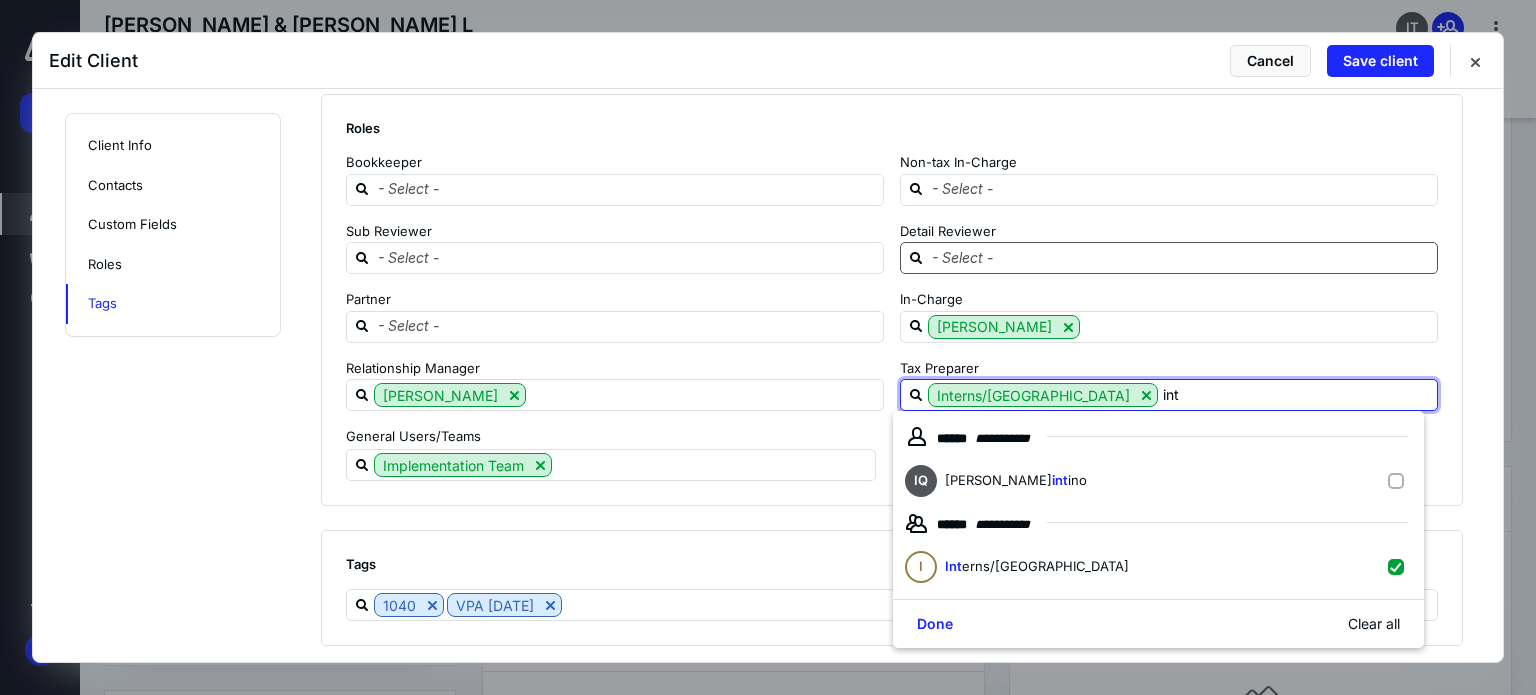type on "int" 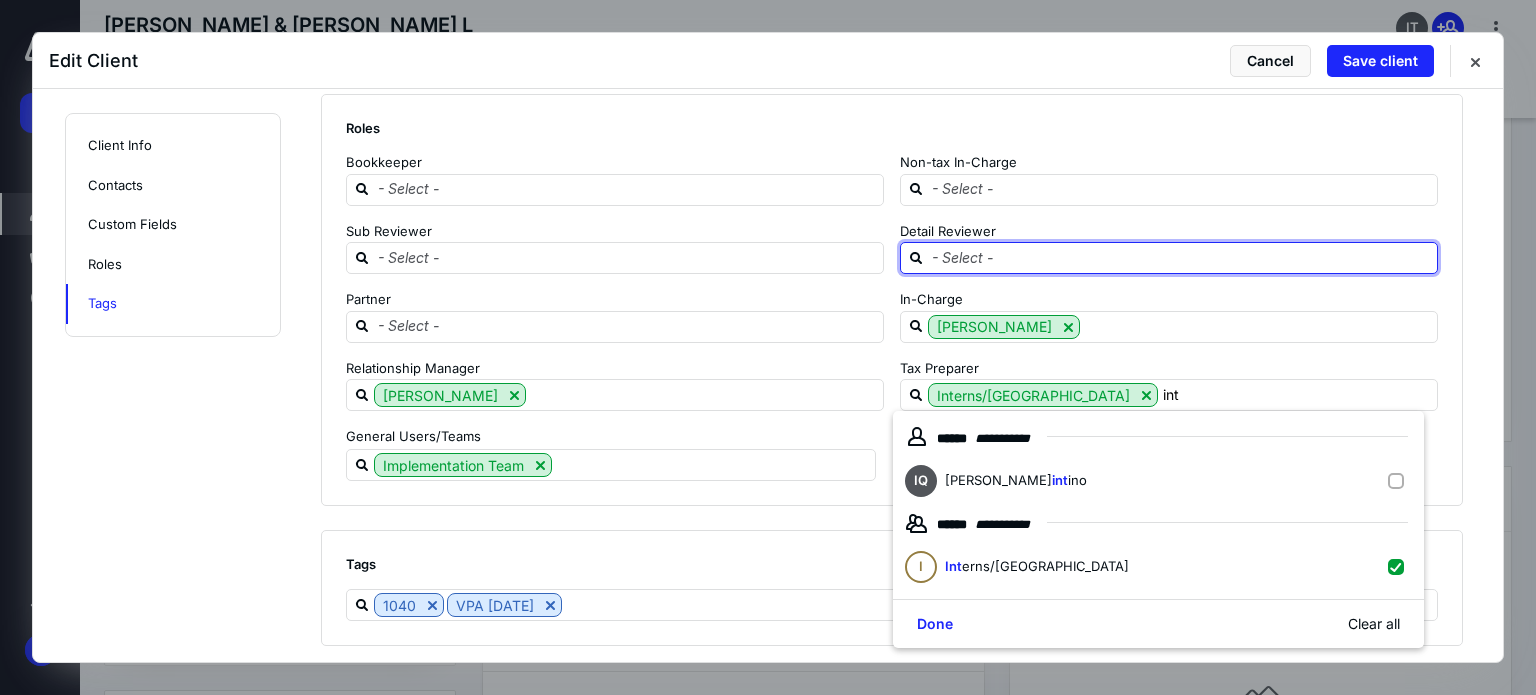 click at bounding box center (1181, 257) 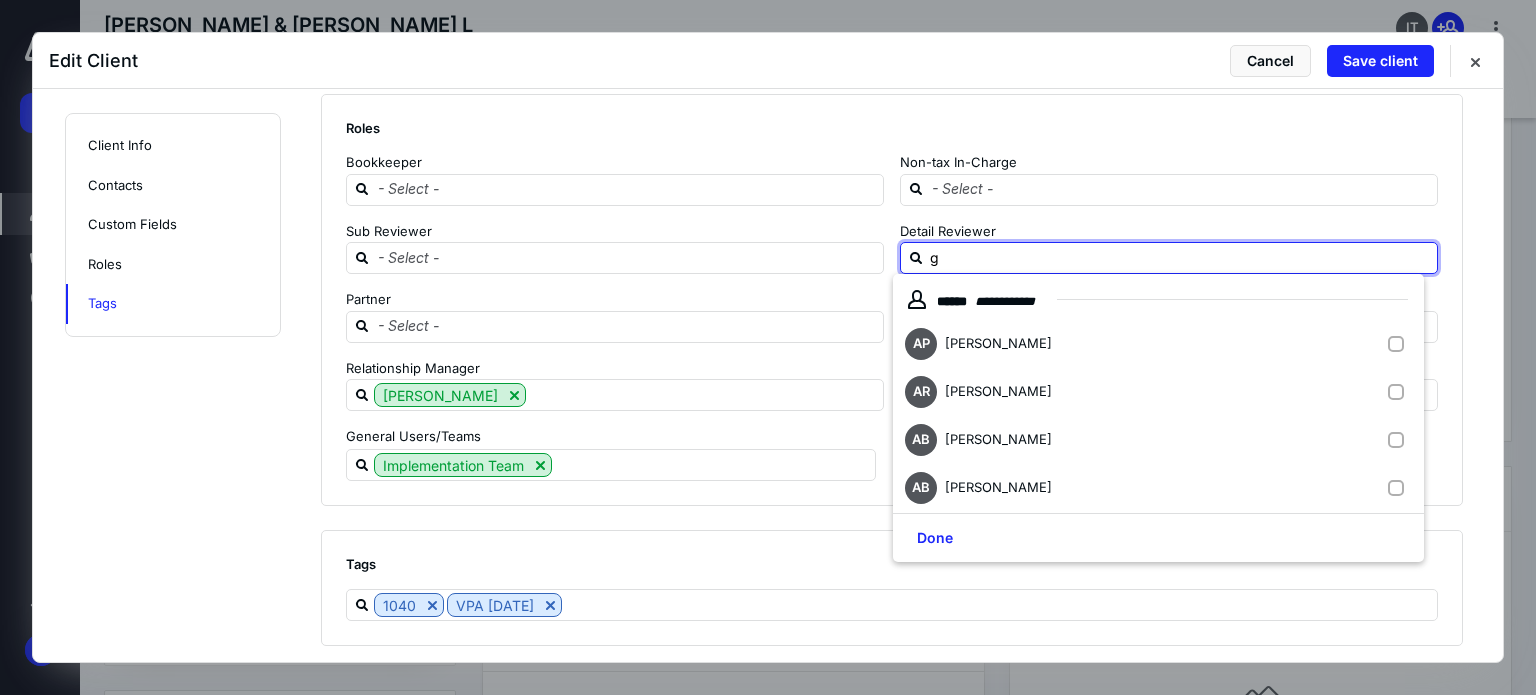 type on "gr" 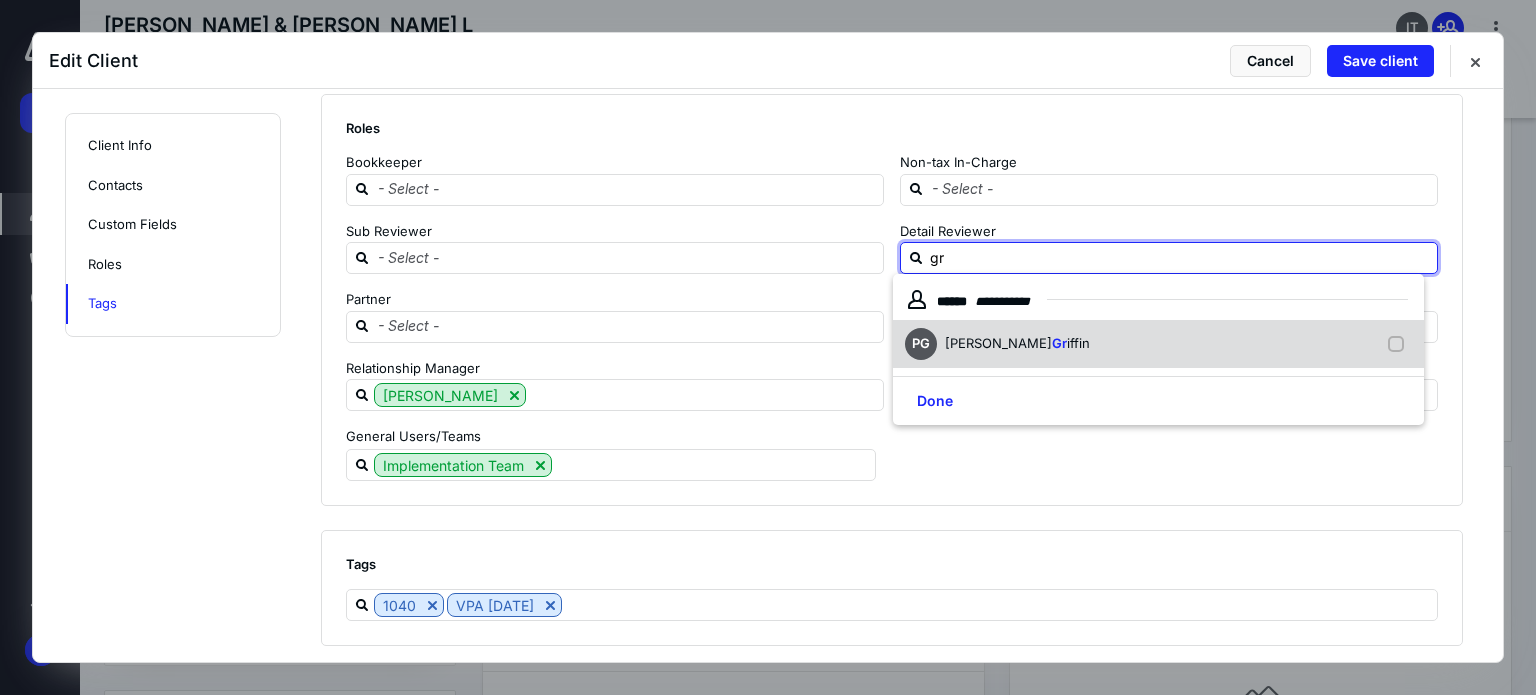 click on "[PERSON_NAME]  Gr iffin" at bounding box center (1158, 344) 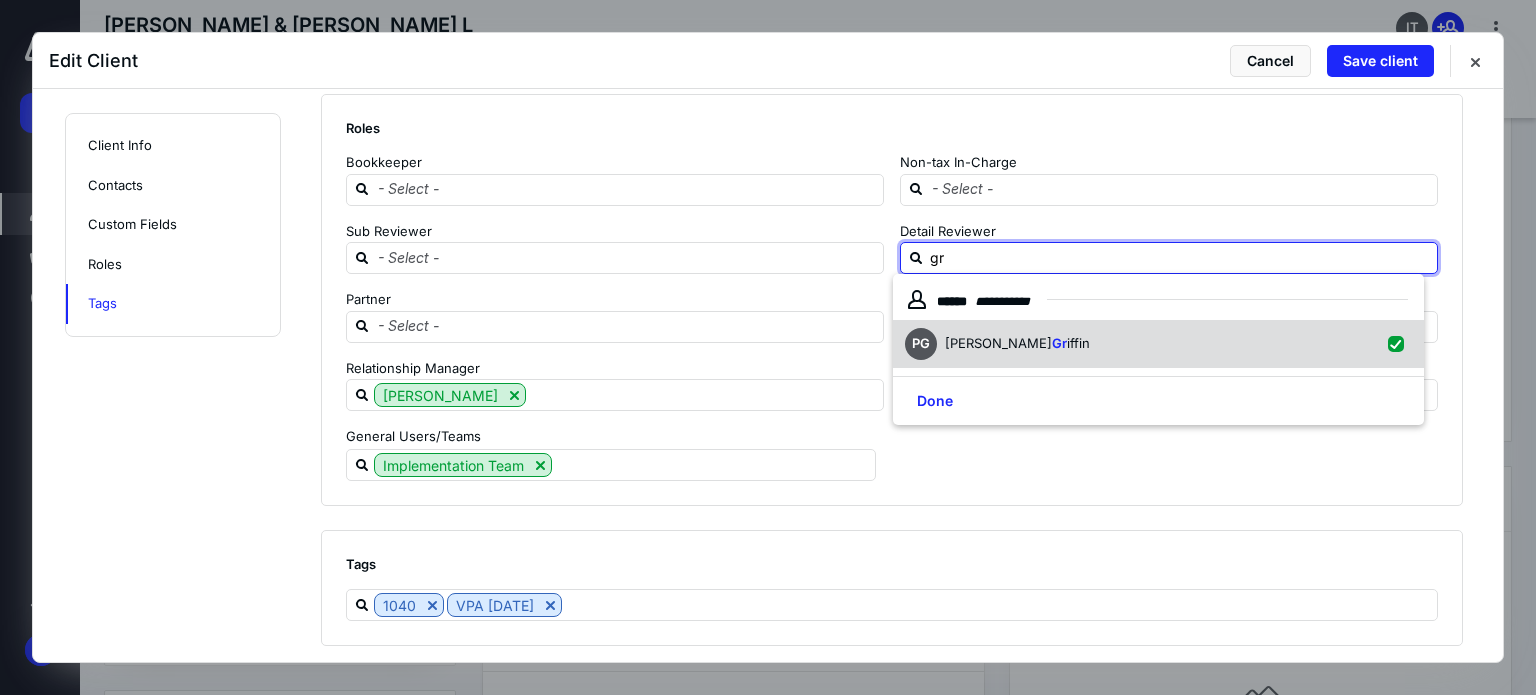 checkbox on "true" 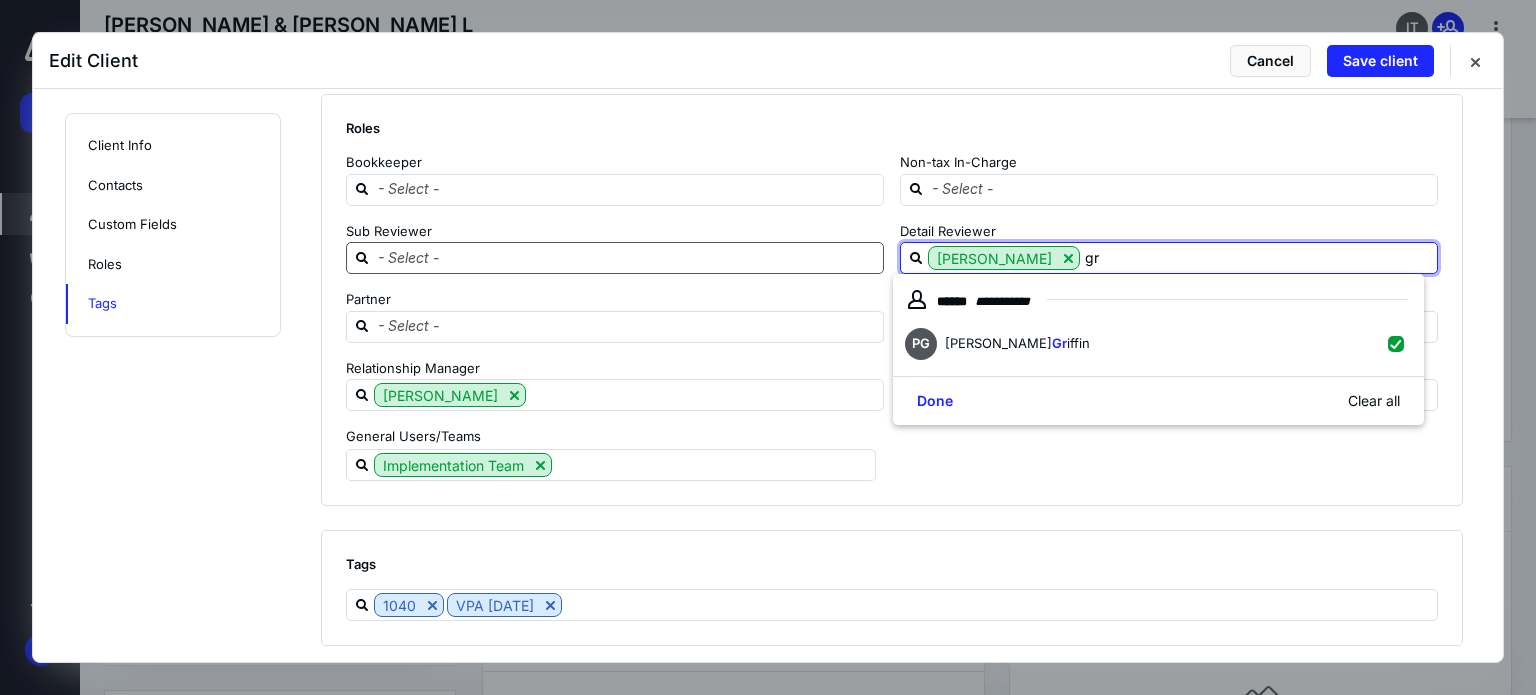 type on "gr" 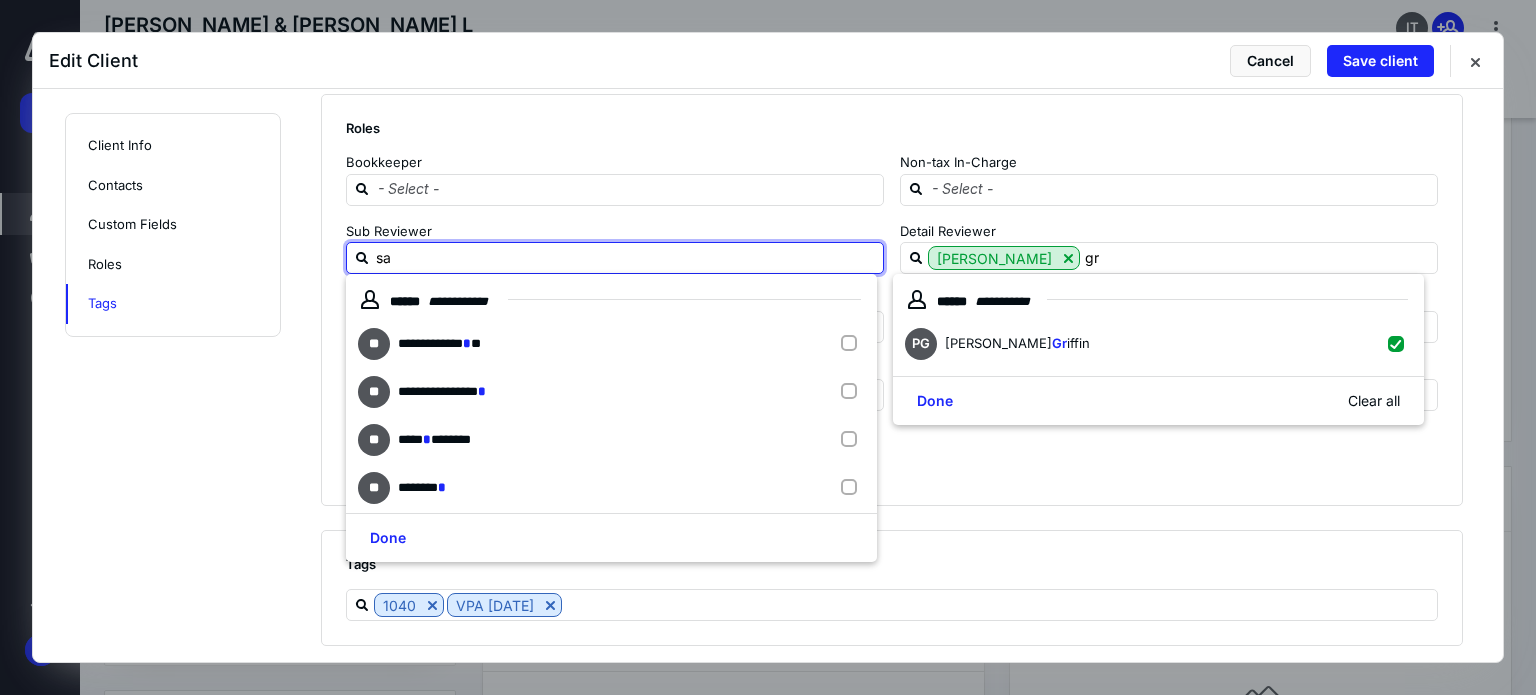 type on "sar" 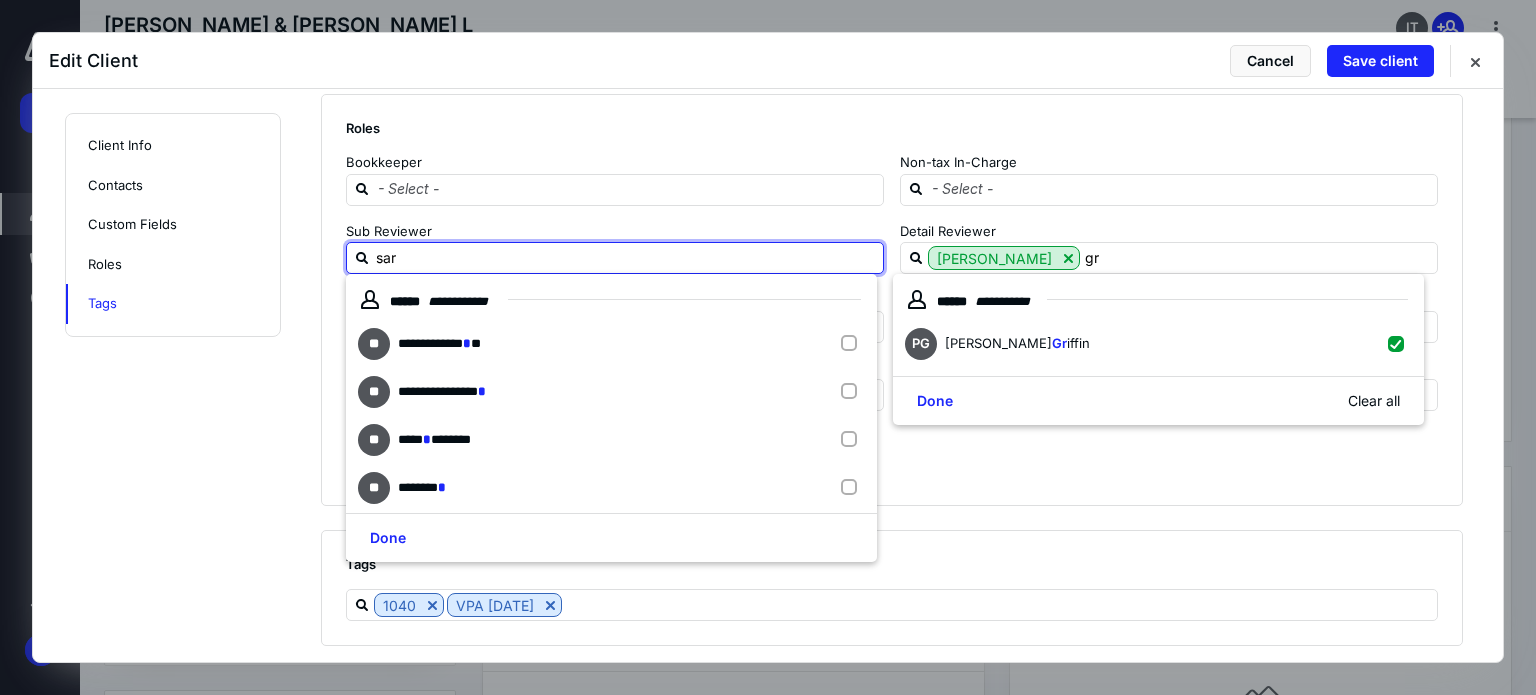 click on "sar" at bounding box center (627, 257) 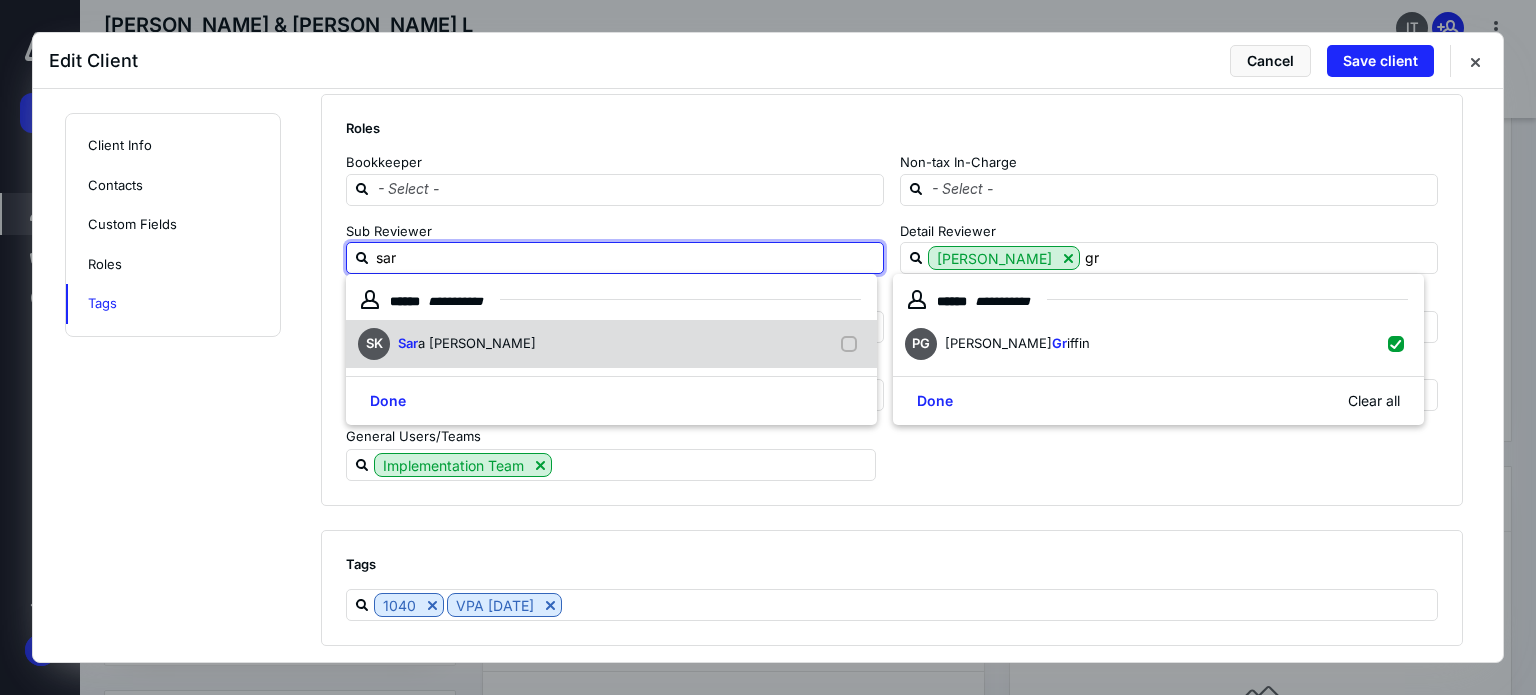 click on "SK Sar a [PERSON_NAME]" at bounding box center (611, 344) 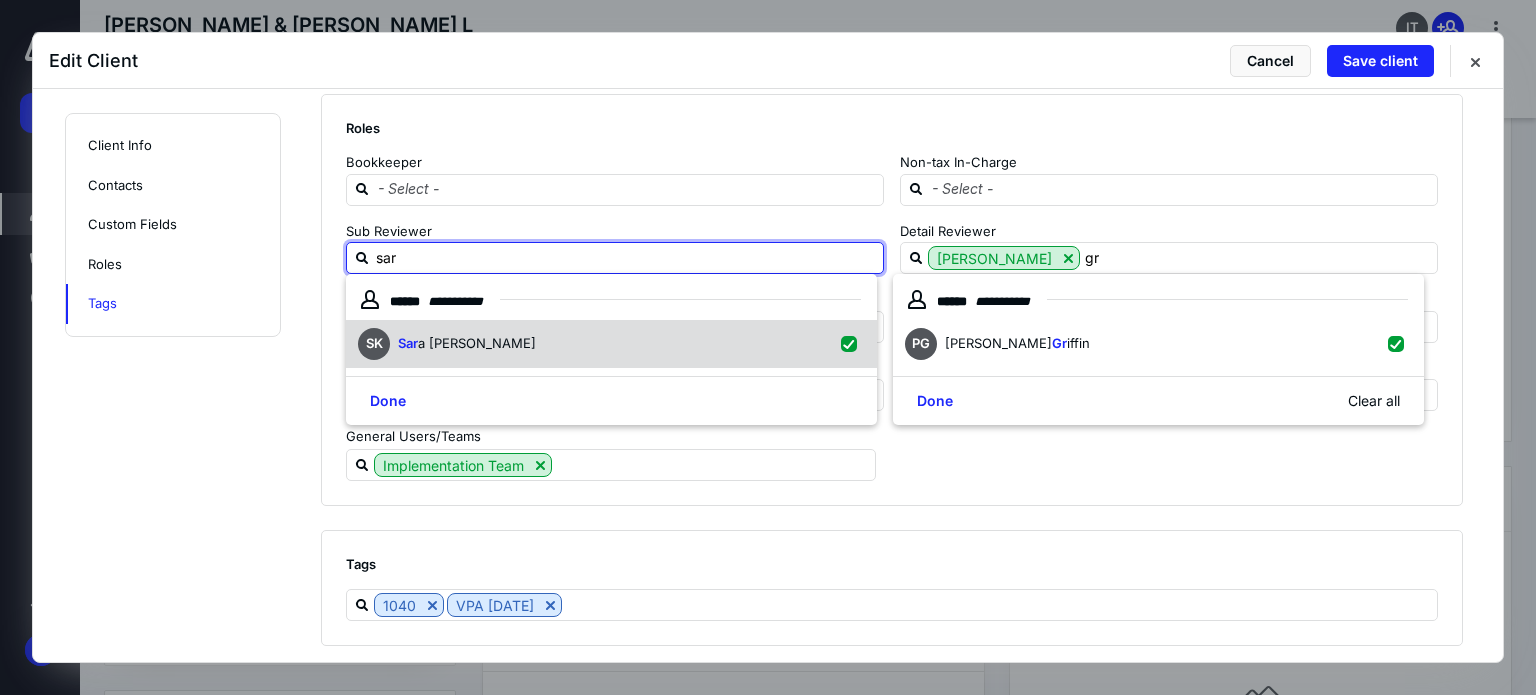checkbox on "true" 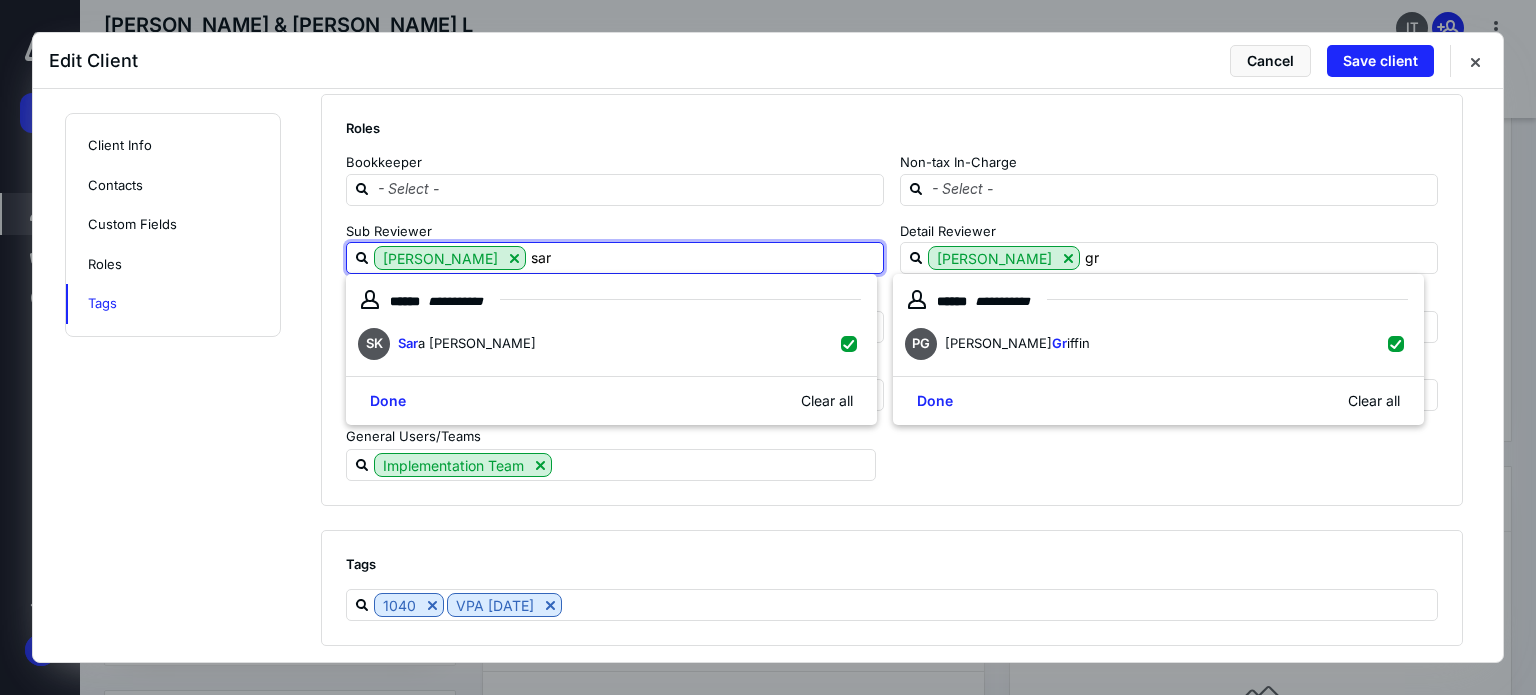 type on "sar" 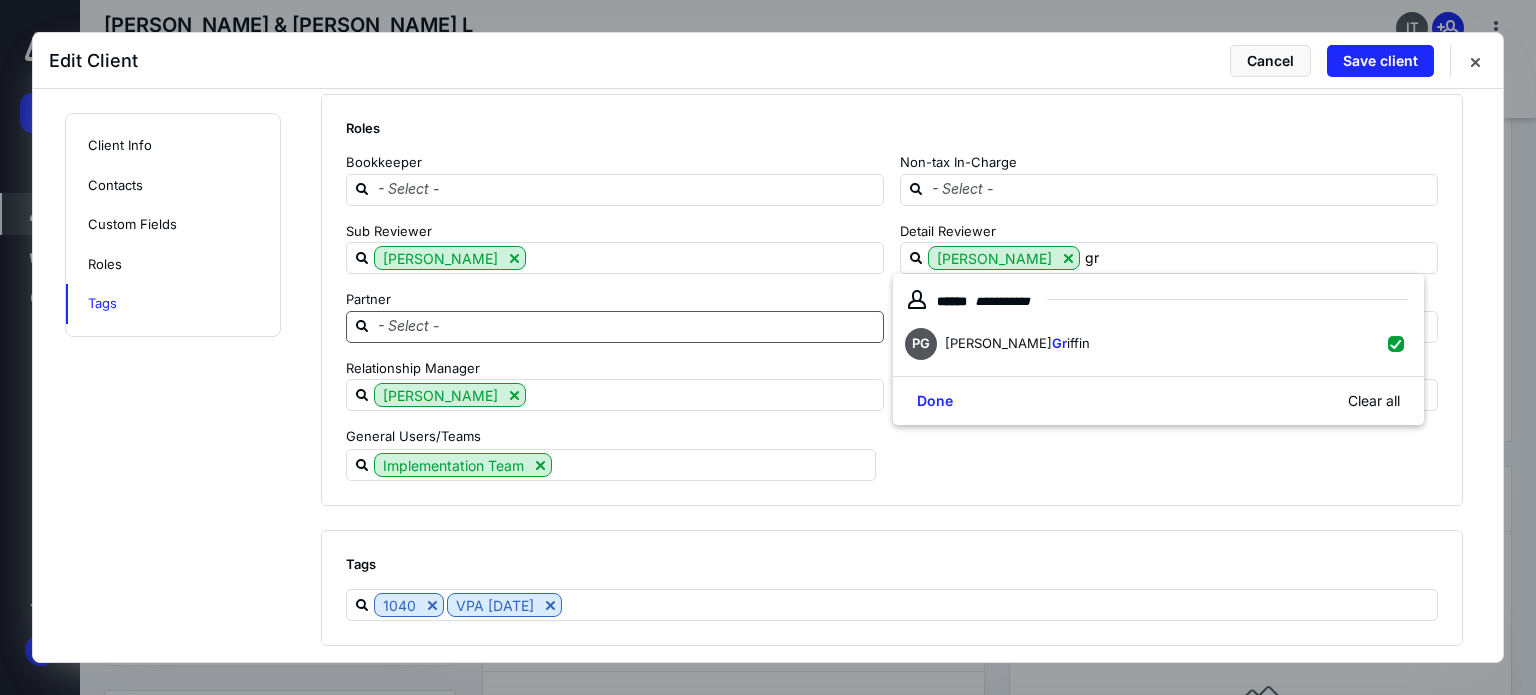 click at bounding box center [627, 327] 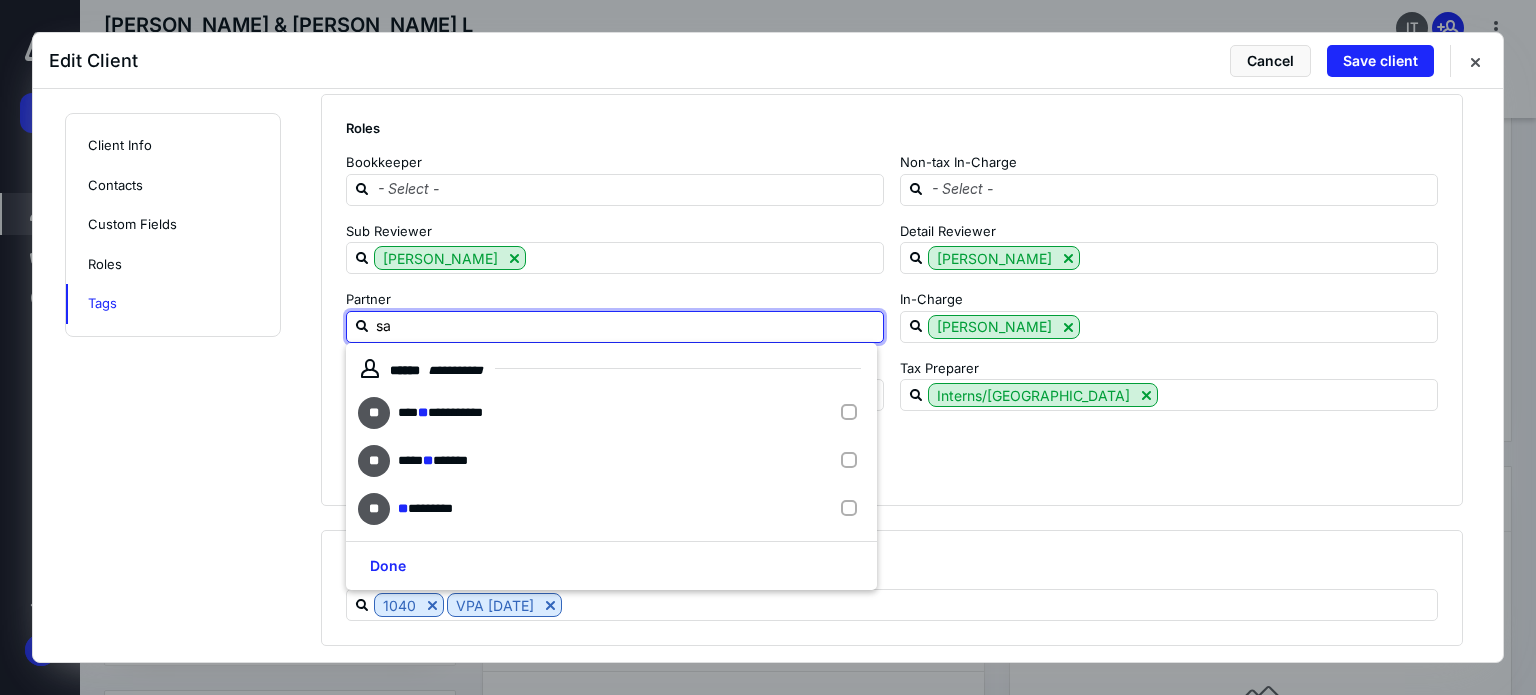 type on "sar" 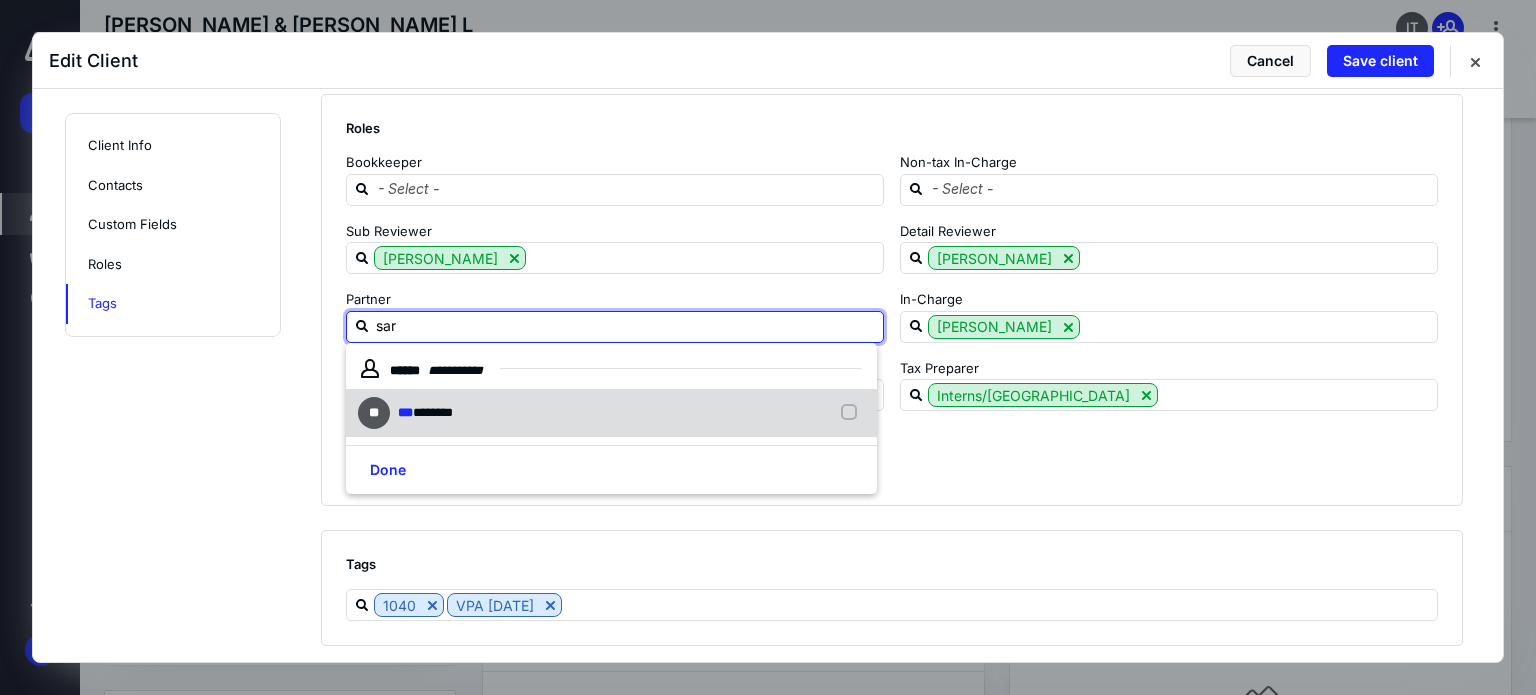 click on "***" at bounding box center [405, 412] 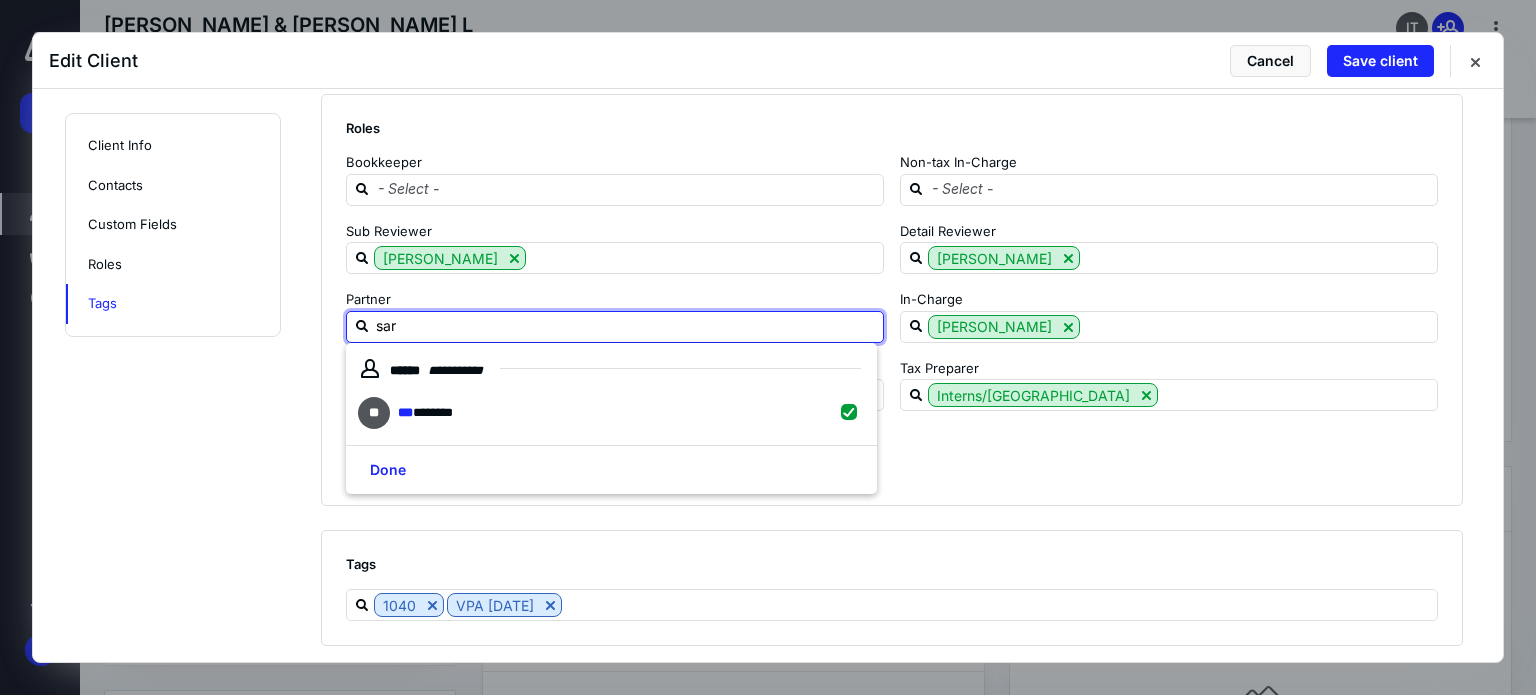 checkbox on "true" 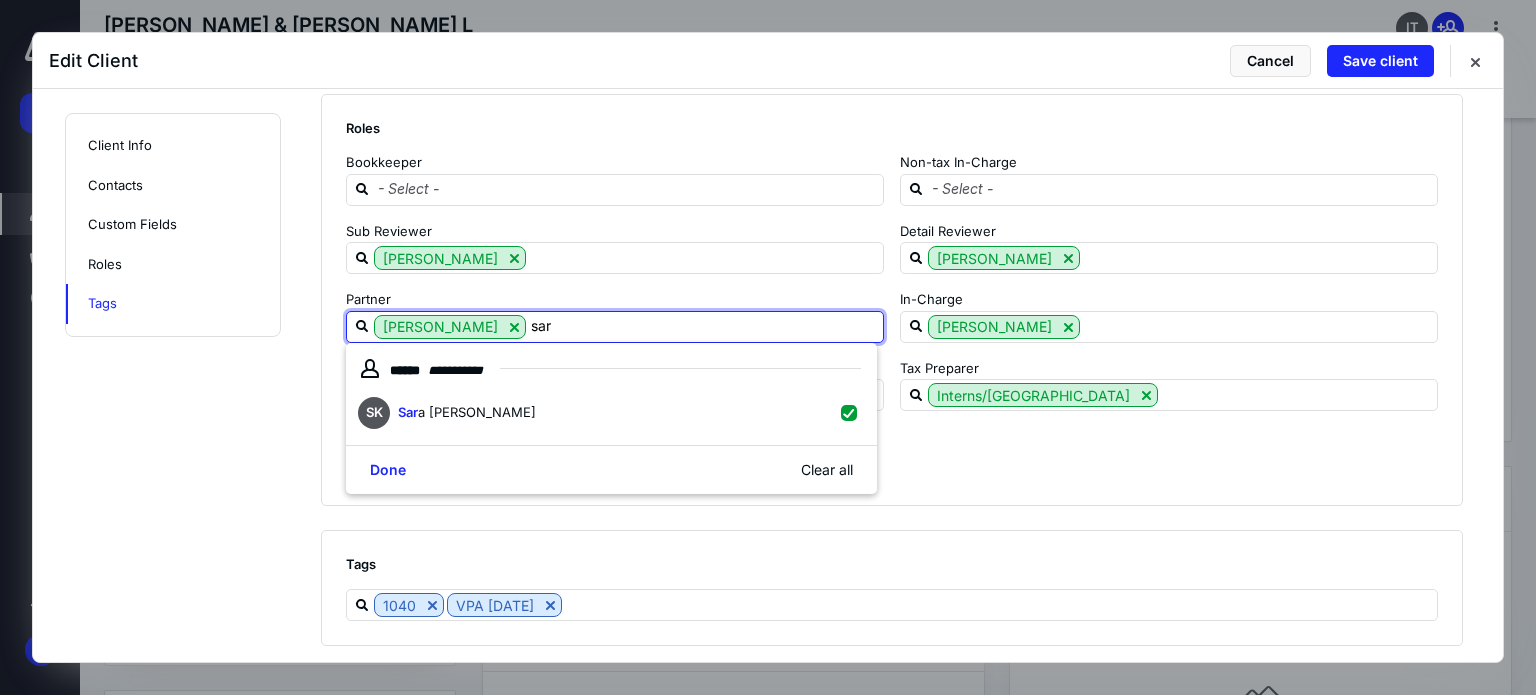 type on "sar" 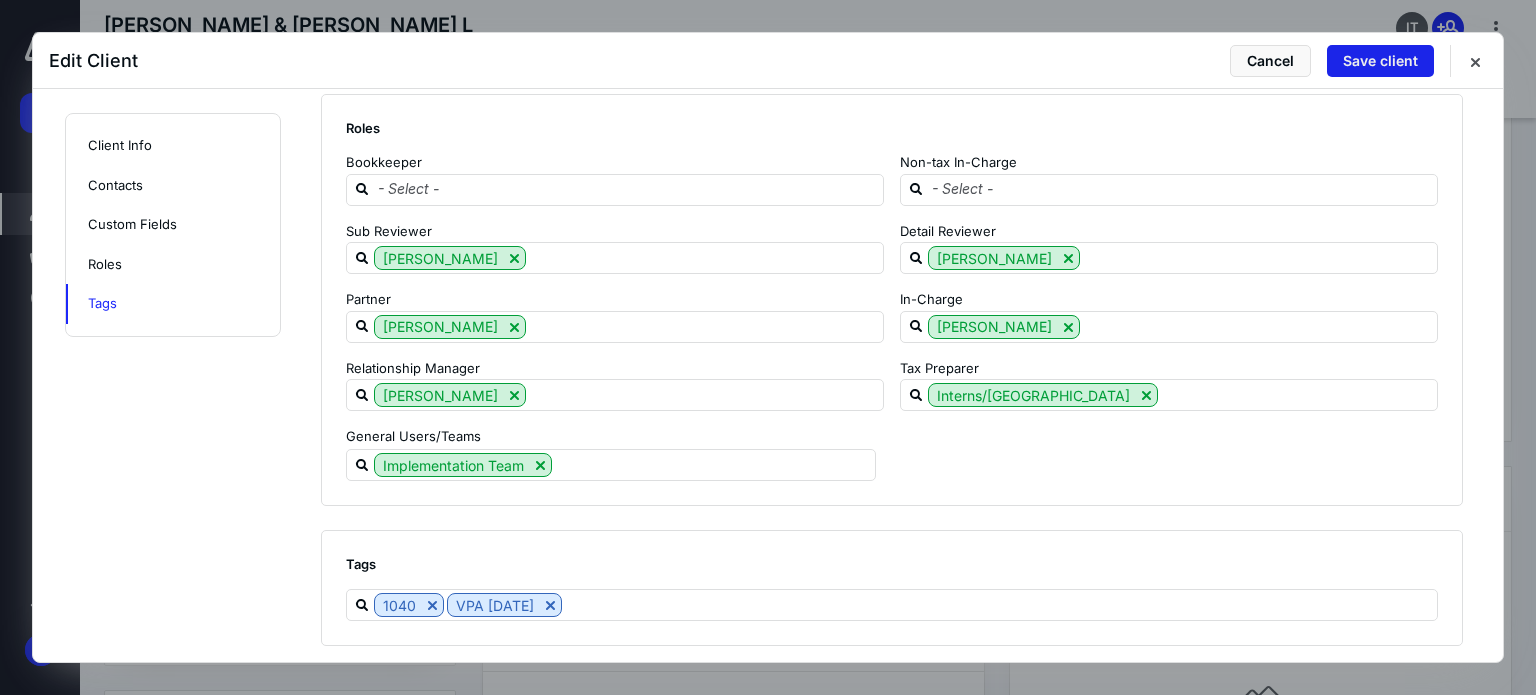 click on "Save client" at bounding box center [1380, 61] 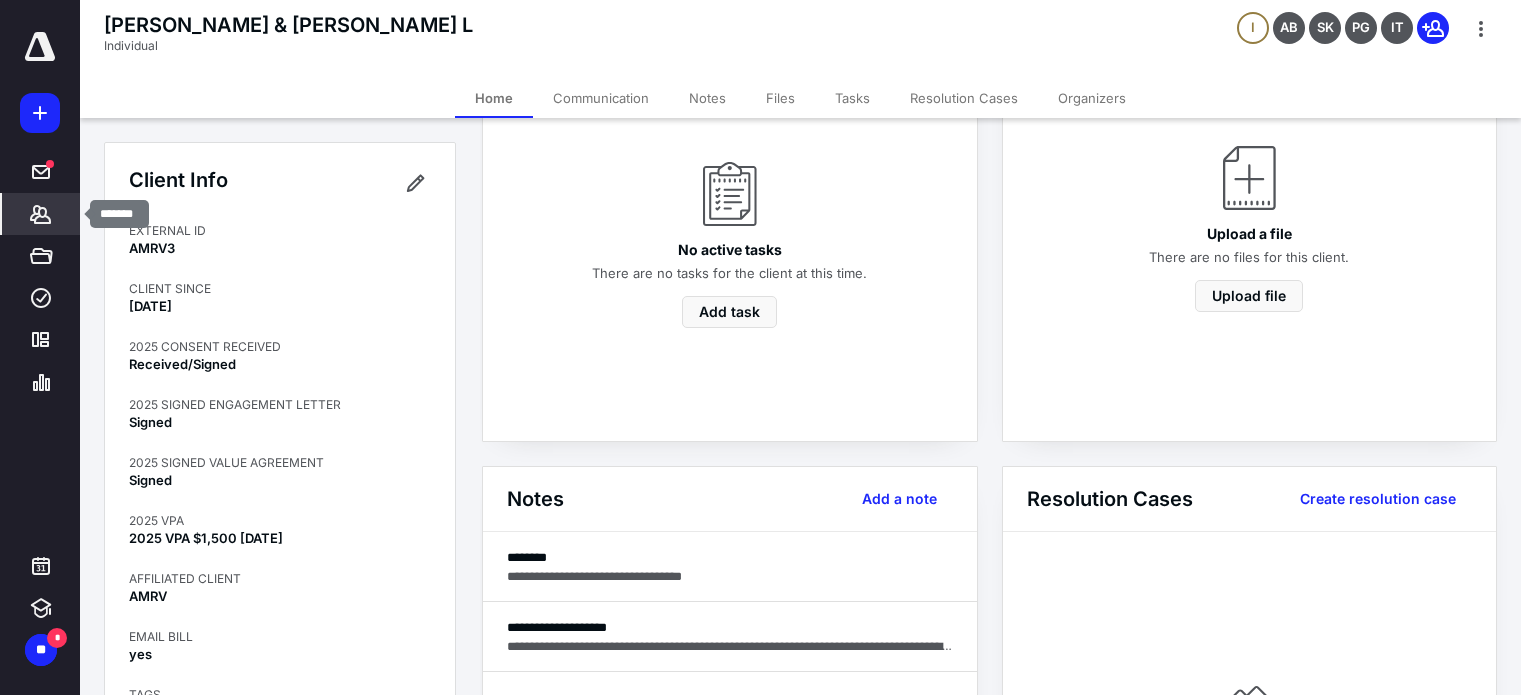 click 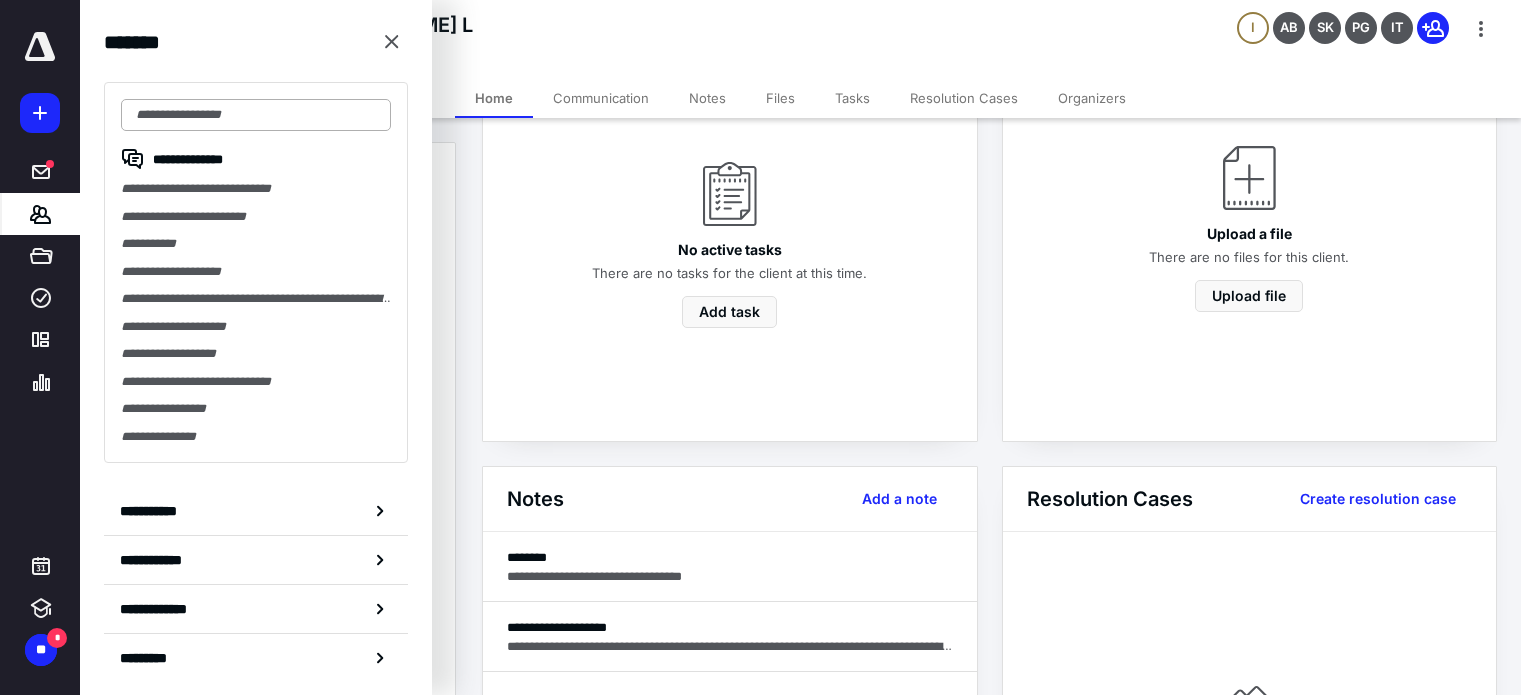 click at bounding box center (256, 115) 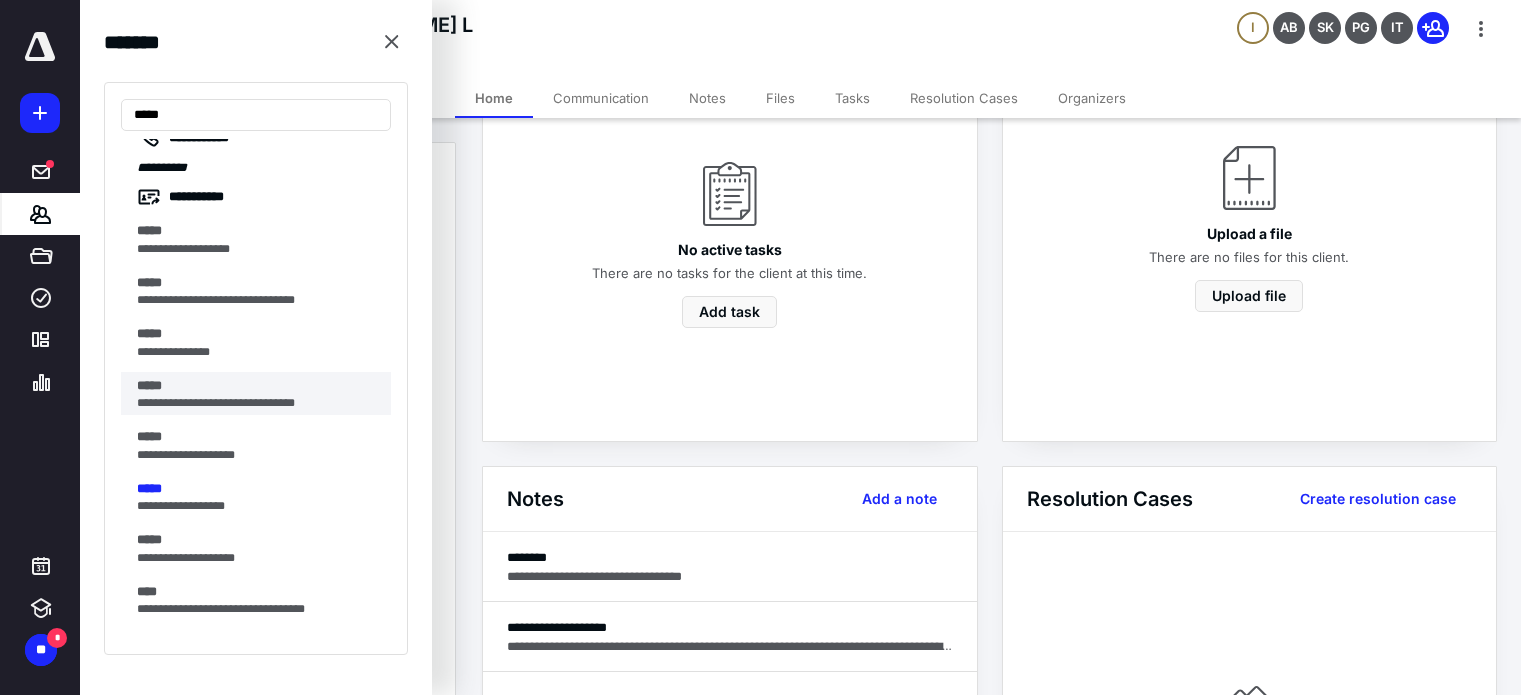 scroll, scrollTop: 294, scrollLeft: 0, axis: vertical 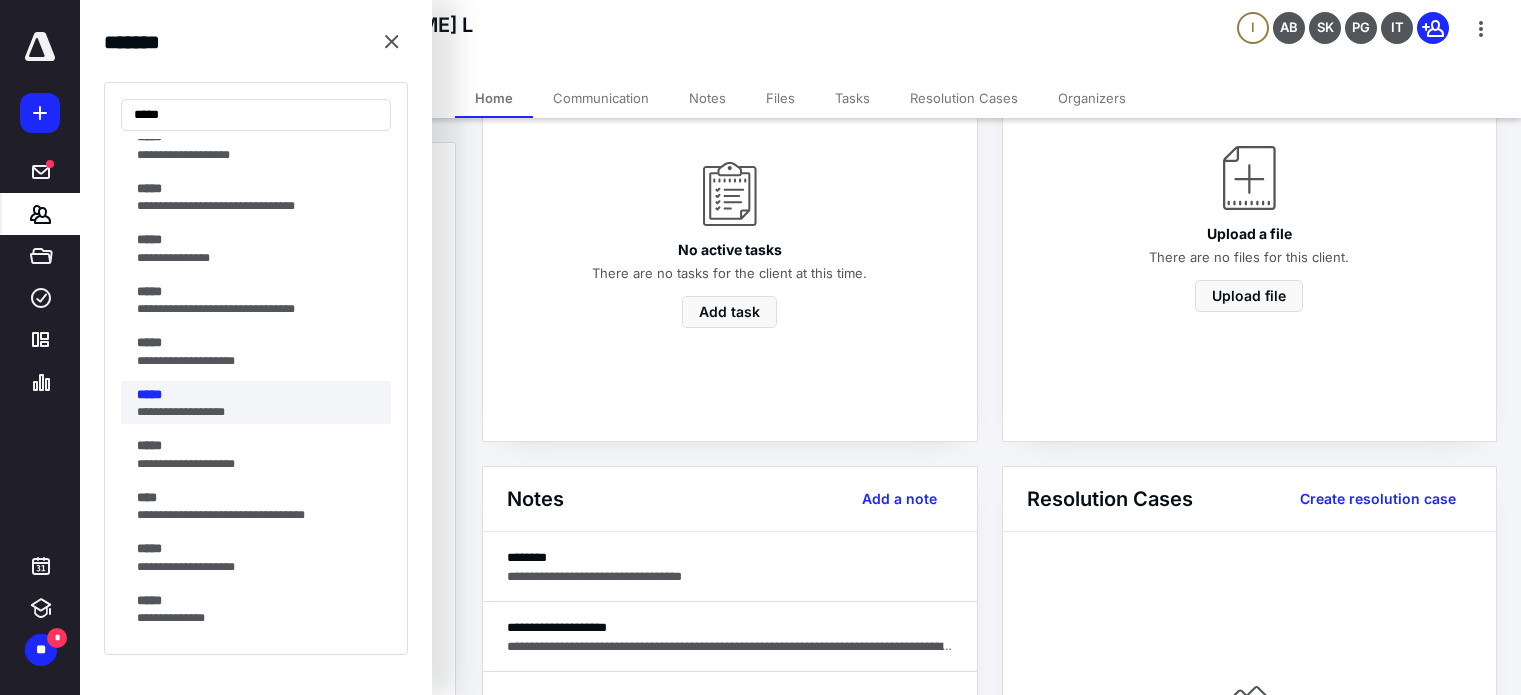 type on "*****" 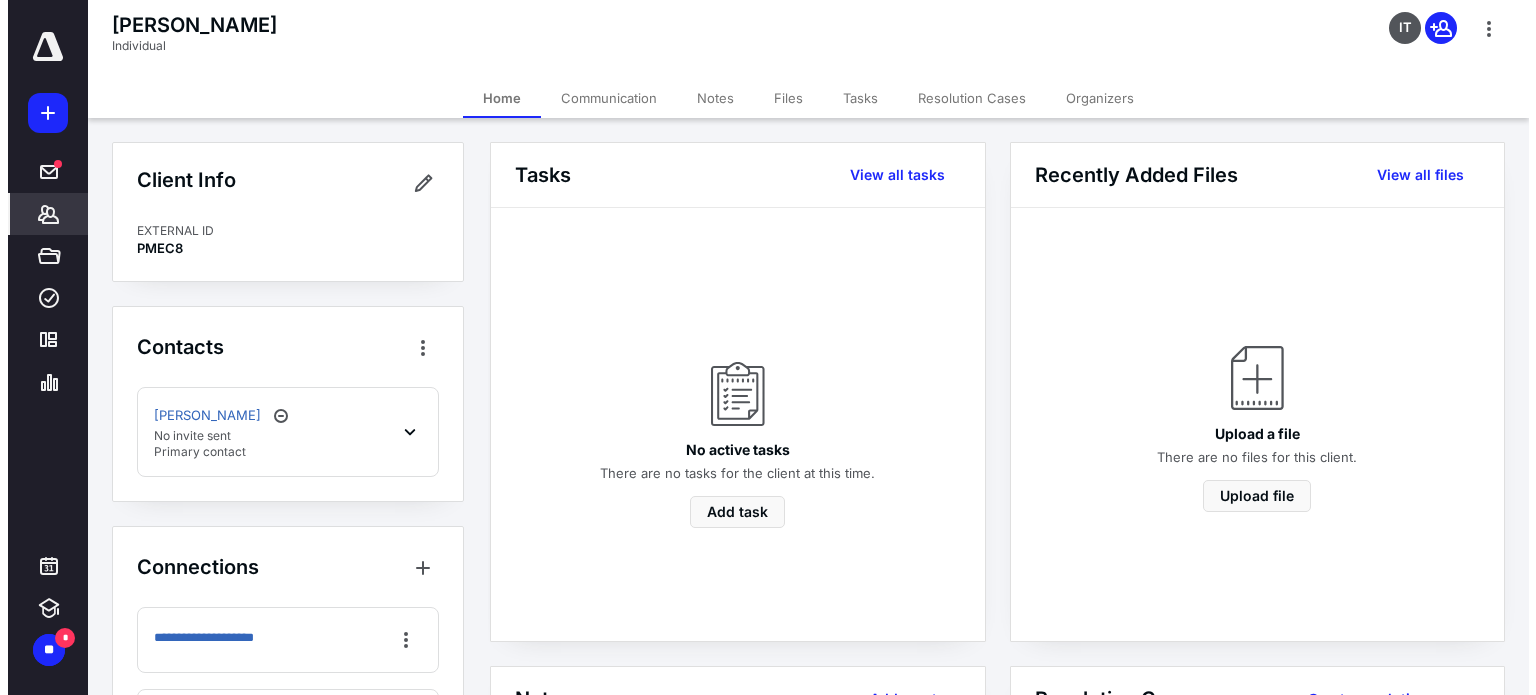 scroll, scrollTop: 300, scrollLeft: 0, axis: vertical 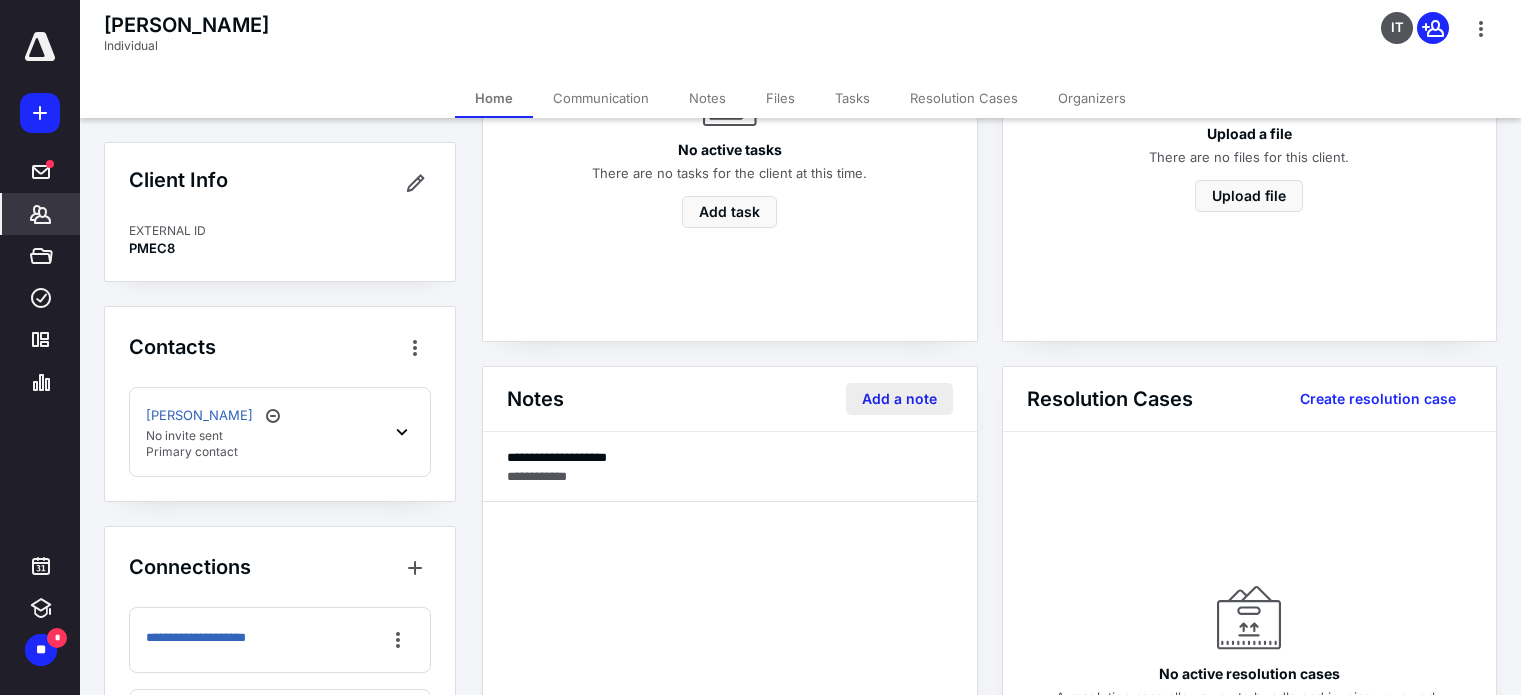 click on "Add a note" at bounding box center [899, 399] 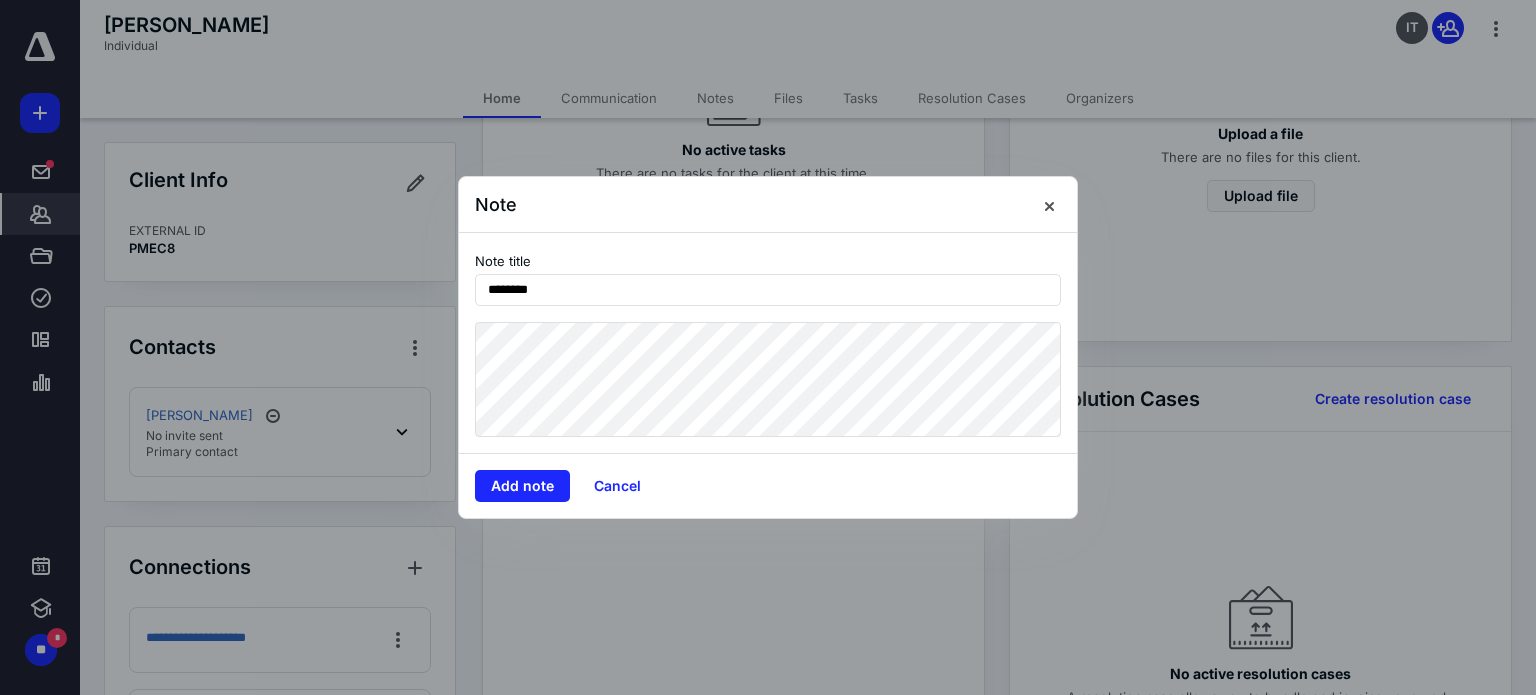 type on "********" 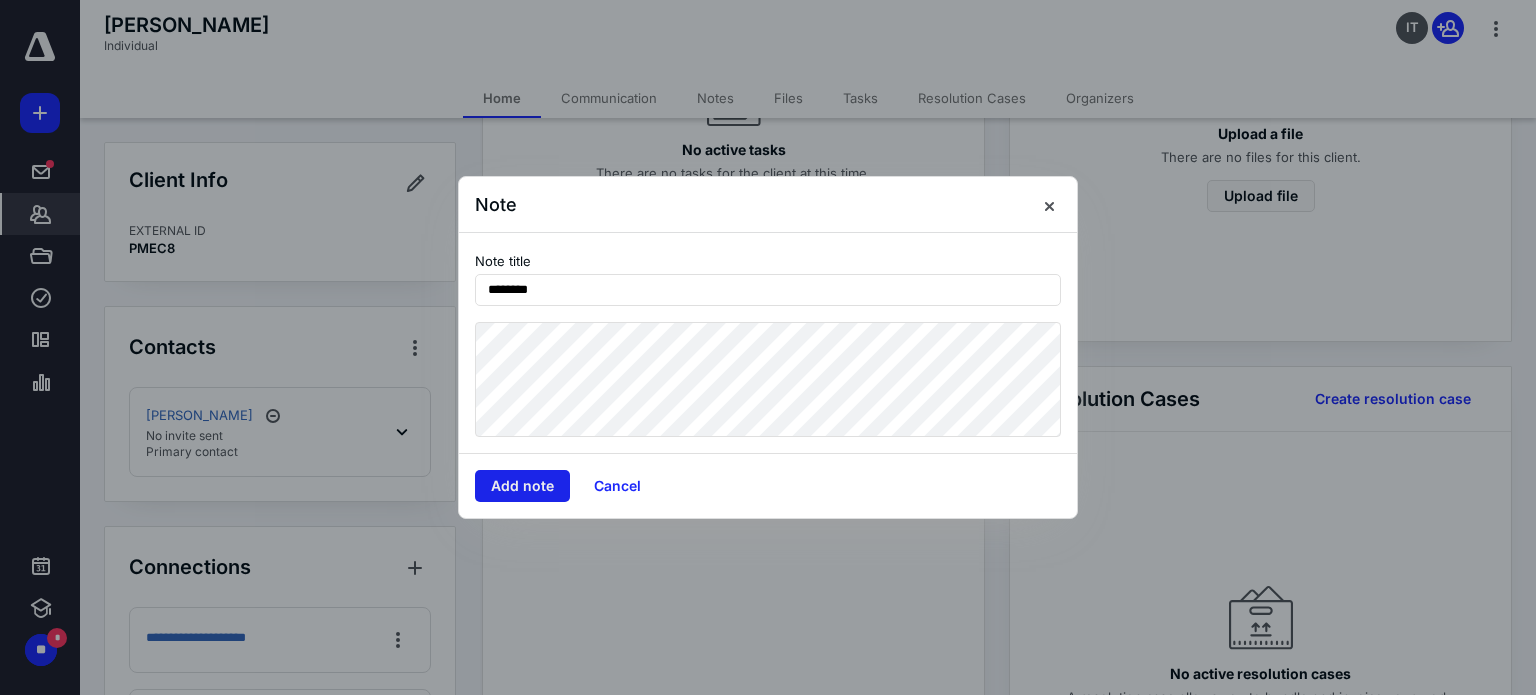 click on "Add note" at bounding box center [522, 486] 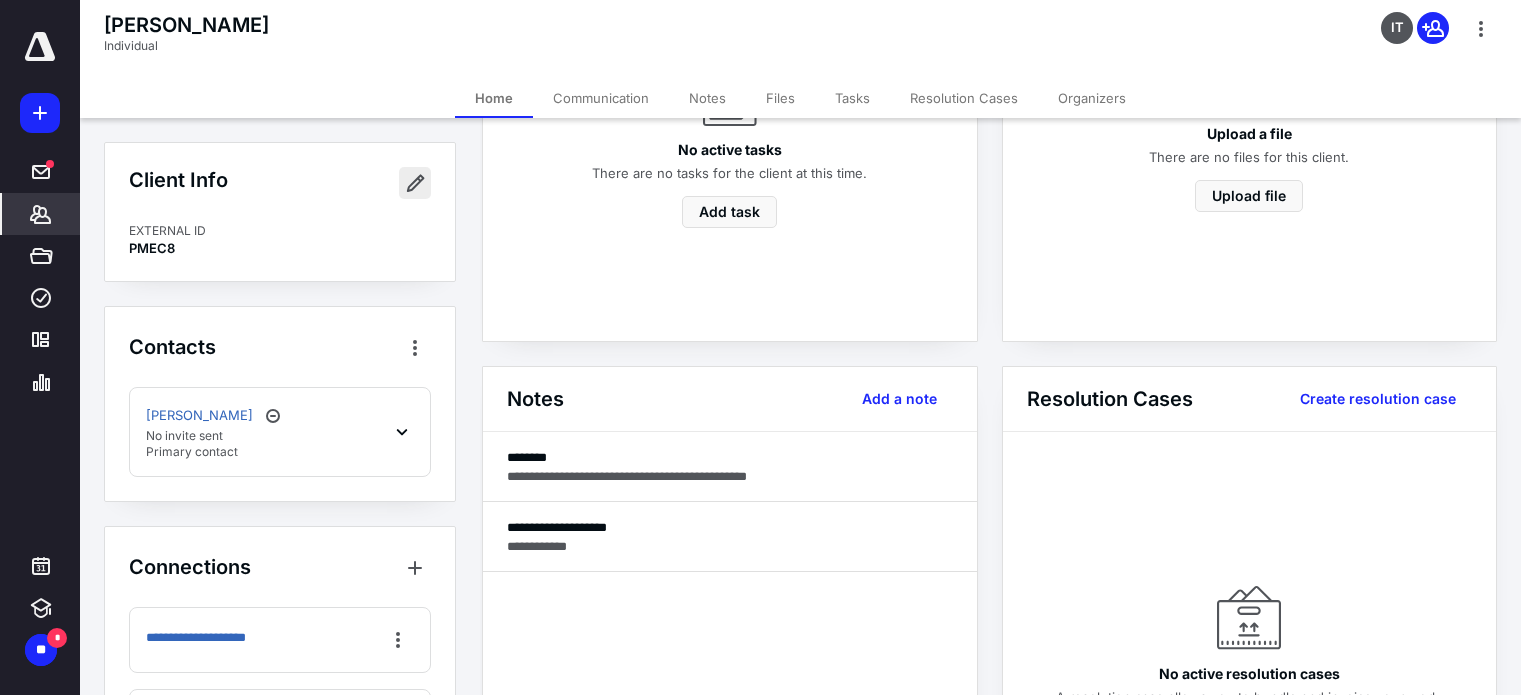click at bounding box center [415, 183] 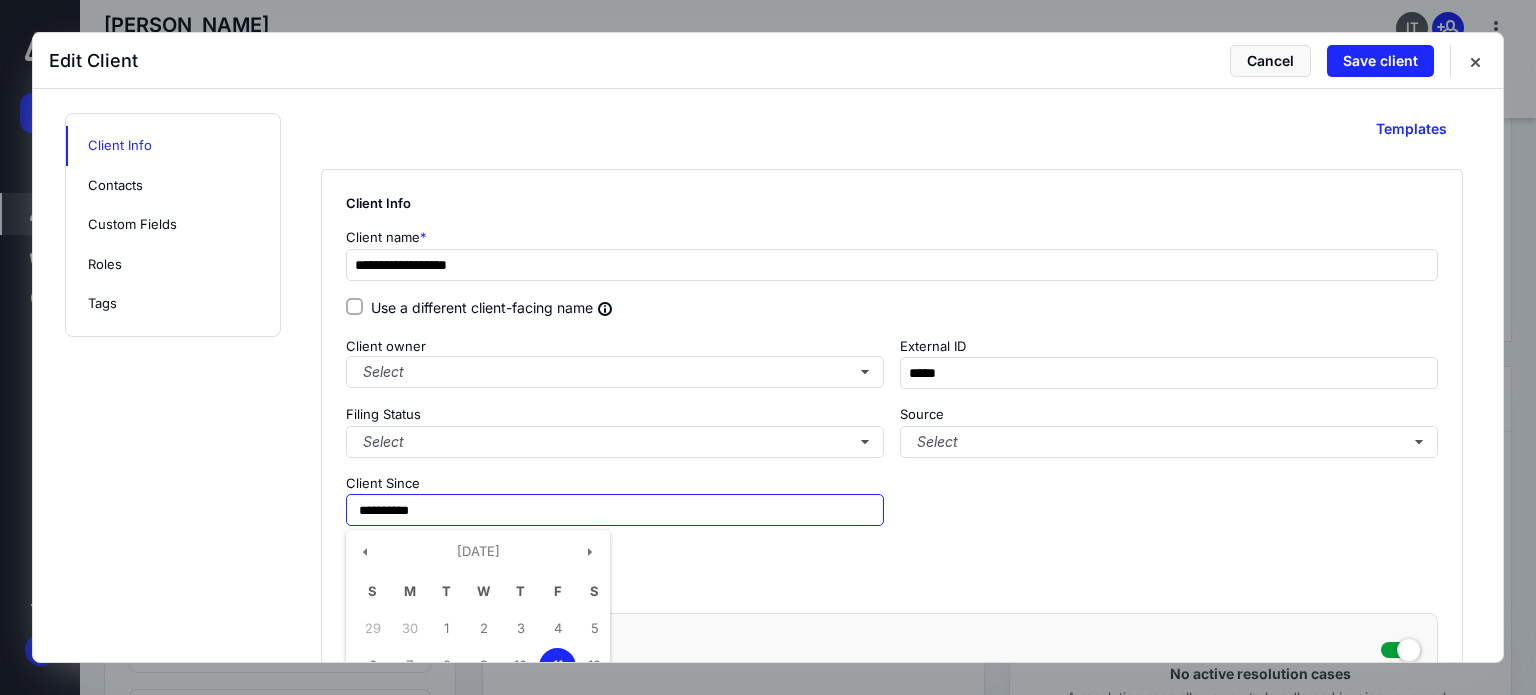 drag, startPoint x: 482, startPoint y: 508, endPoint x: 0, endPoint y: 524, distance: 482.26547 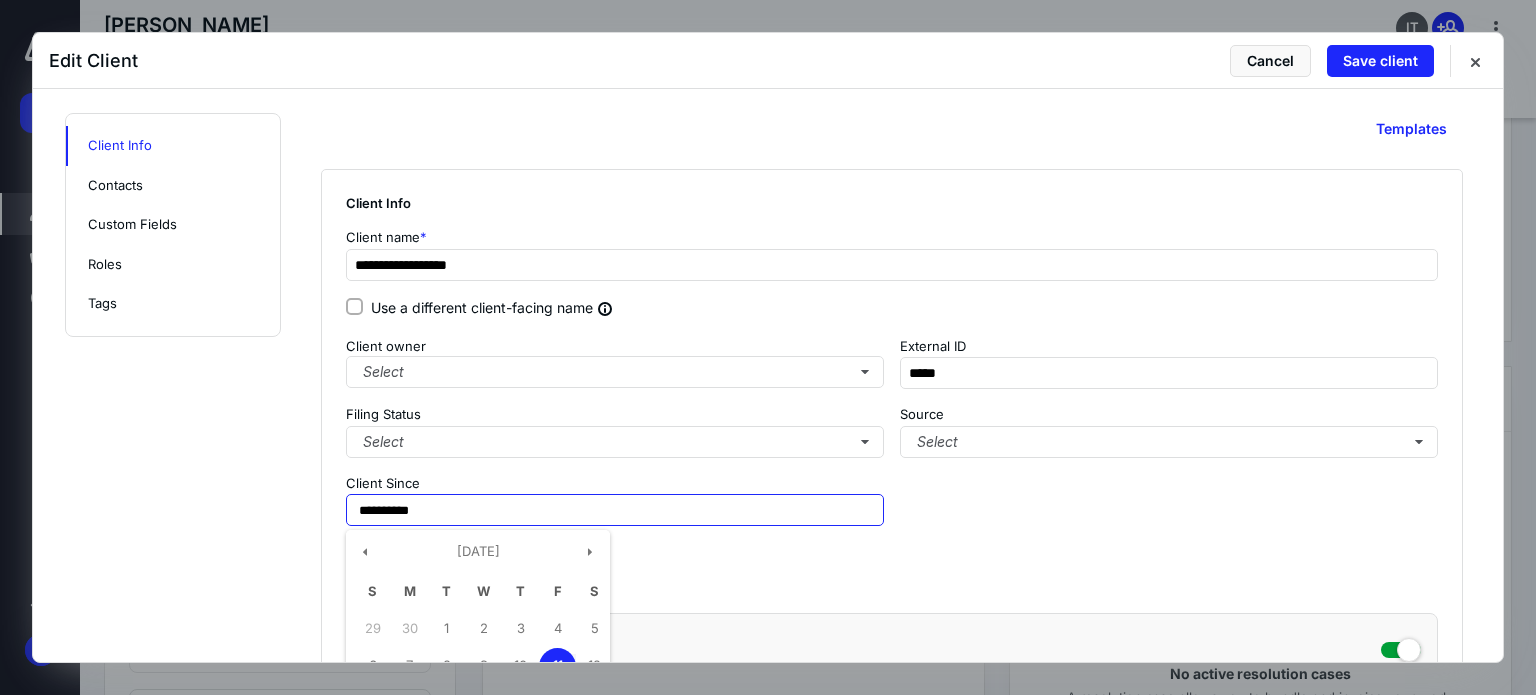 type on "**********" 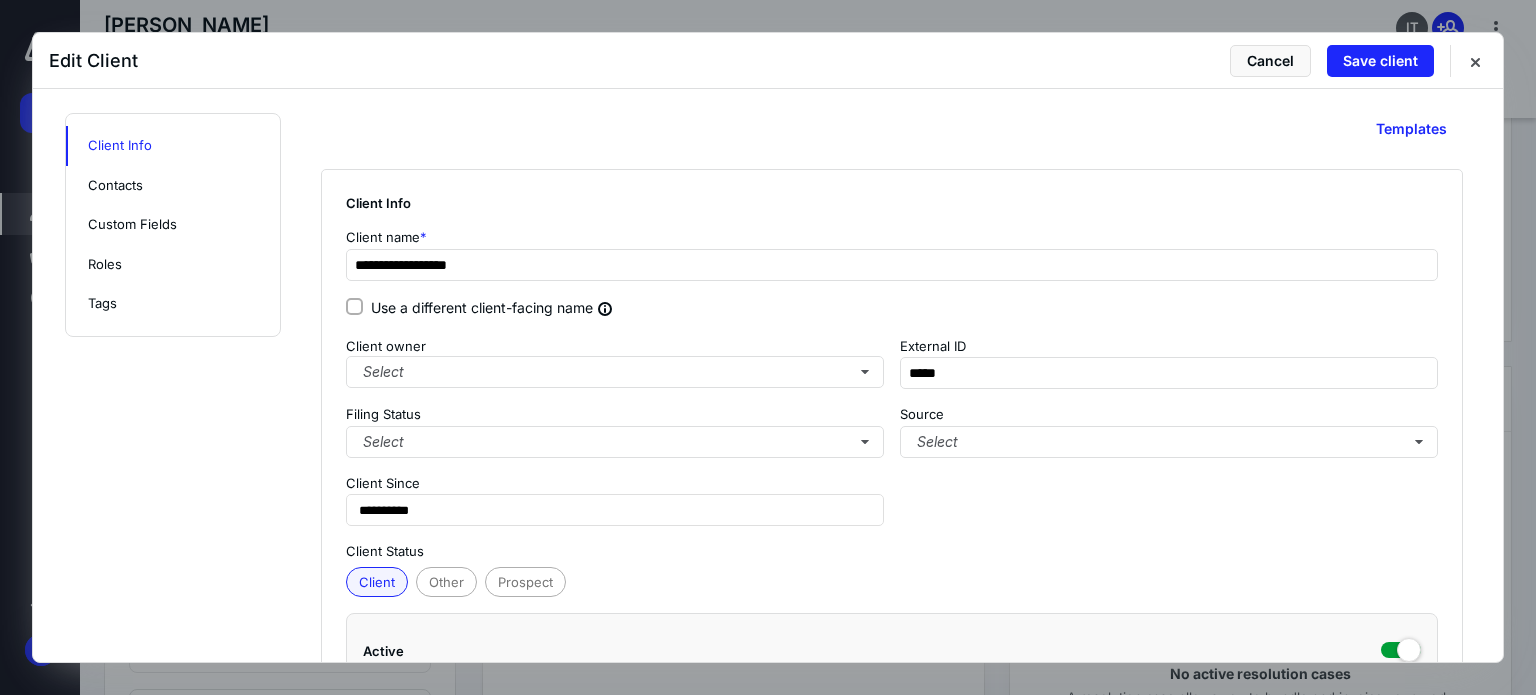 click on "**********" at bounding box center (768, 1352) 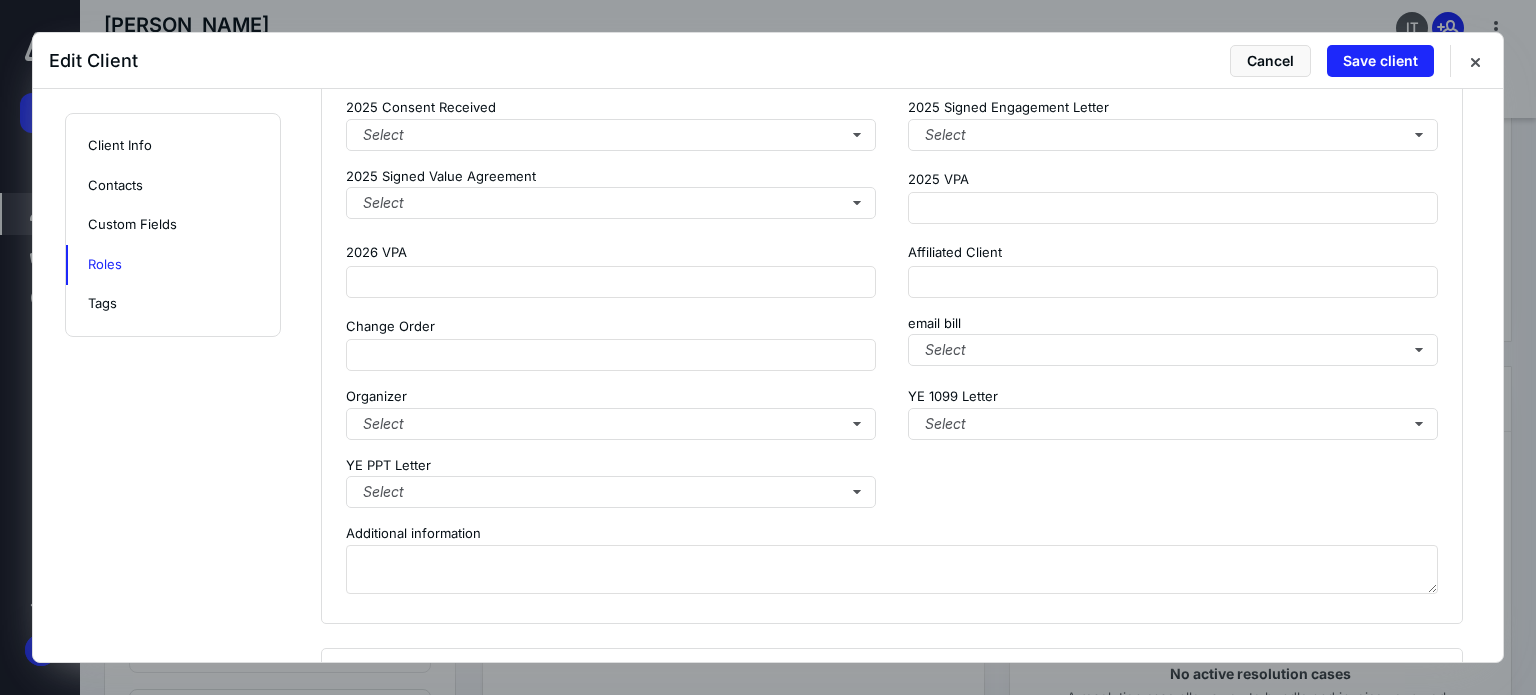 scroll, scrollTop: 1954, scrollLeft: 0, axis: vertical 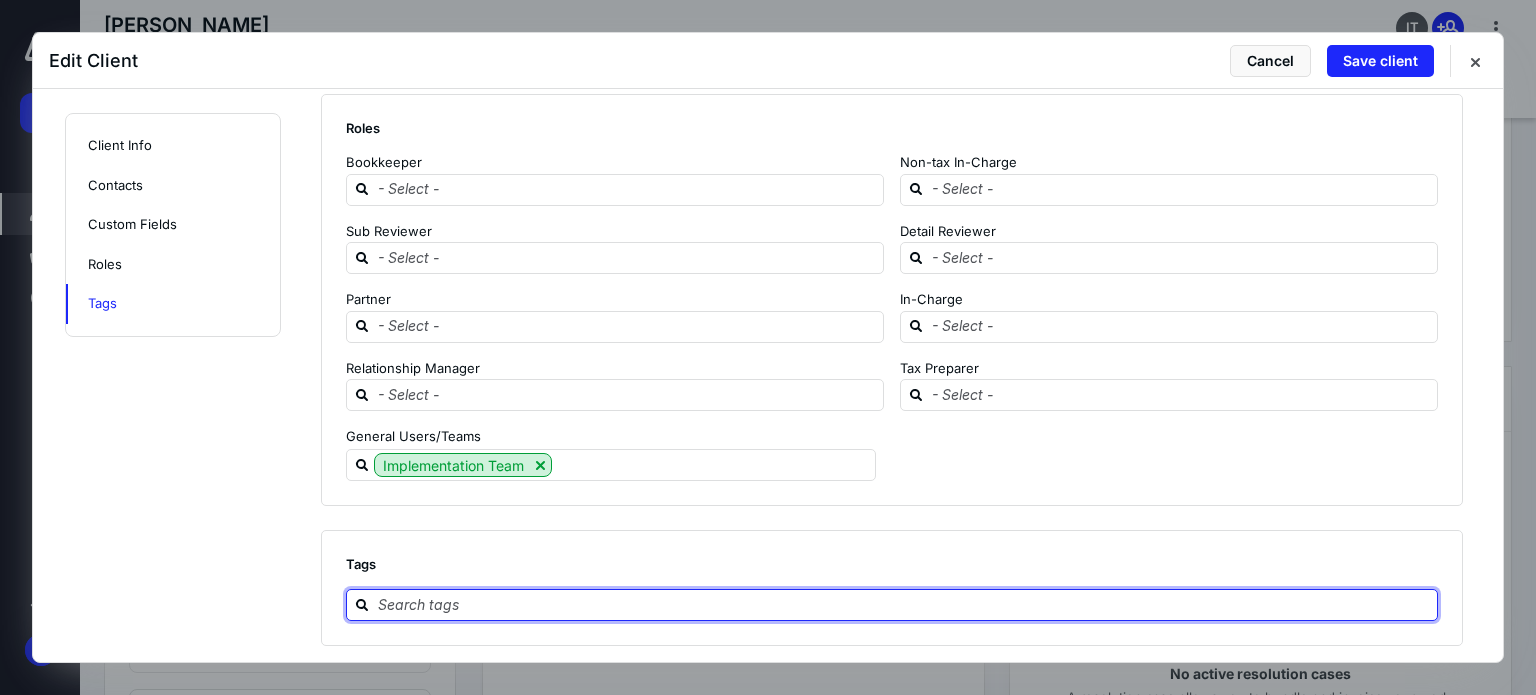 click at bounding box center (904, 604) 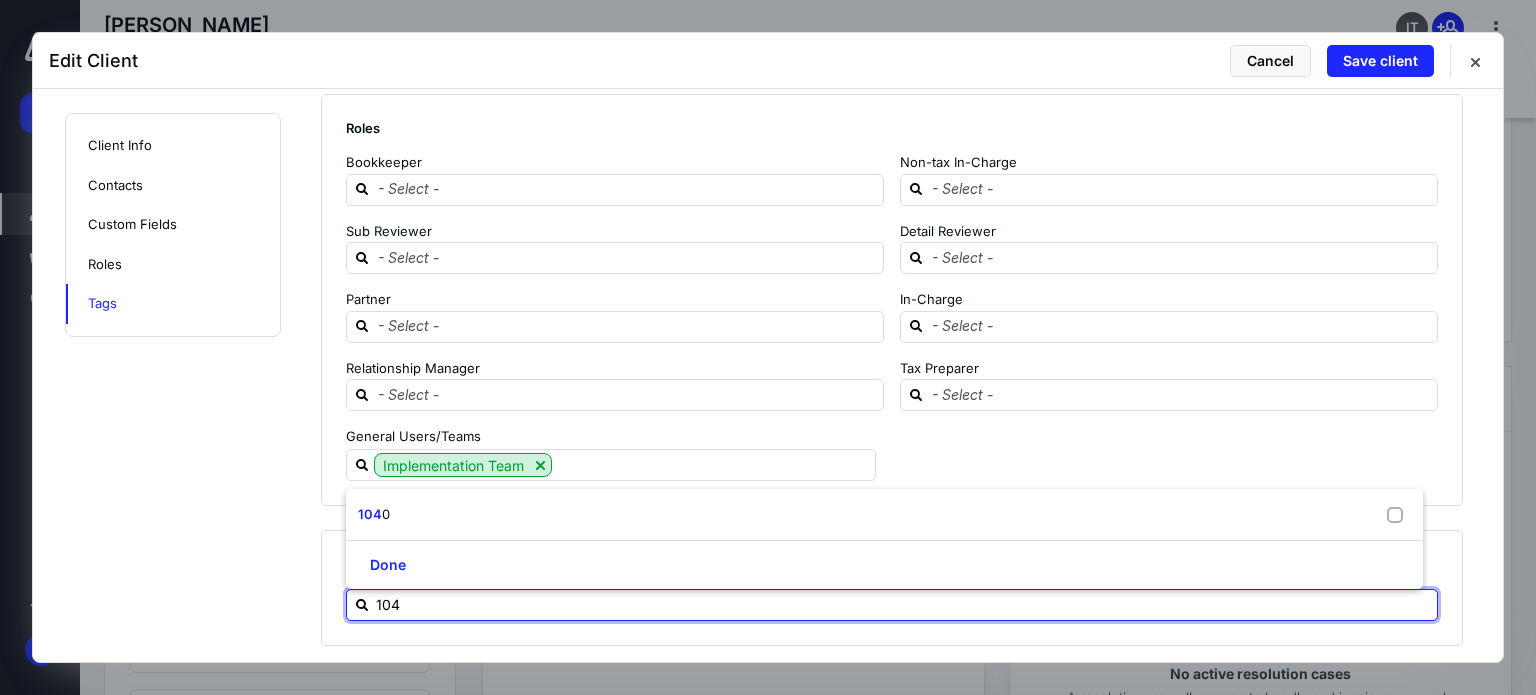 type on "1040" 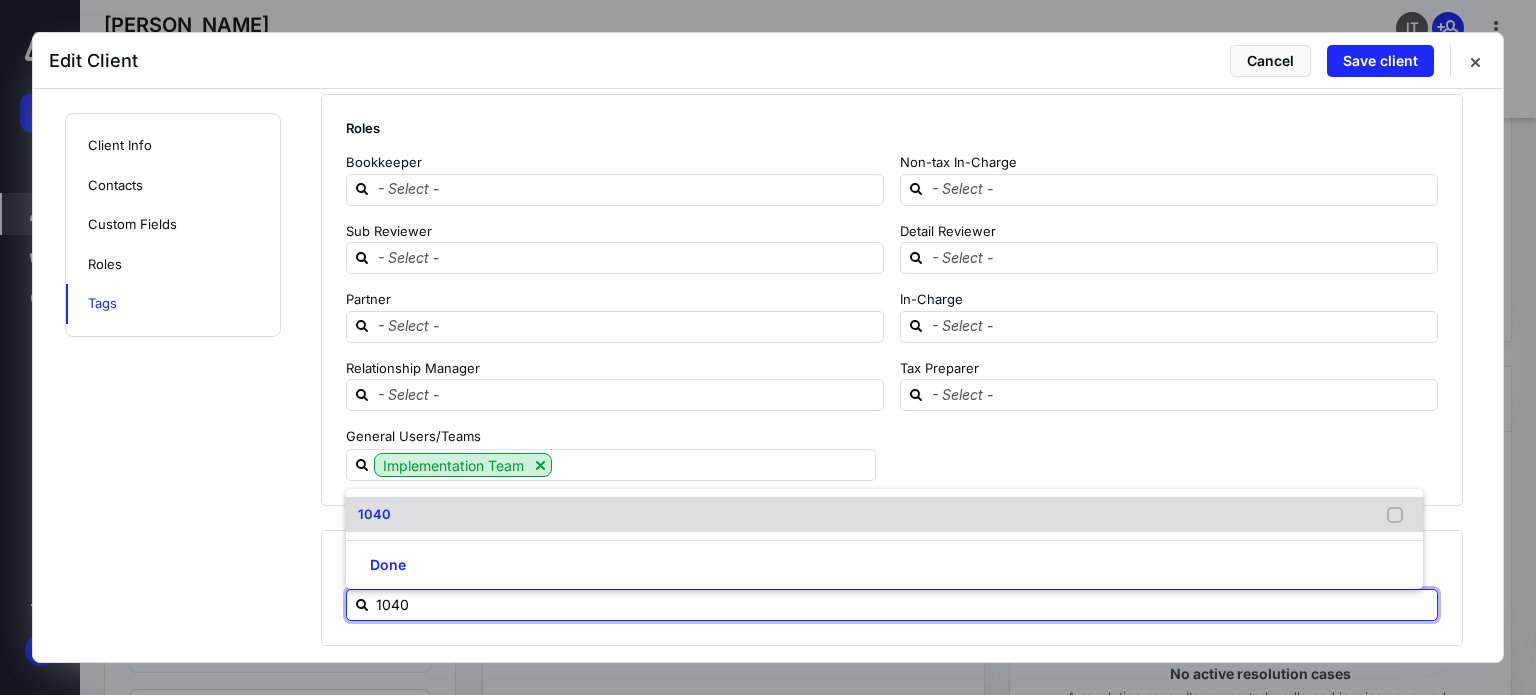 click on "1040" at bounding box center [884, 515] 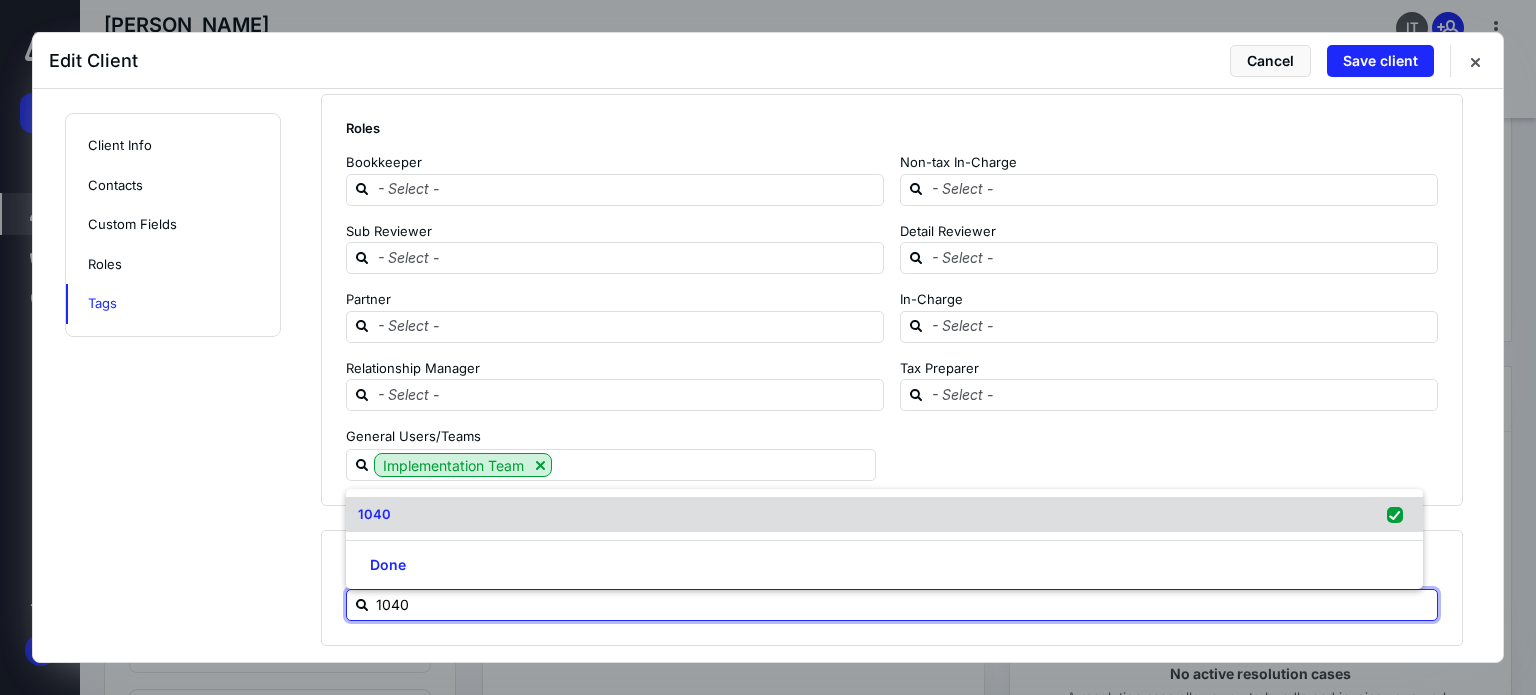 checkbox on "true" 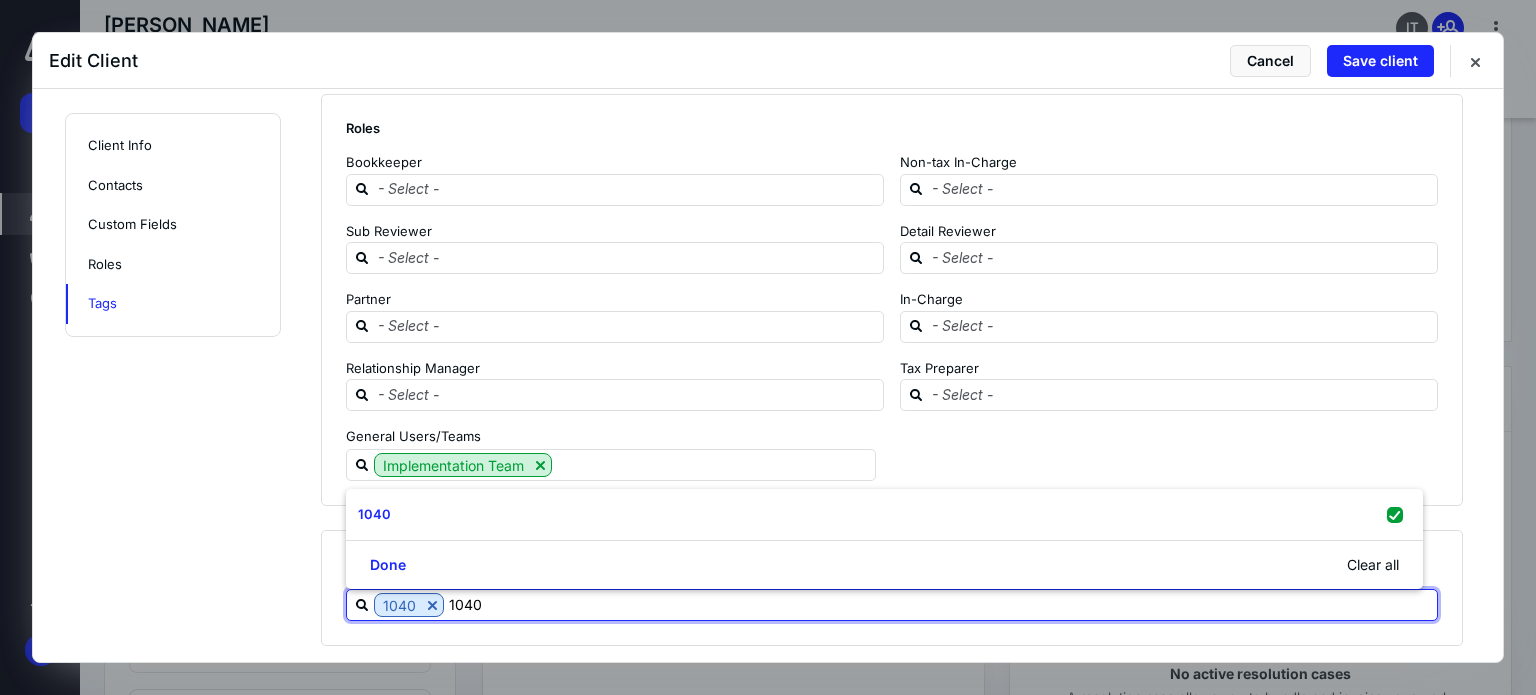 type on "1040" 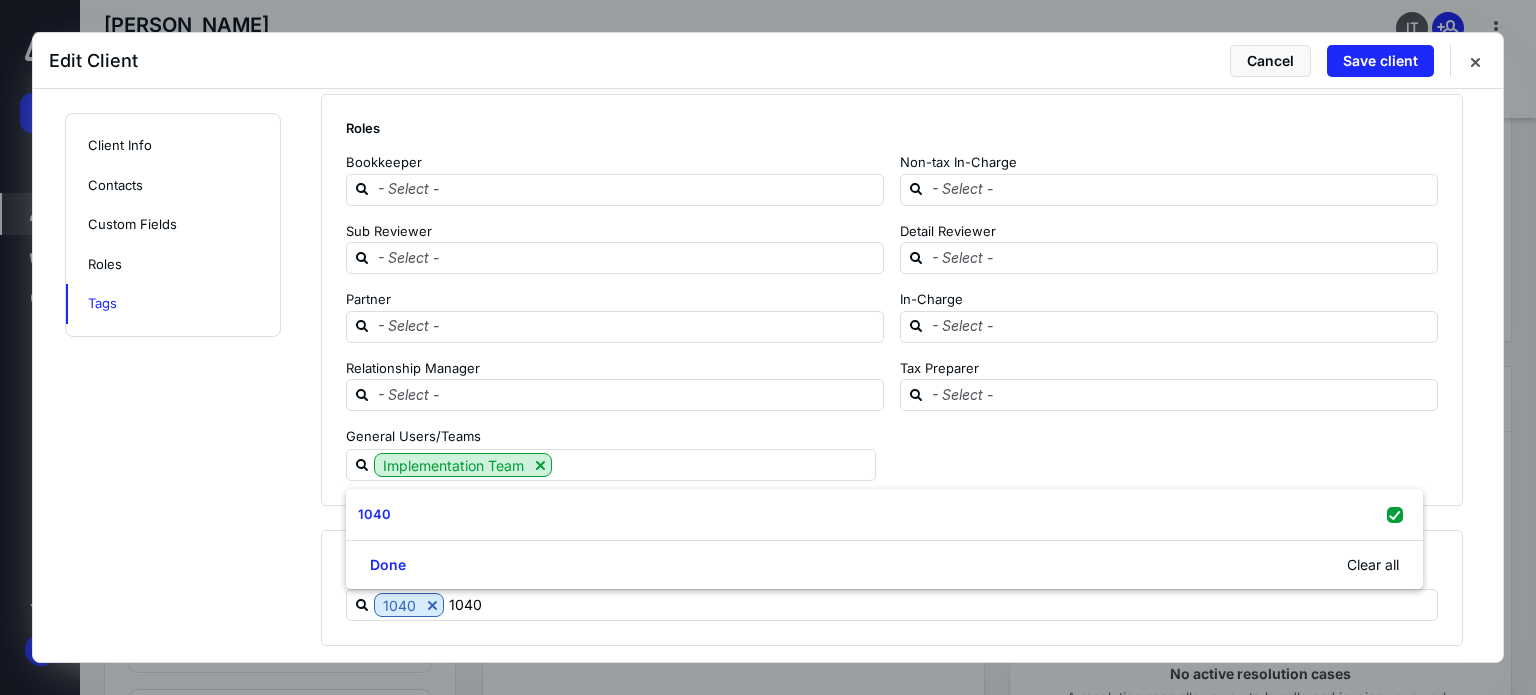 drag, startPoint x: 241, startPoint y: 458, endPoint x: 823, endPoint y: 368, distance: 588.91766 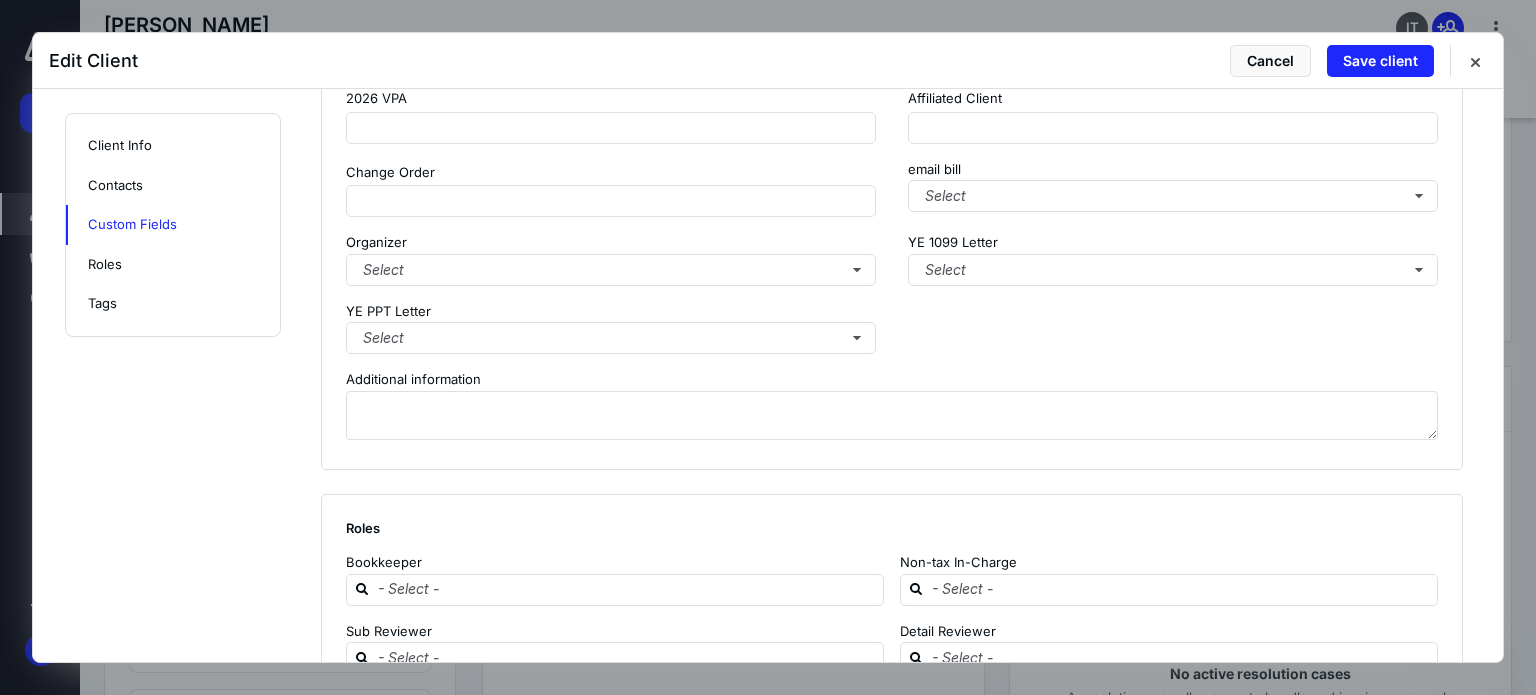 scroll, scrollTop: 1254, scrollLeft: 0, axis: vertical 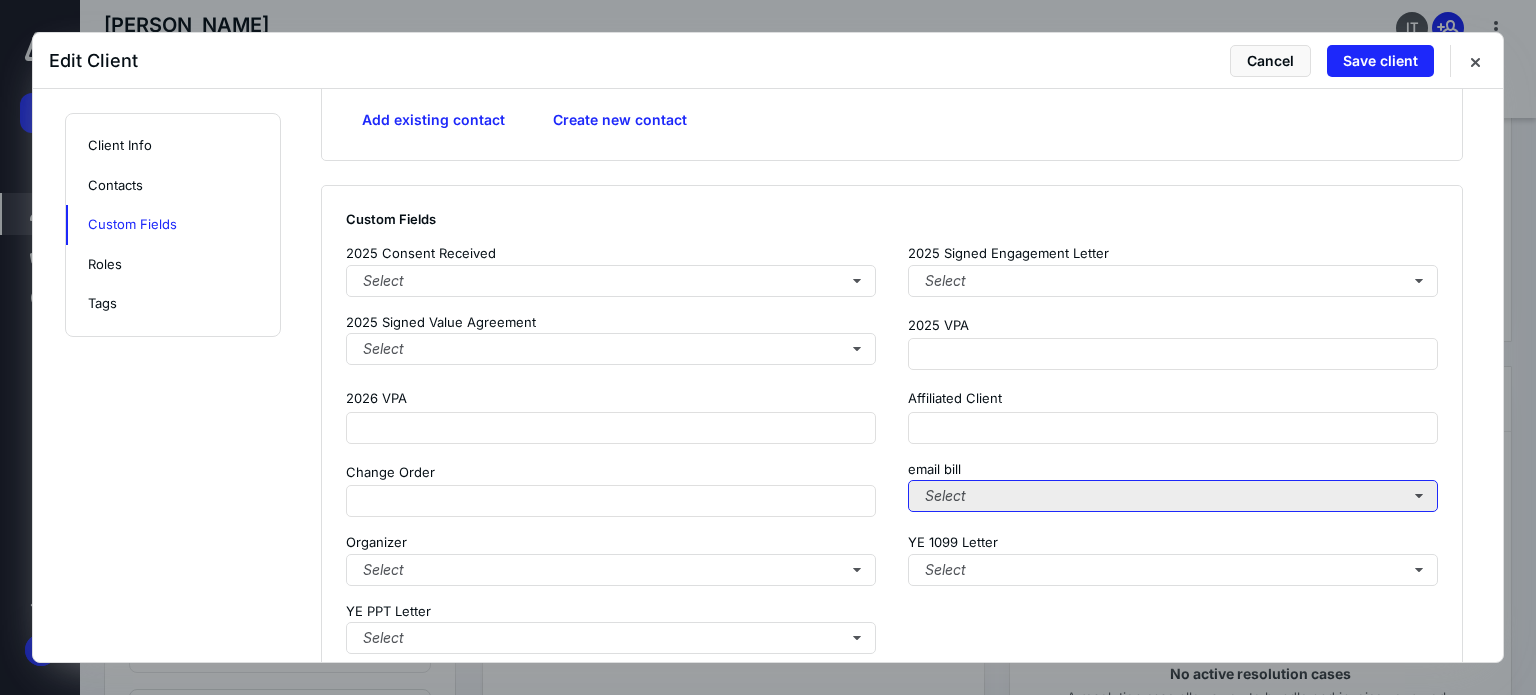 click on "Select" at bounding box center (1173, 496) 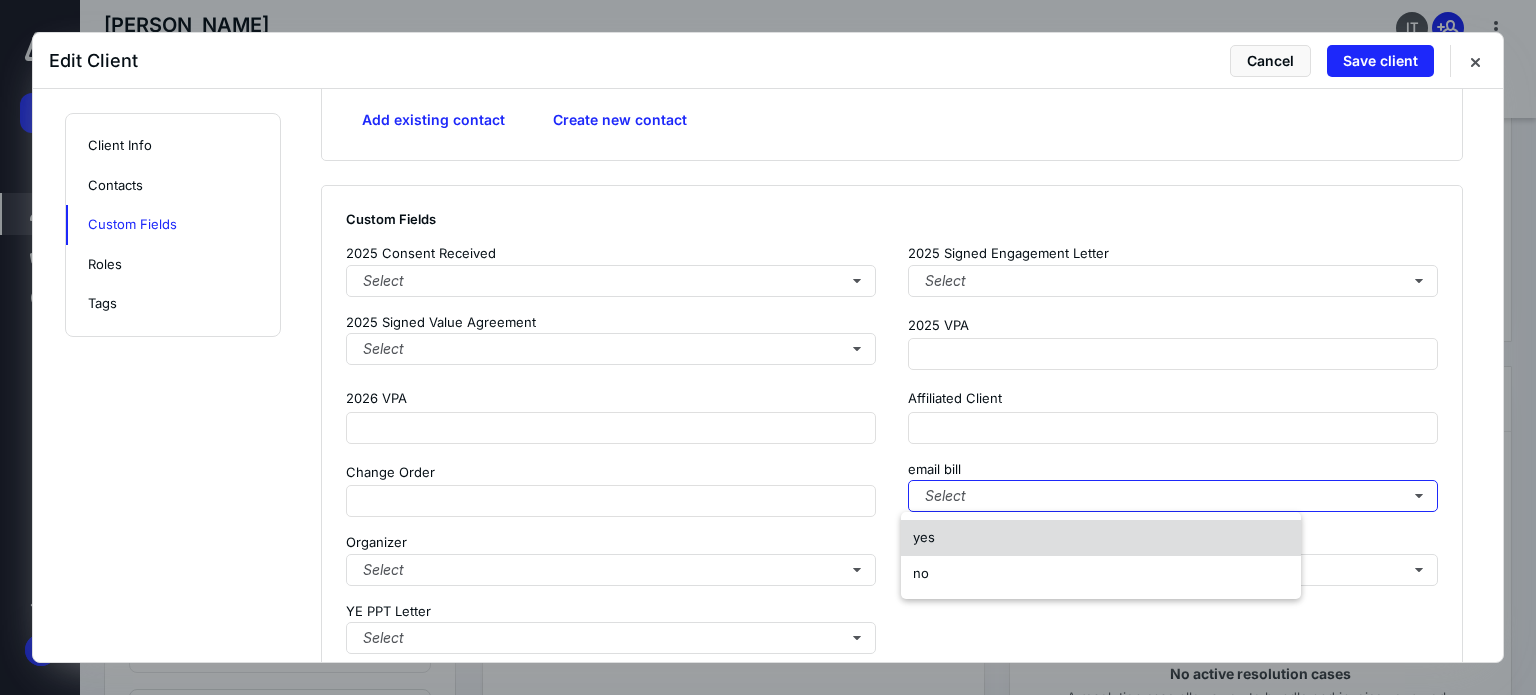 click on "yes" at bounding box center (1101, 538) 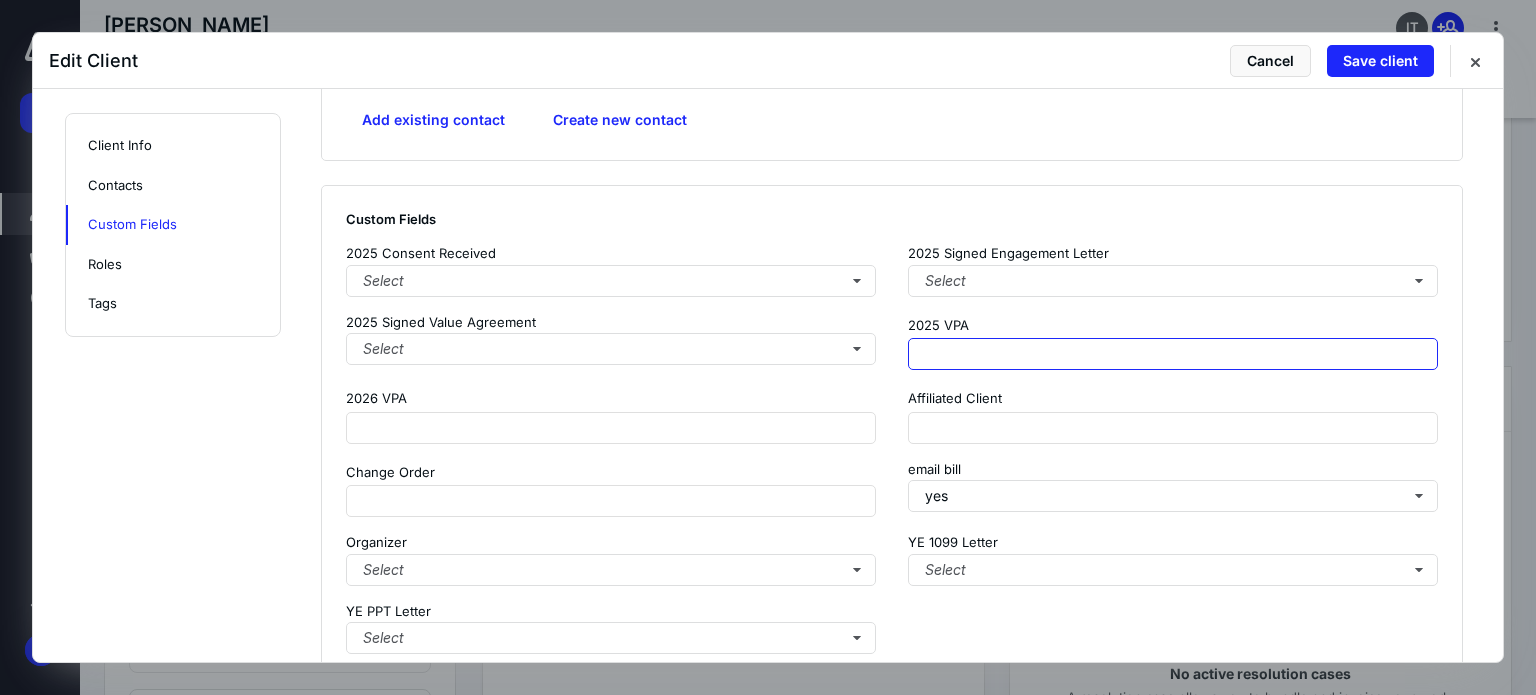 click at bounding box center [1173, 354] 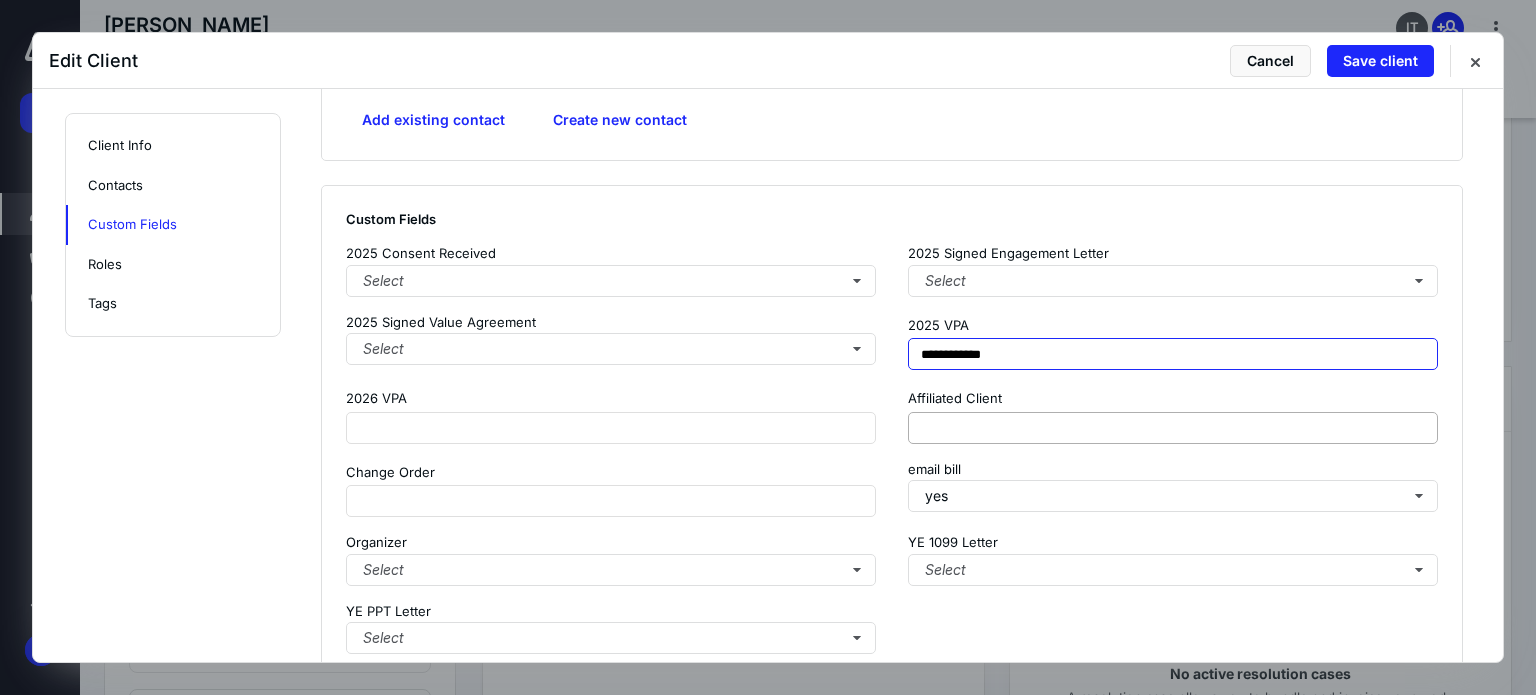 type on "**********" 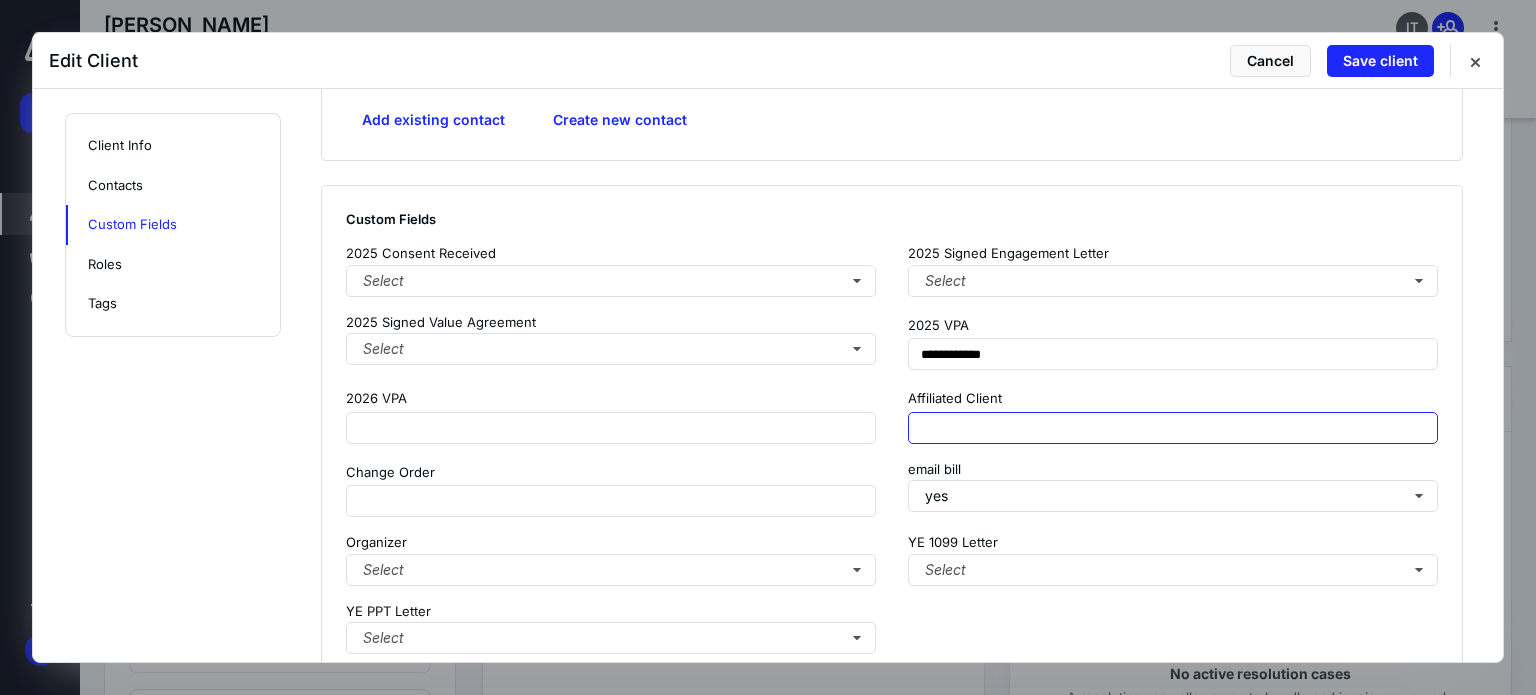 click at bounding box center (1173, 428) 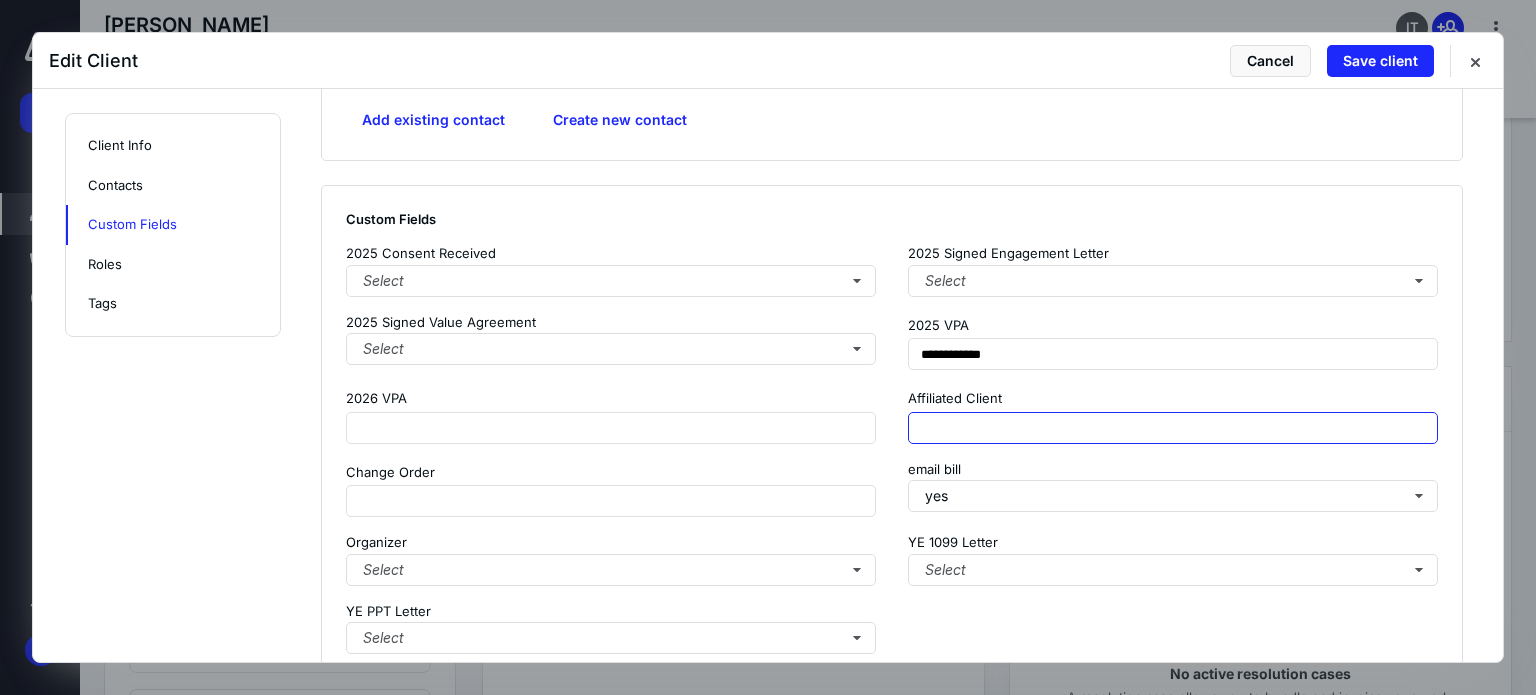 click at bounding box center [1173, 428] 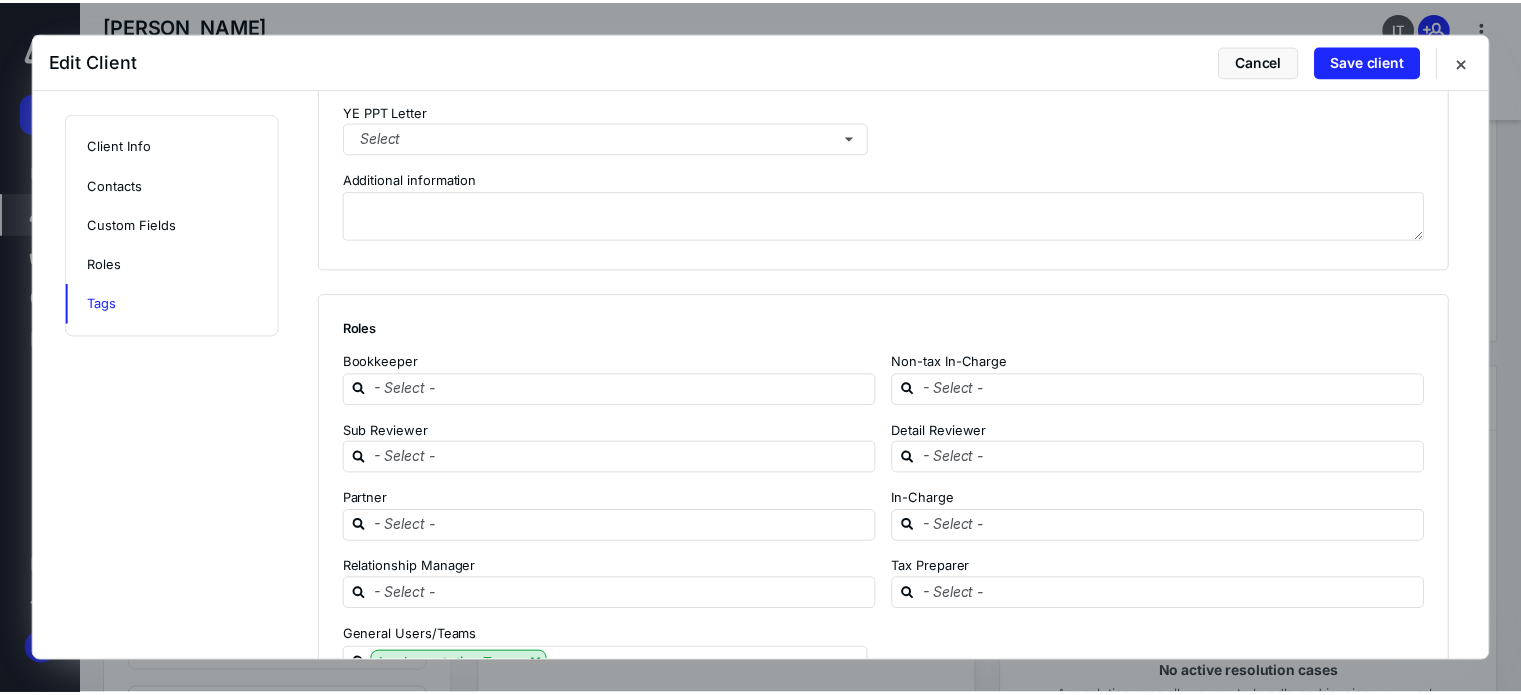 scroll, scrollTop: 1954, scrollLeft: 0, axis: vertical 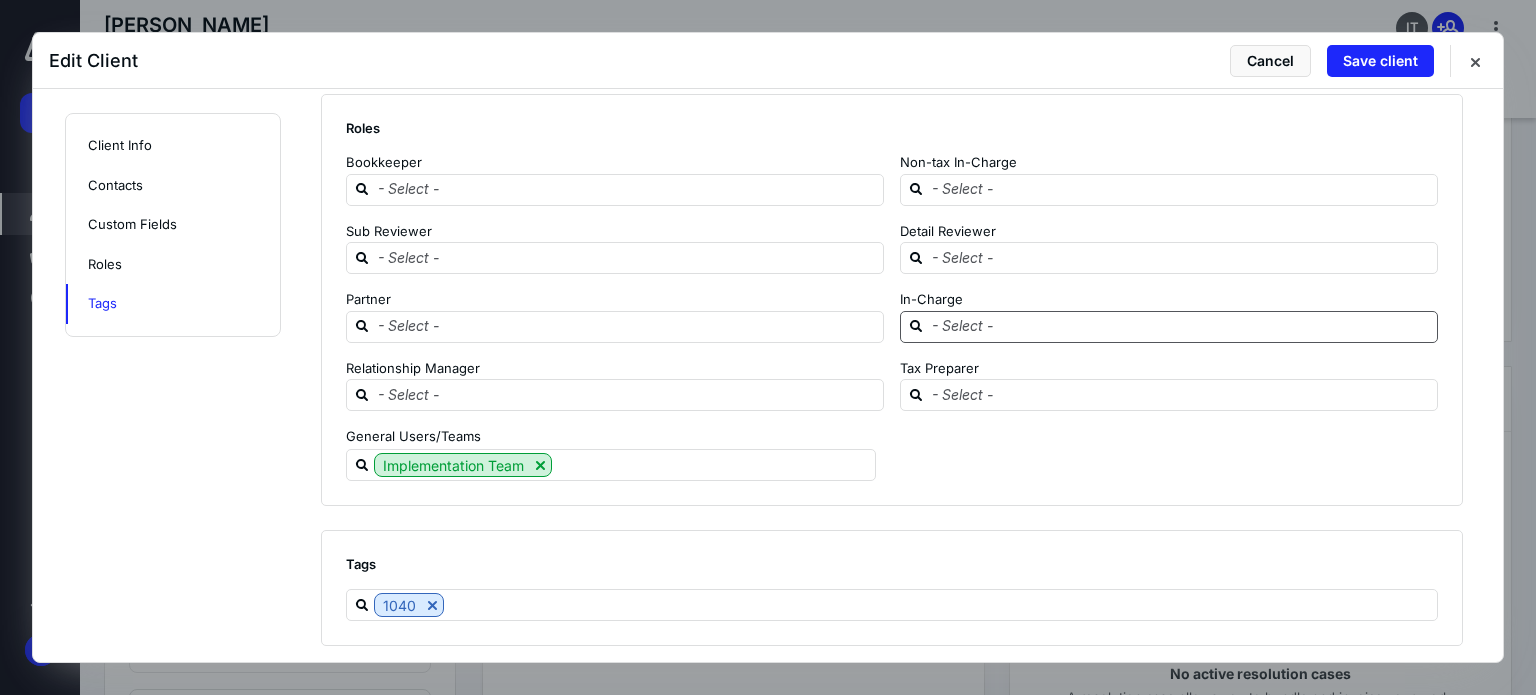 type on "****" 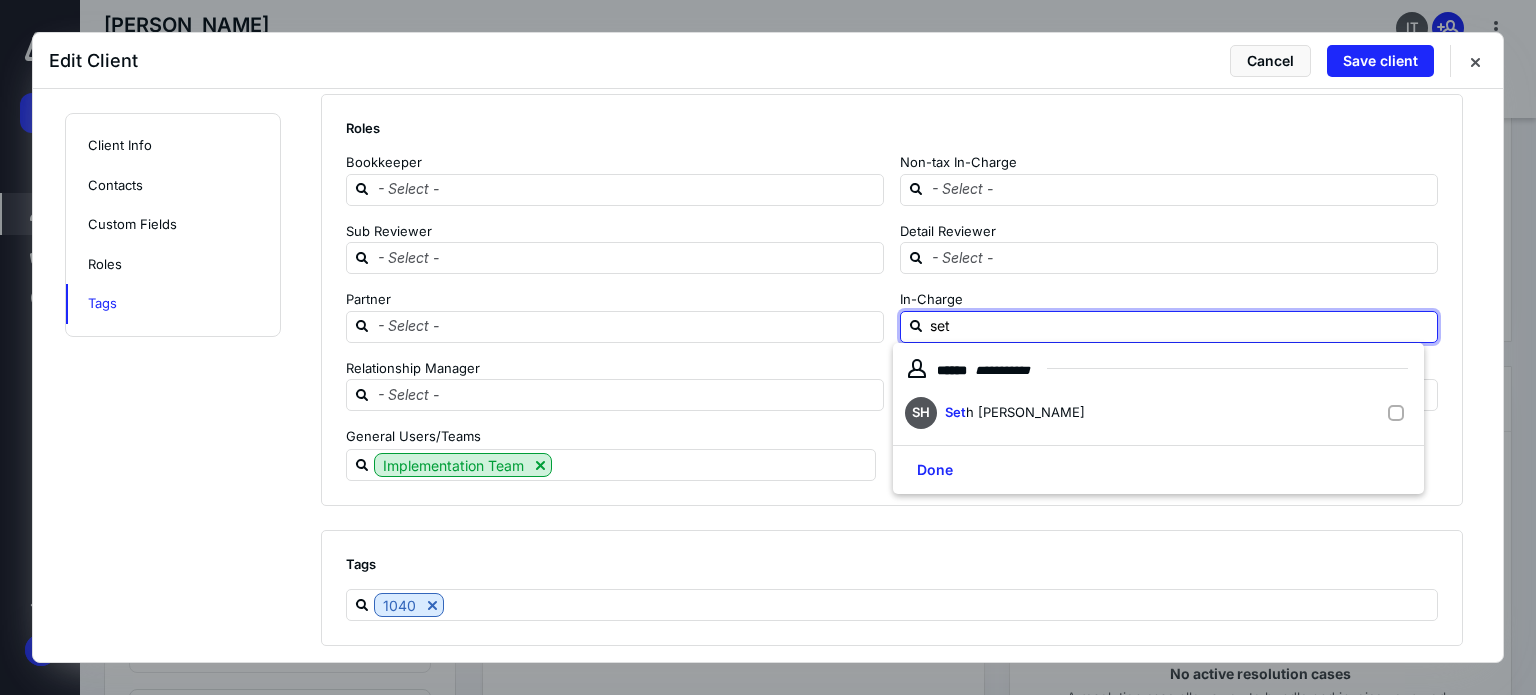 type on "[PERSON_NAME]" 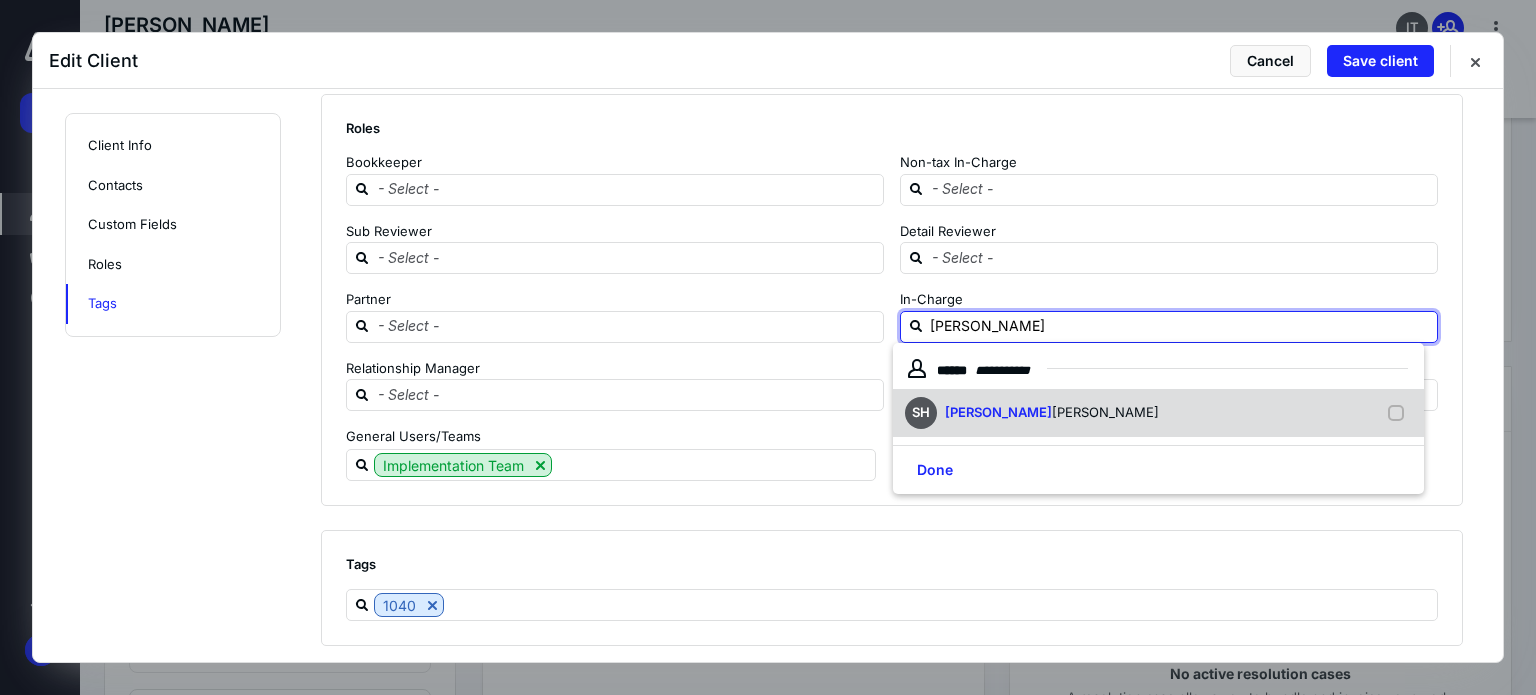 click on "SH [PERSON_NAME]" at bounding box center (1158, 413) 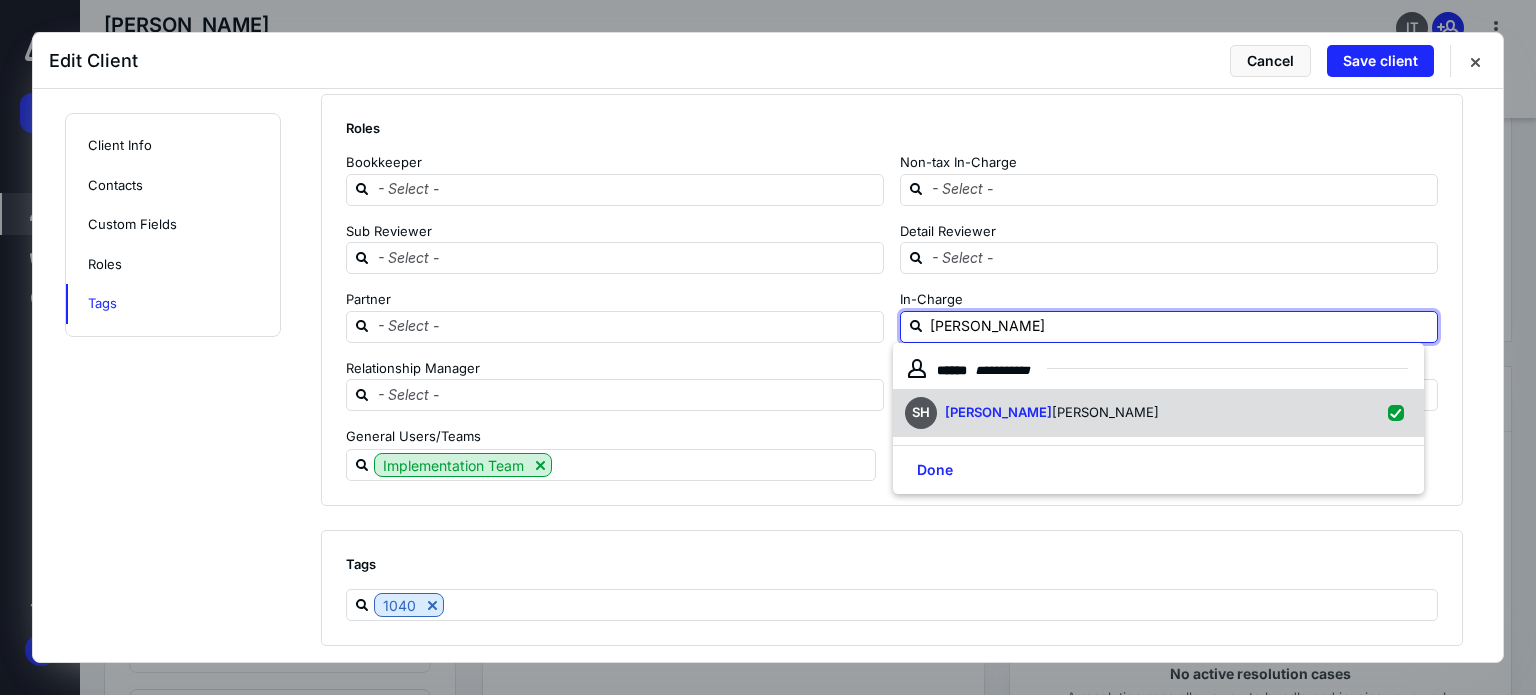 checkbox on "true" 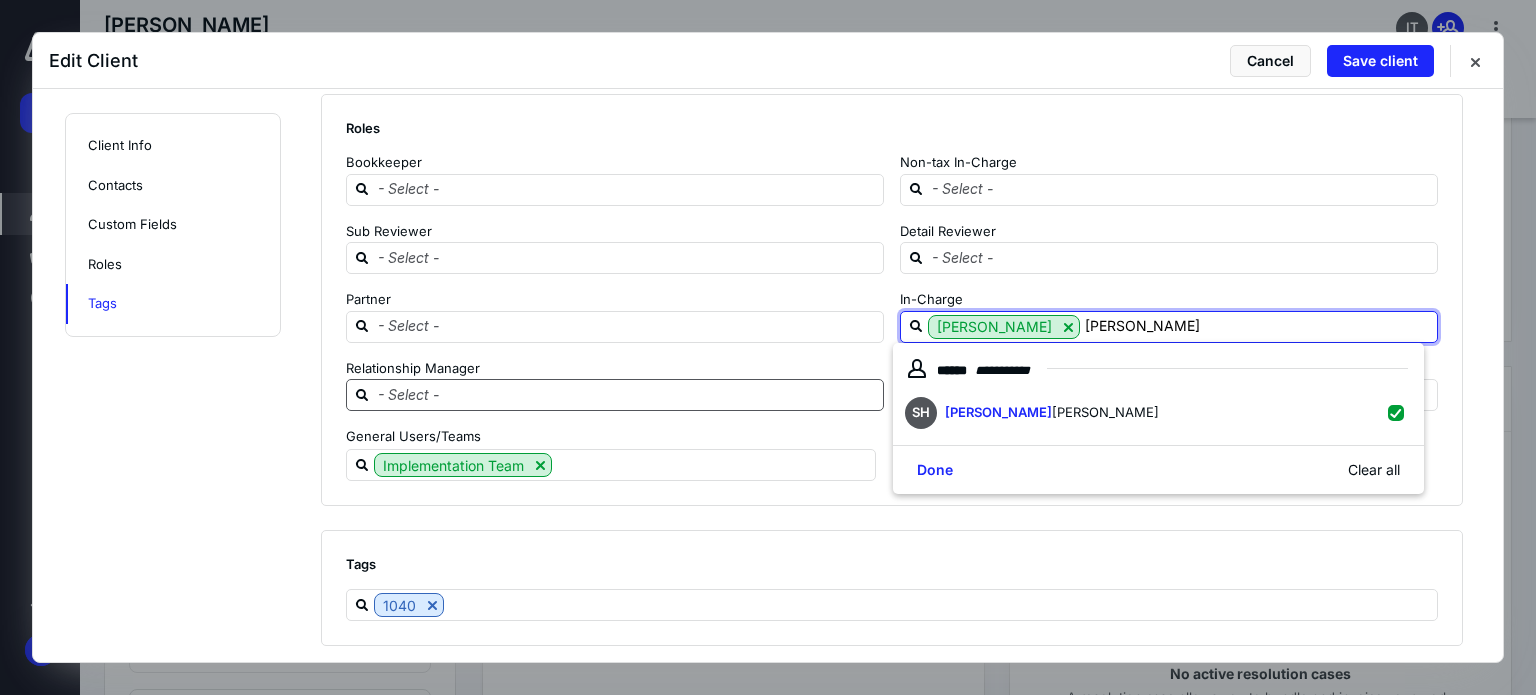 type on "[PERSON_NAME]" 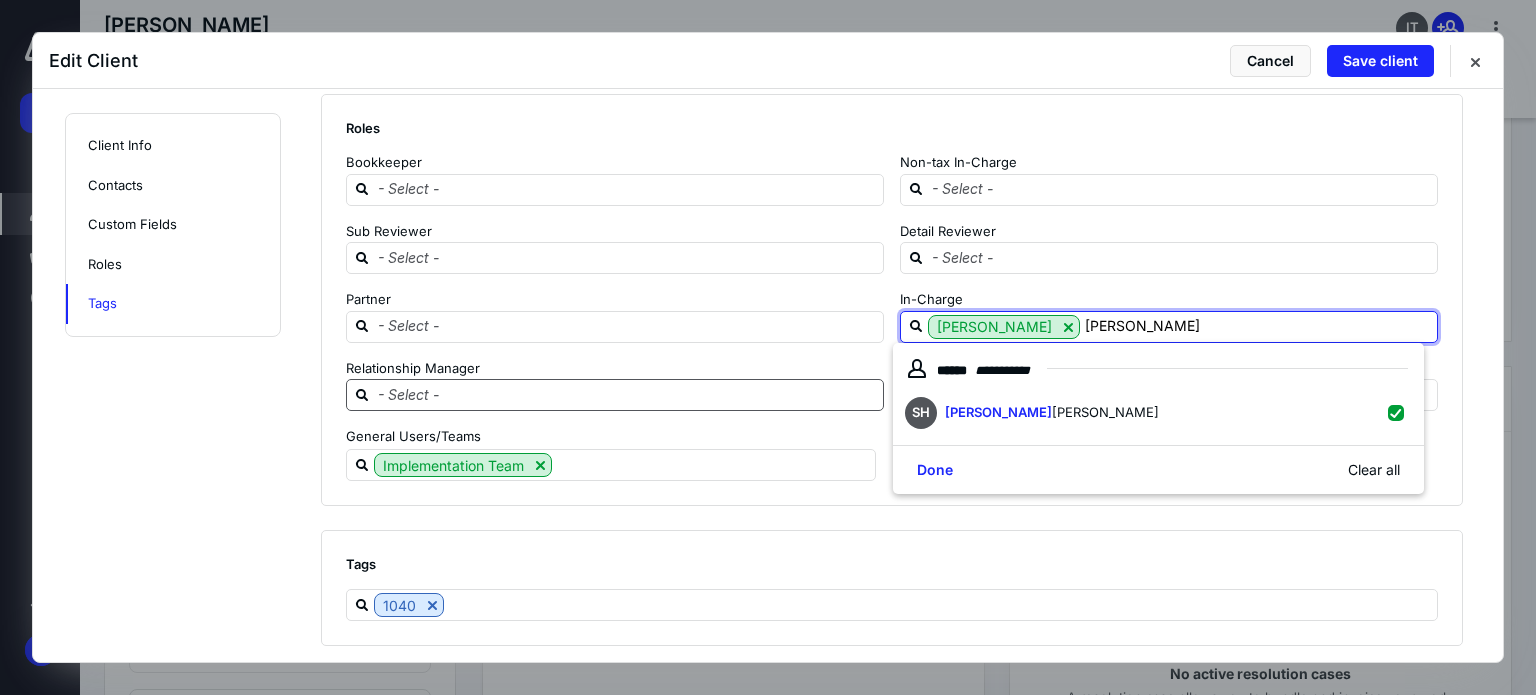 click at bounding box center (627, 394) 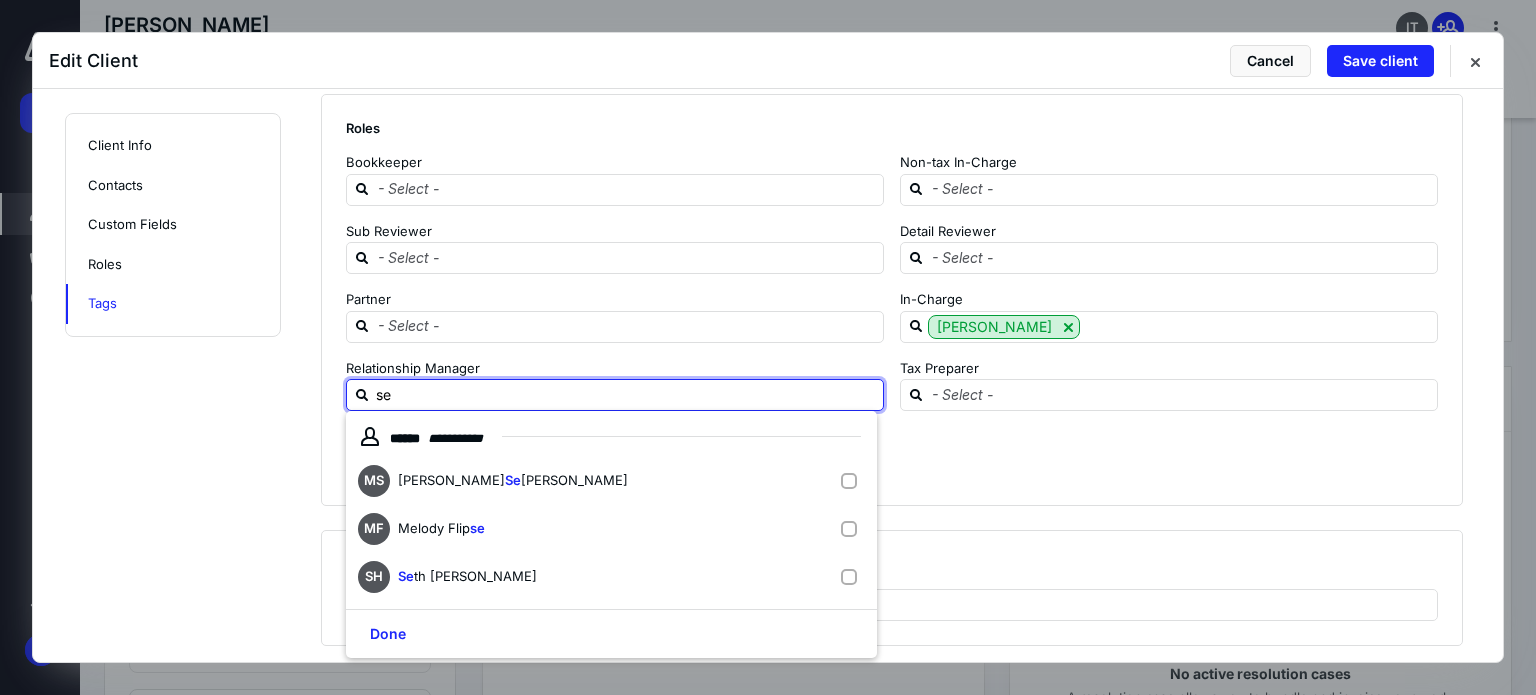 type on "set" 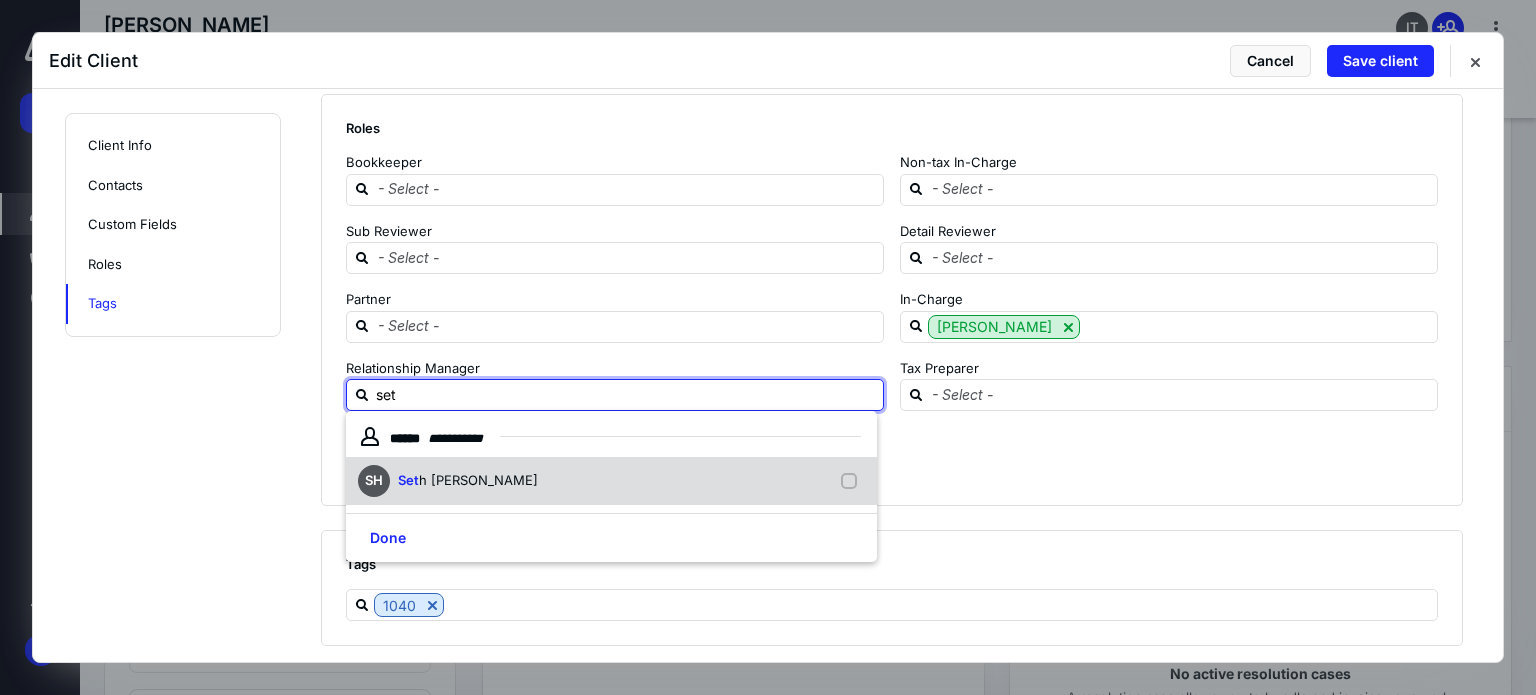 click on "SH Set h [PERSON_NAME]" at bounding box center [611, 481] 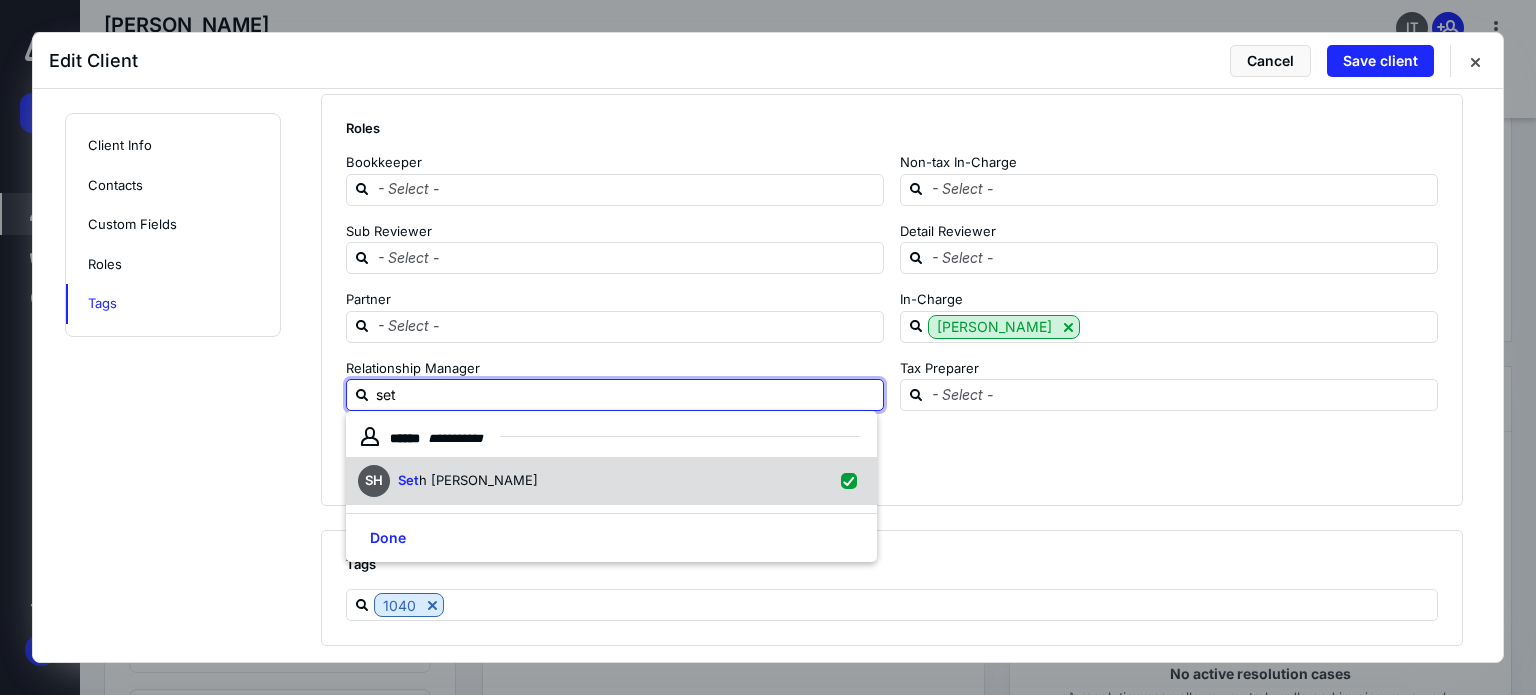 checkbox on "true" 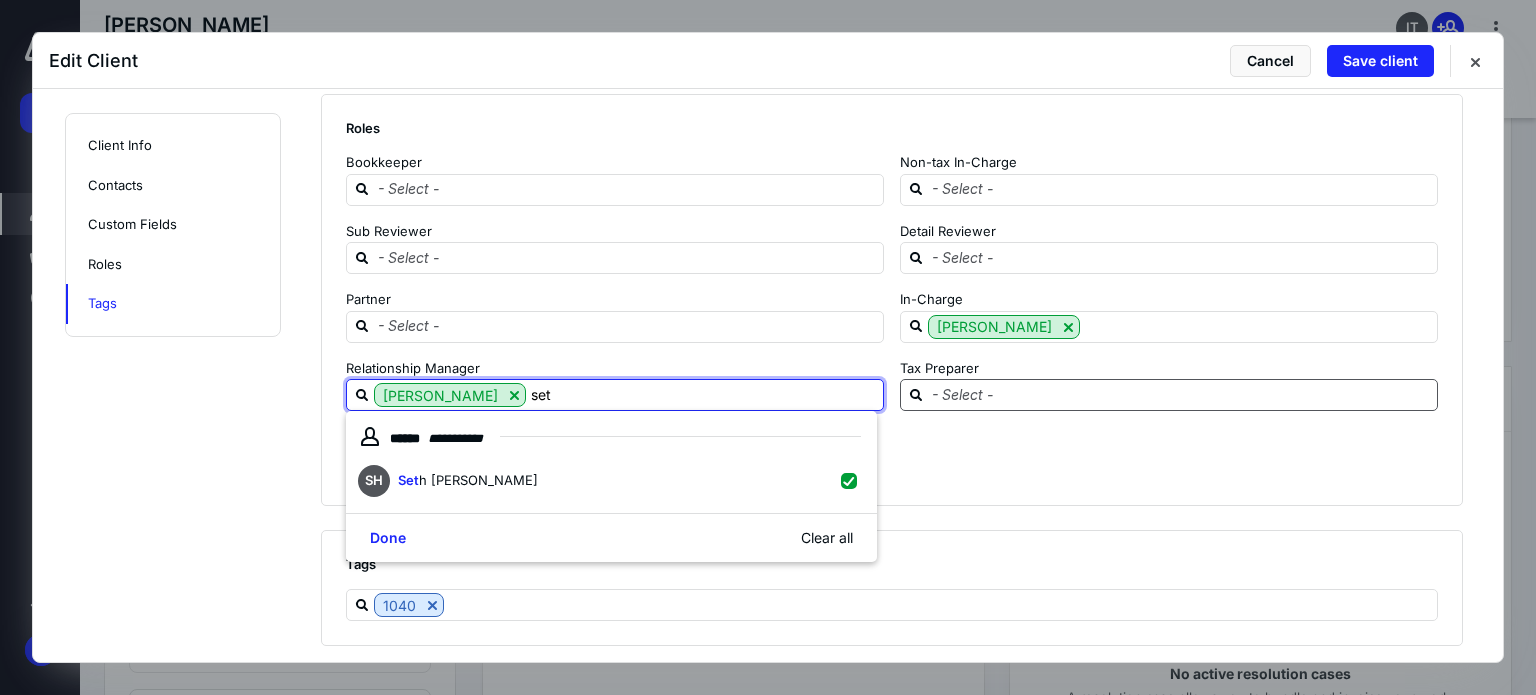 type on "set" 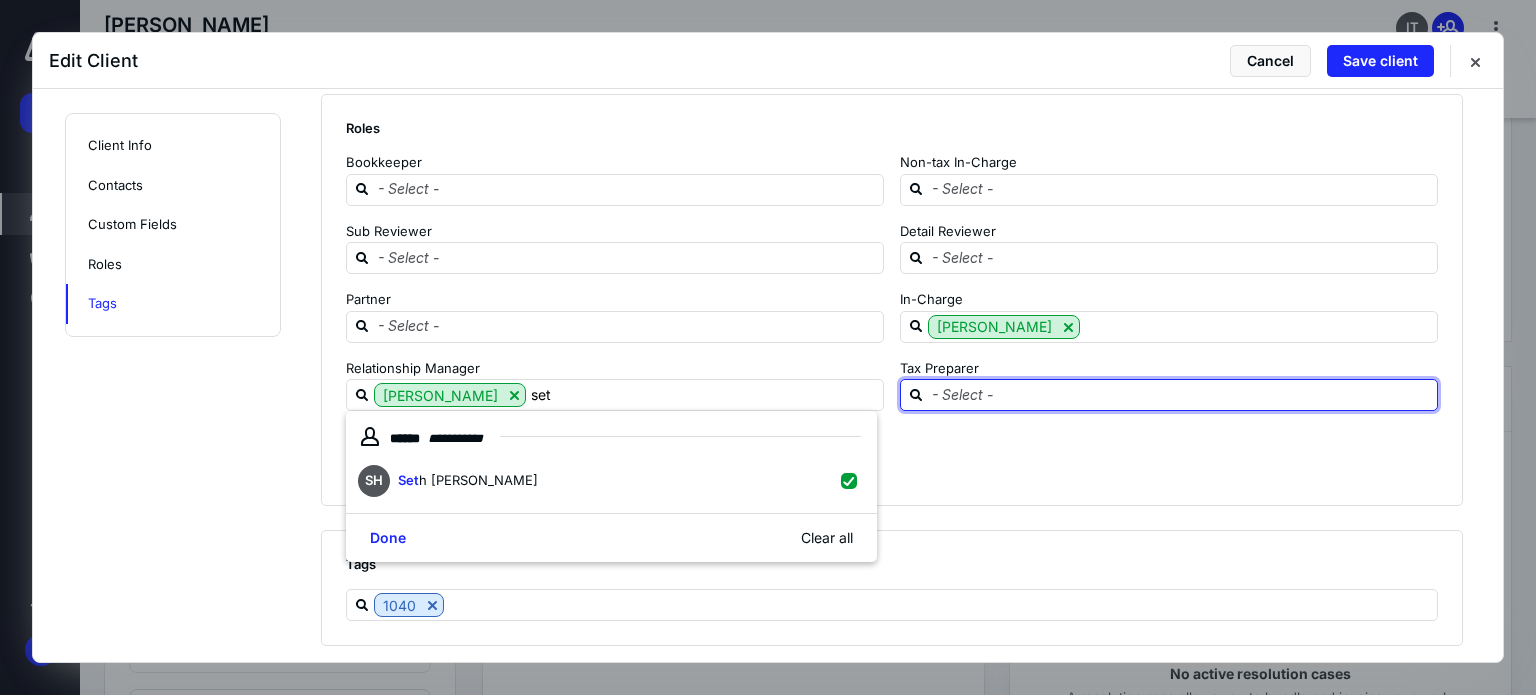 click at bounding box center (1181, 394) 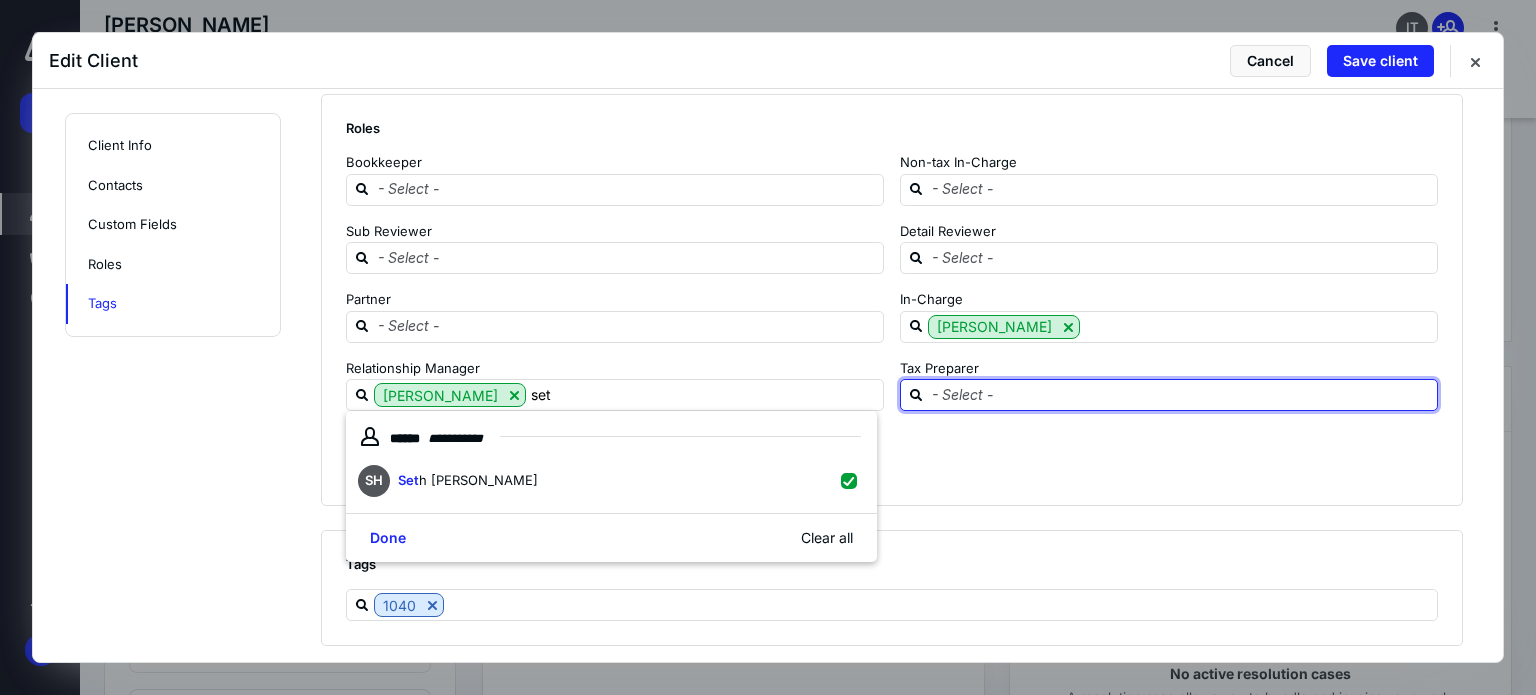 type 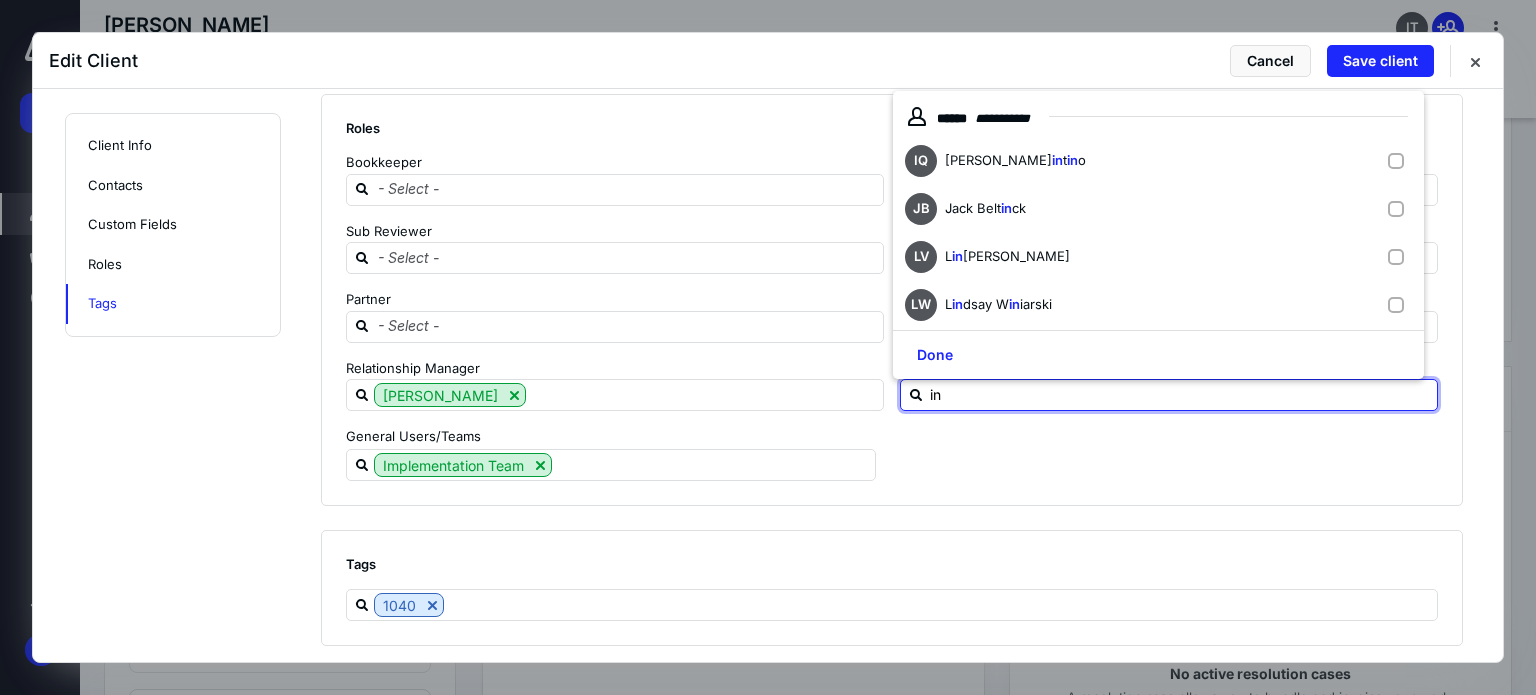 type on "int" 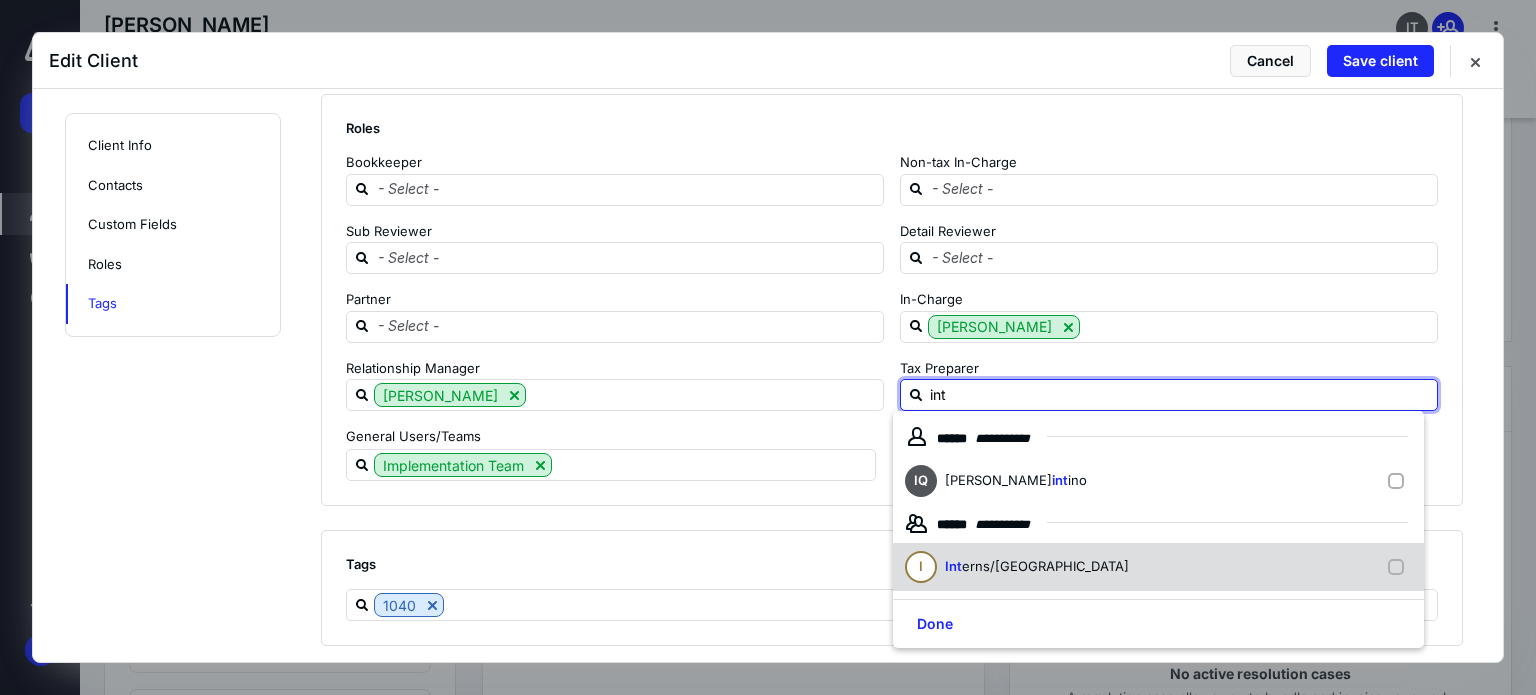 click on "I Int erns/[GEOGRAPHIC_DATA]" at bounding box center [1158, 567] 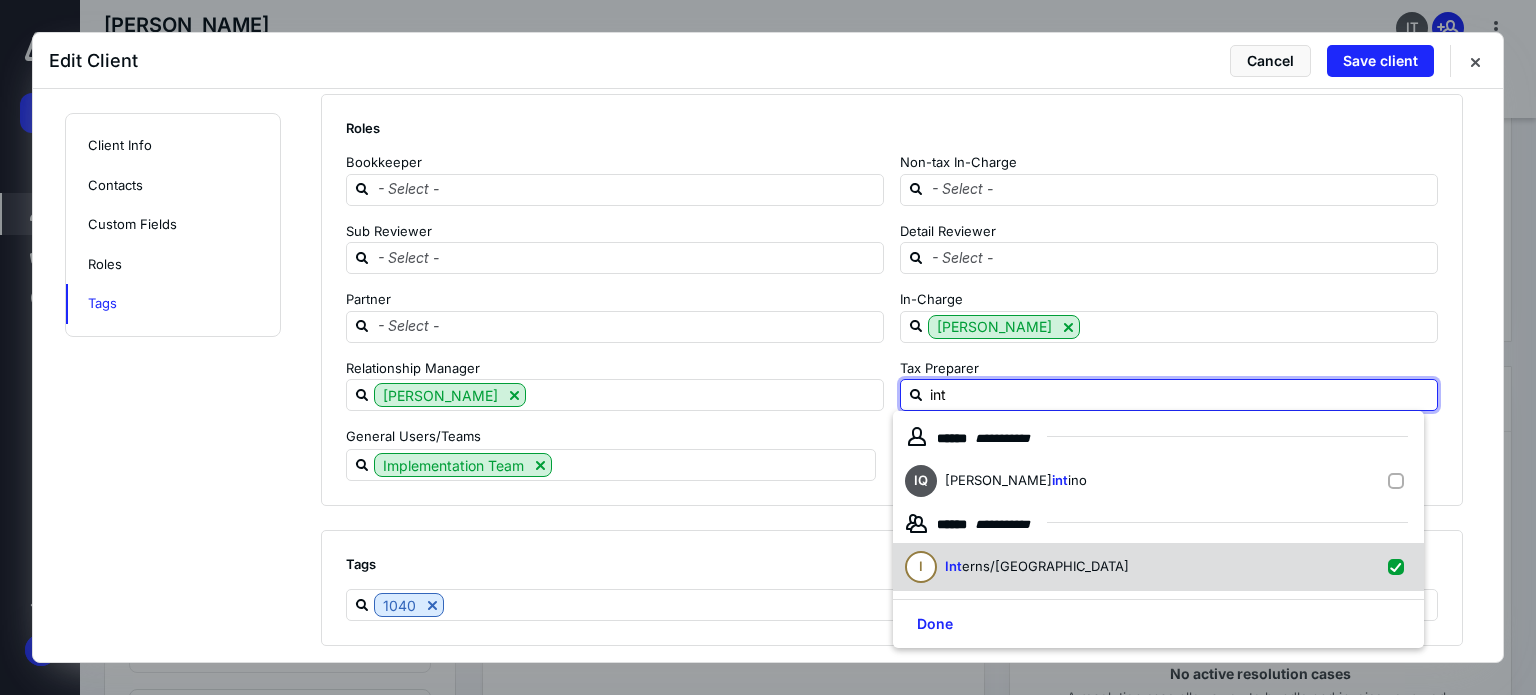 checkbox on "true" 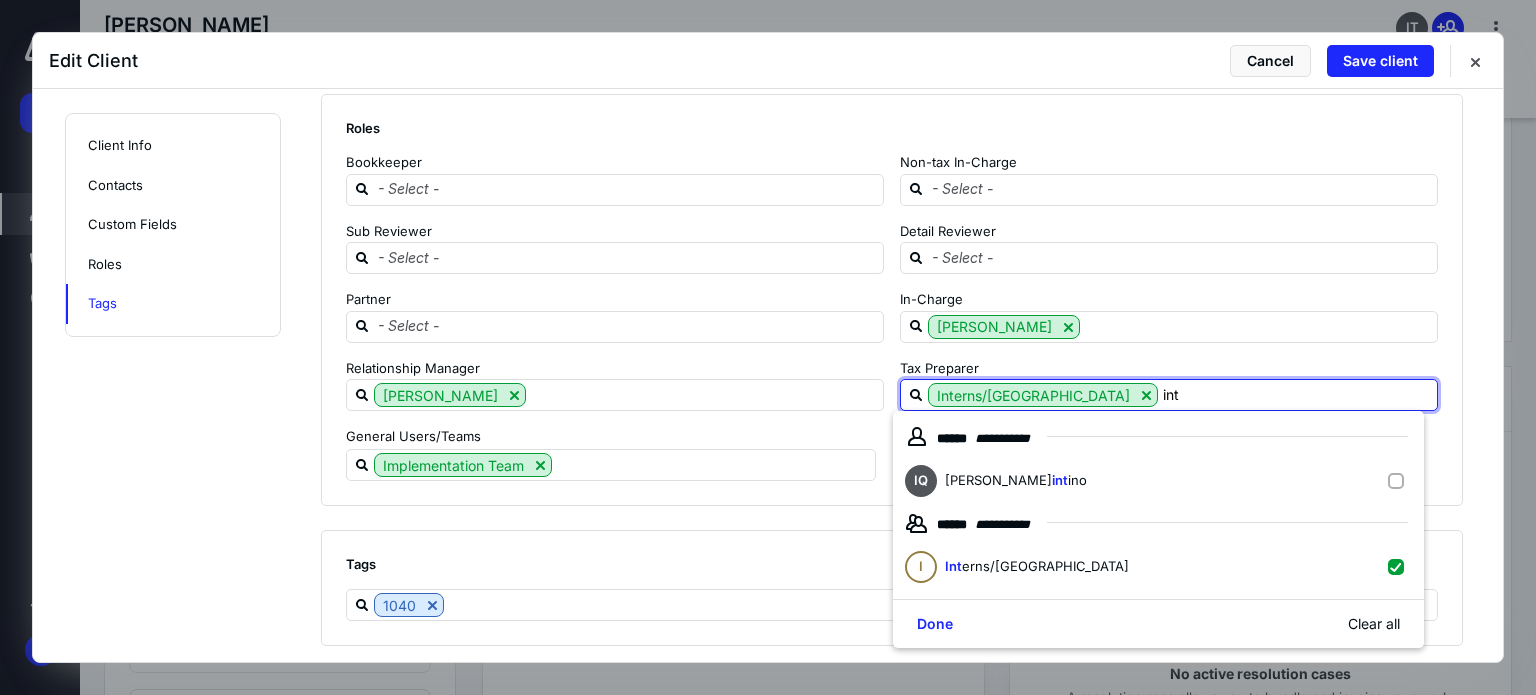 type on "int" 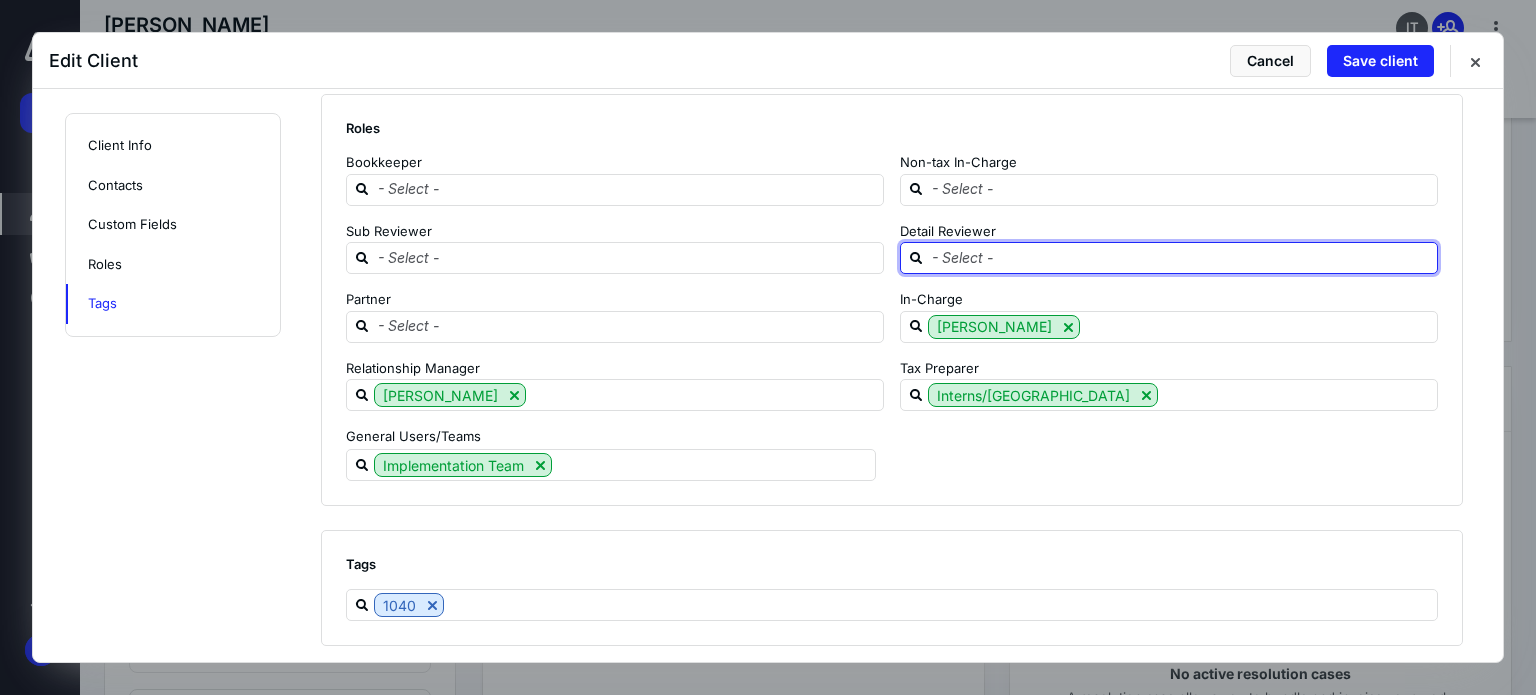 click at bounding box center [1181, 257] 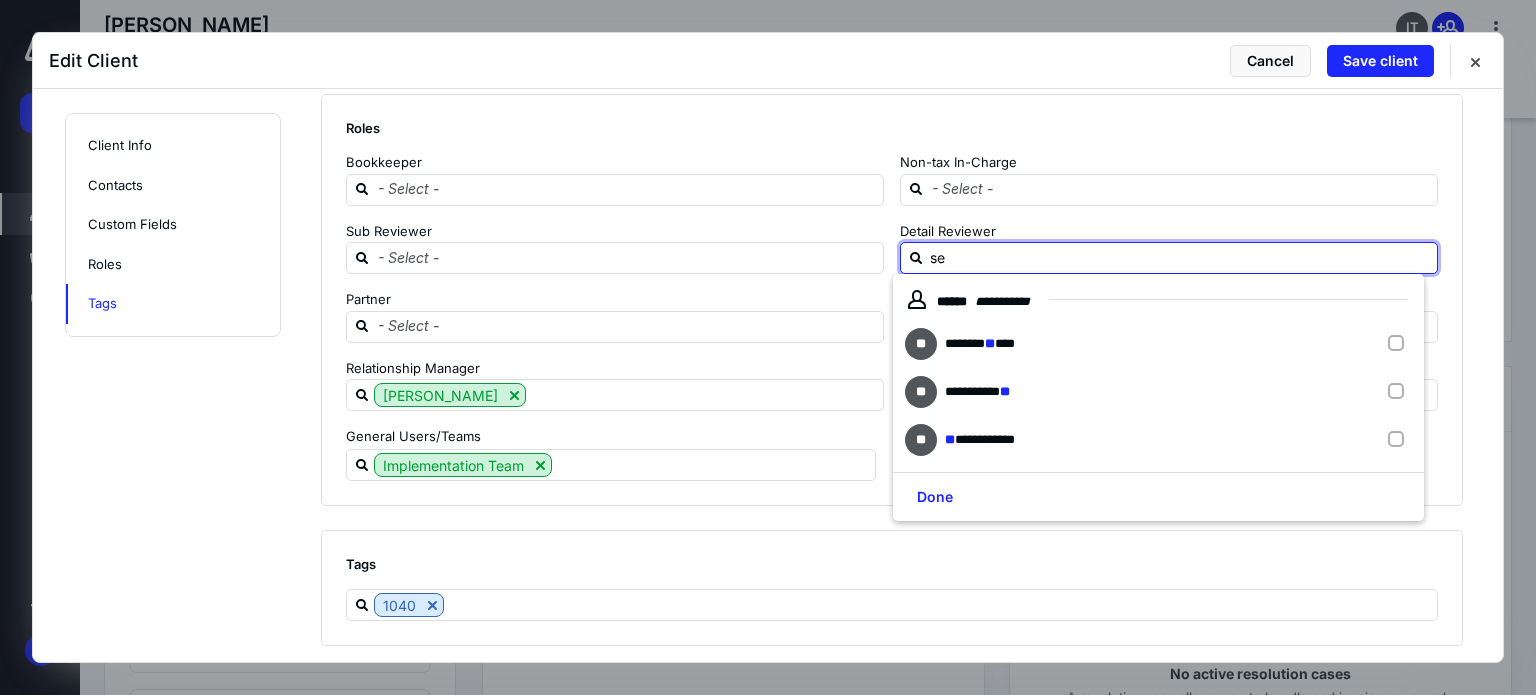 type on "seg" 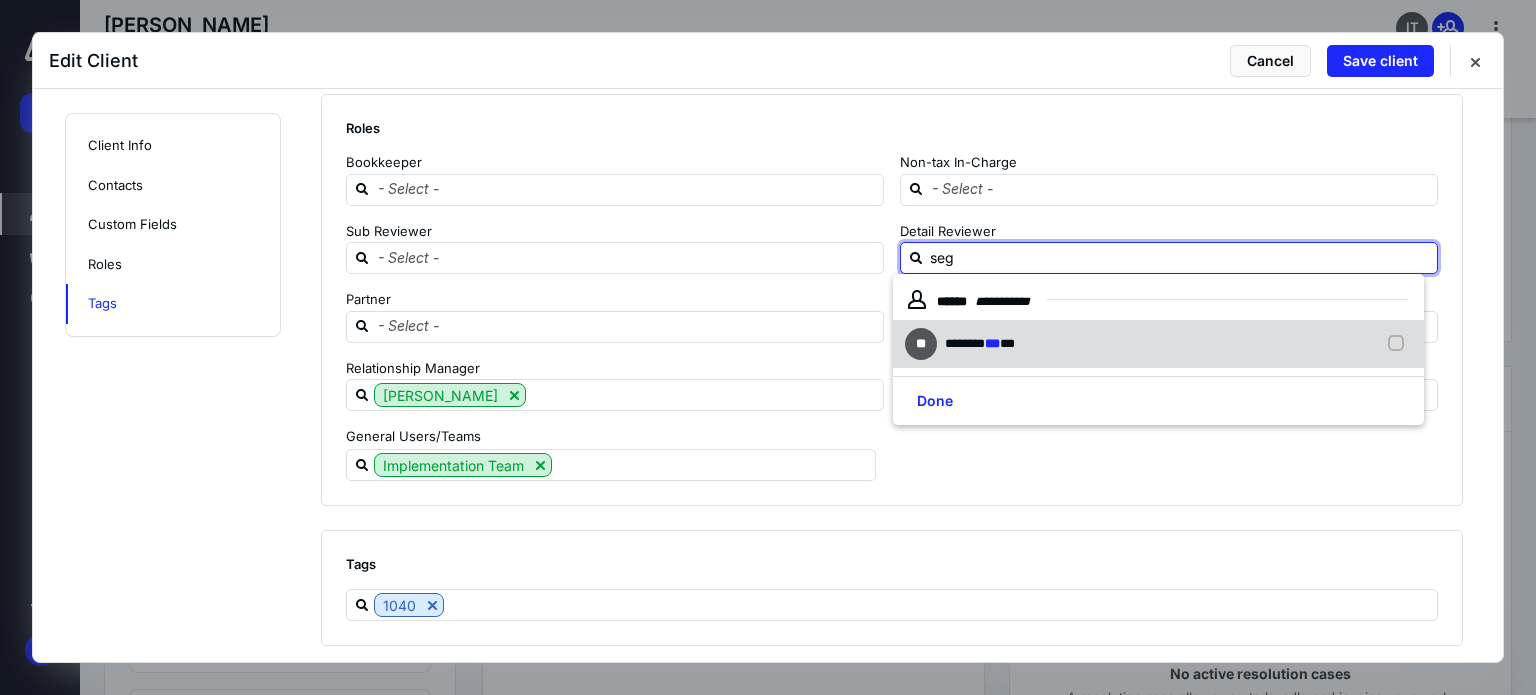 click on "******* *** ***" at bounding box center [980, 344] 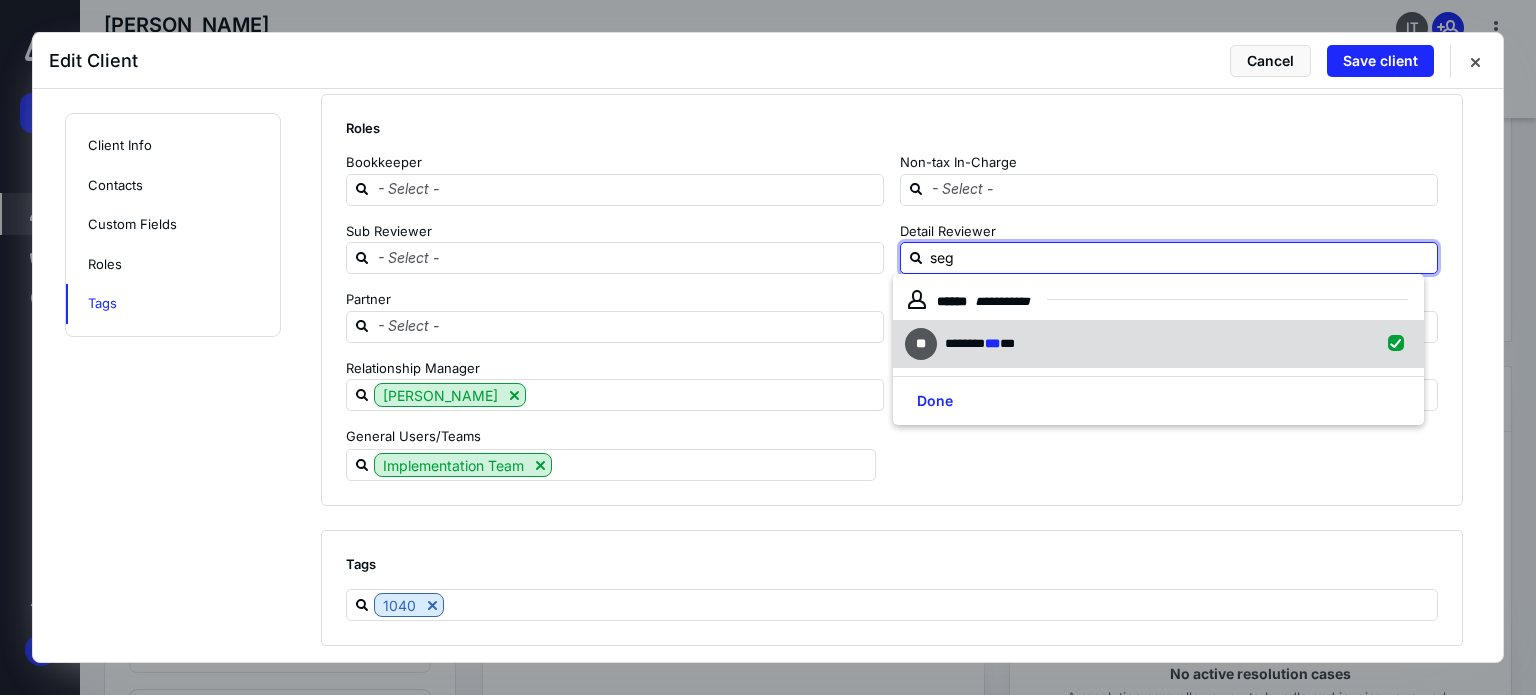 checkbox on "true" 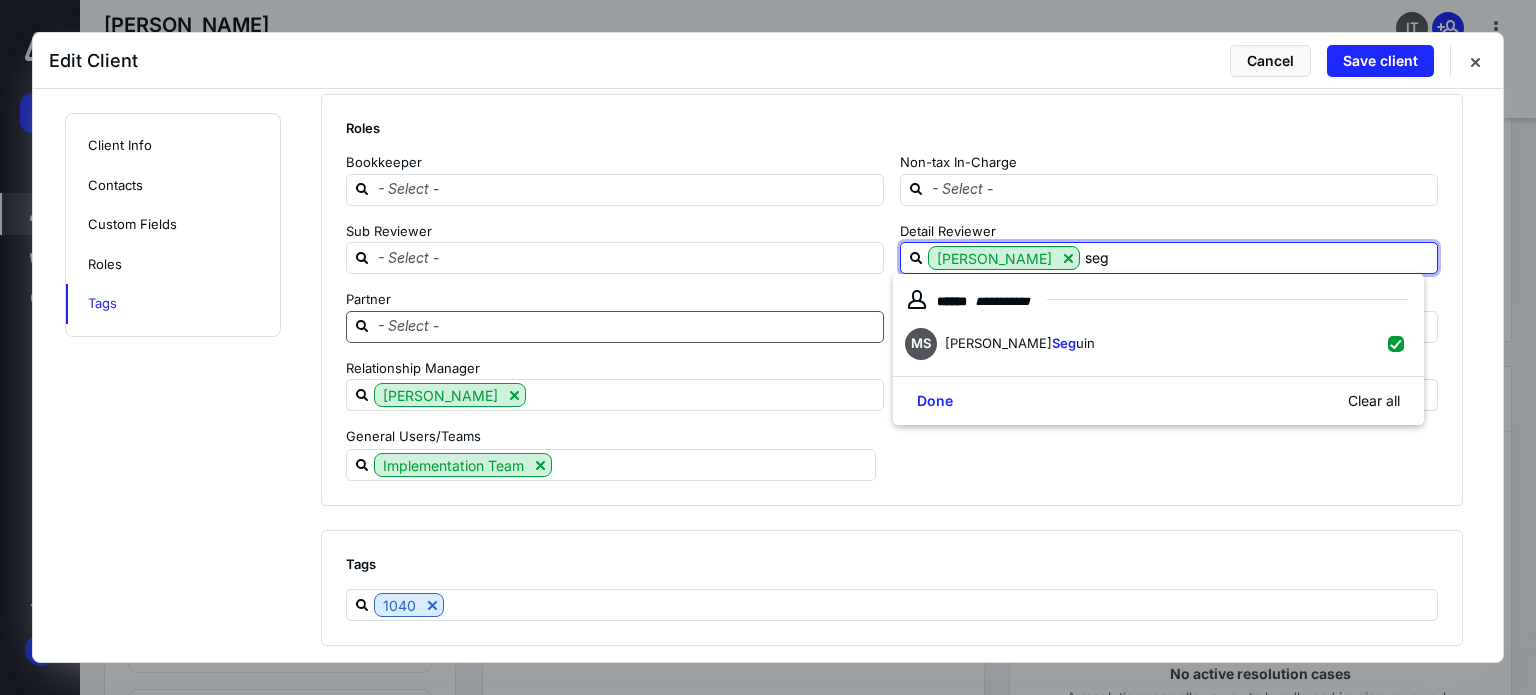 type on "seg" 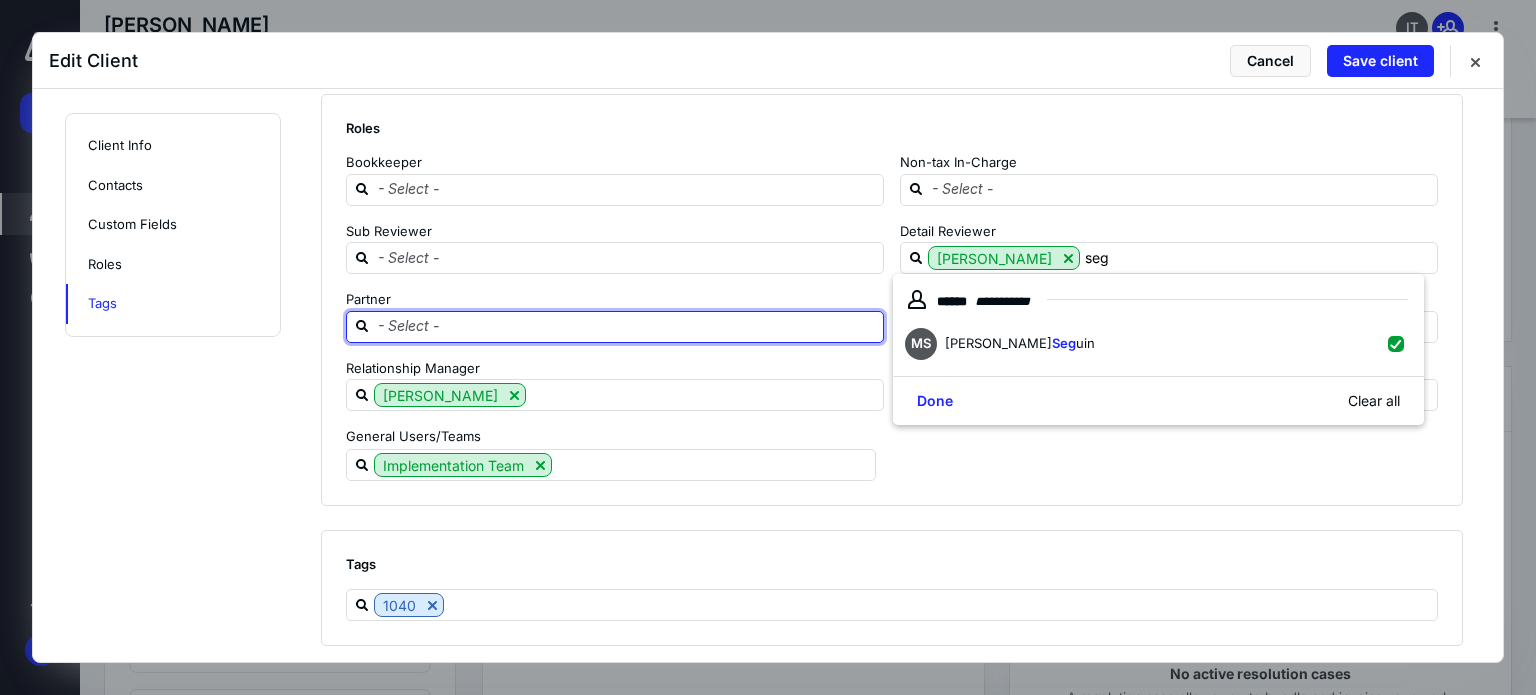 click at bounding box center (627, 326) 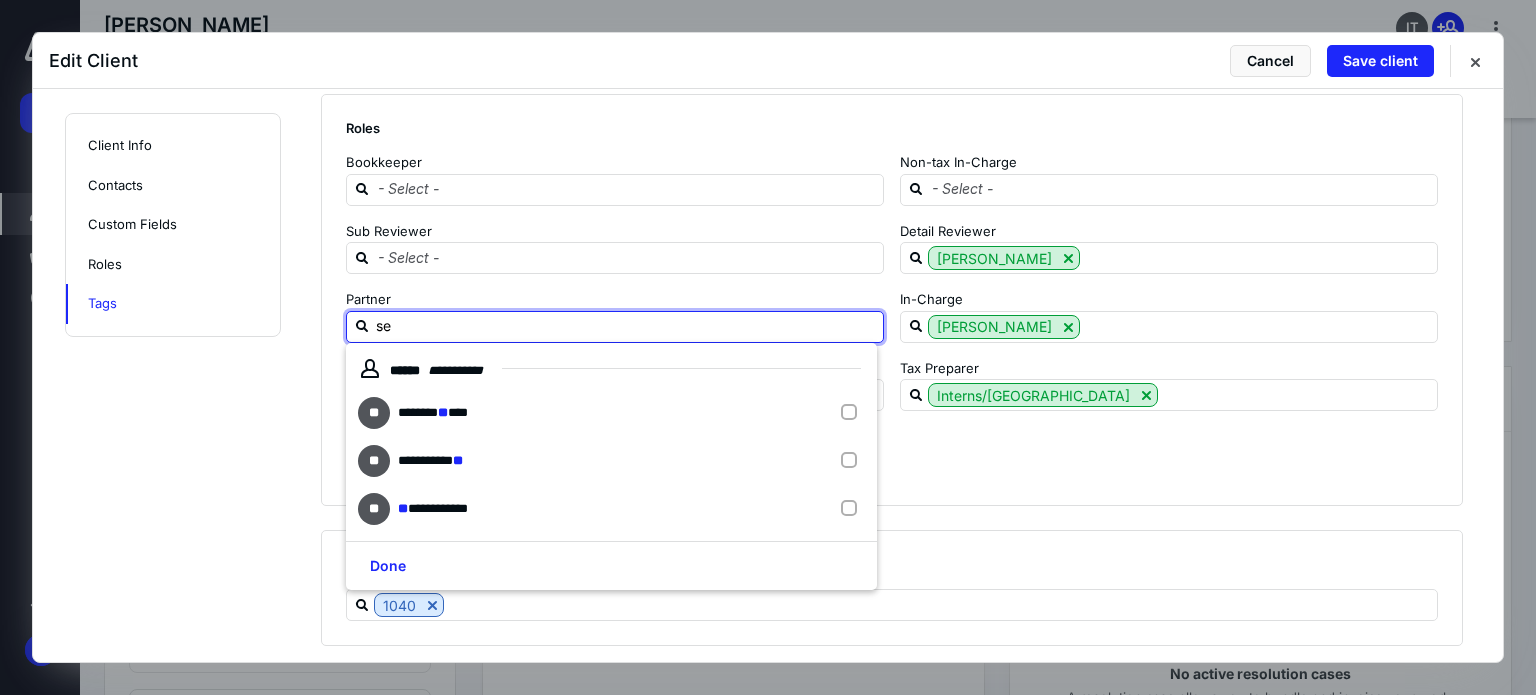 type on "seg" 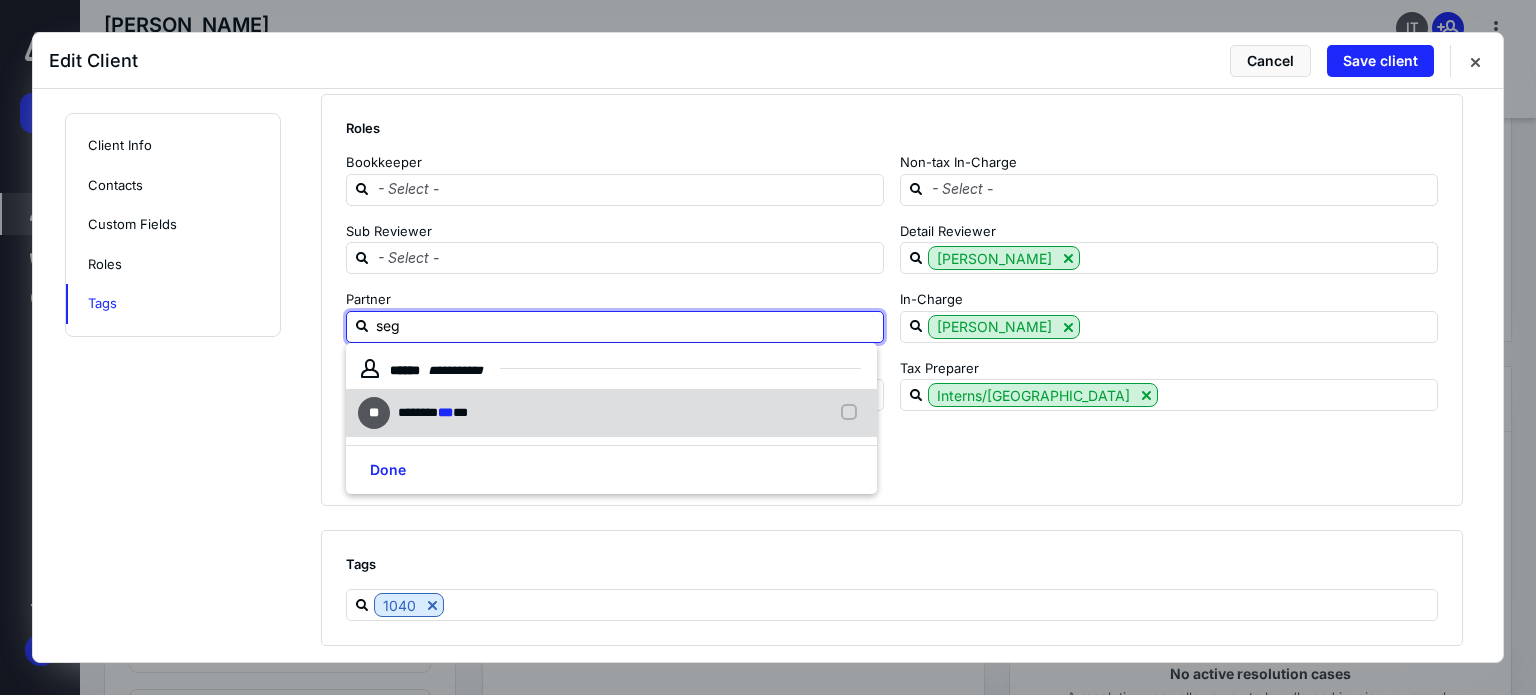 click on "** ******* *** ***" at bounding box center [611, 413] 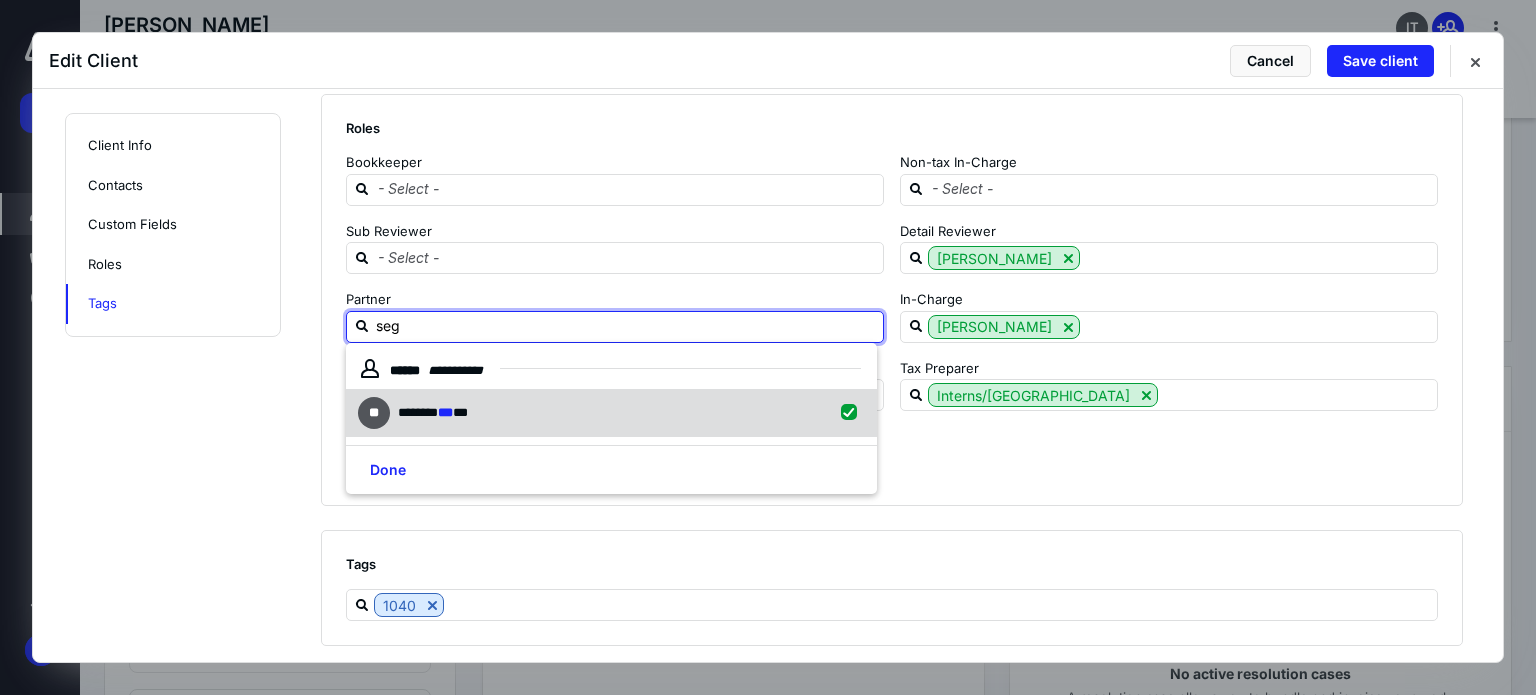 checkbox on "true" 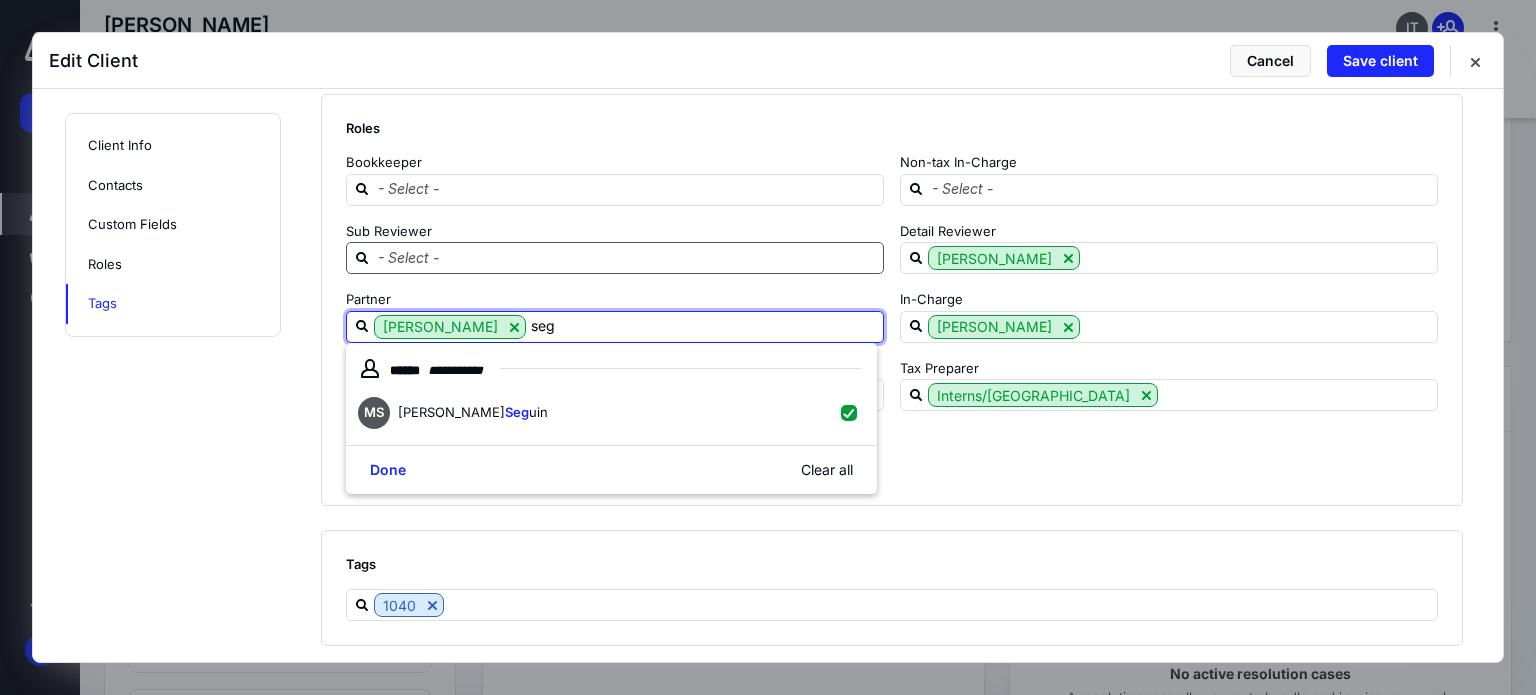 type on "seg" 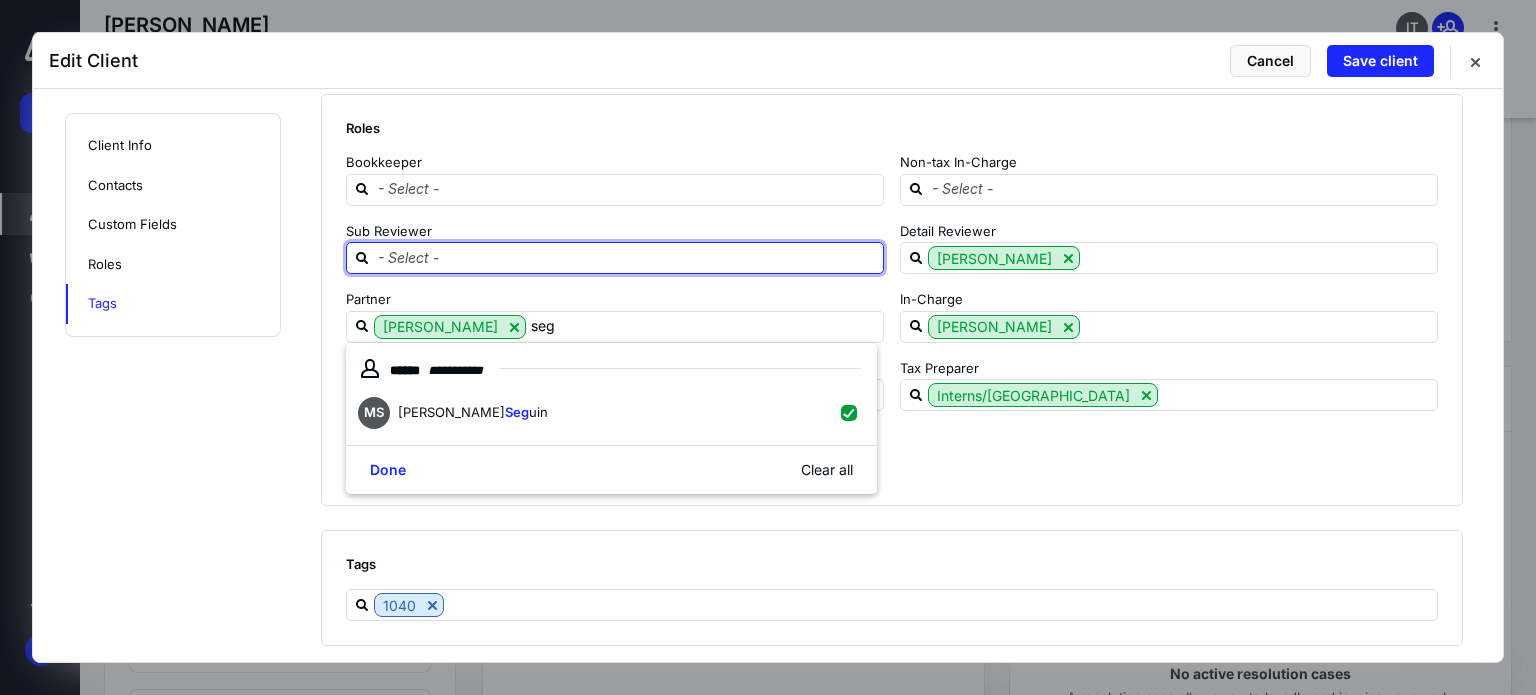 click at bounding box center (627, 257) 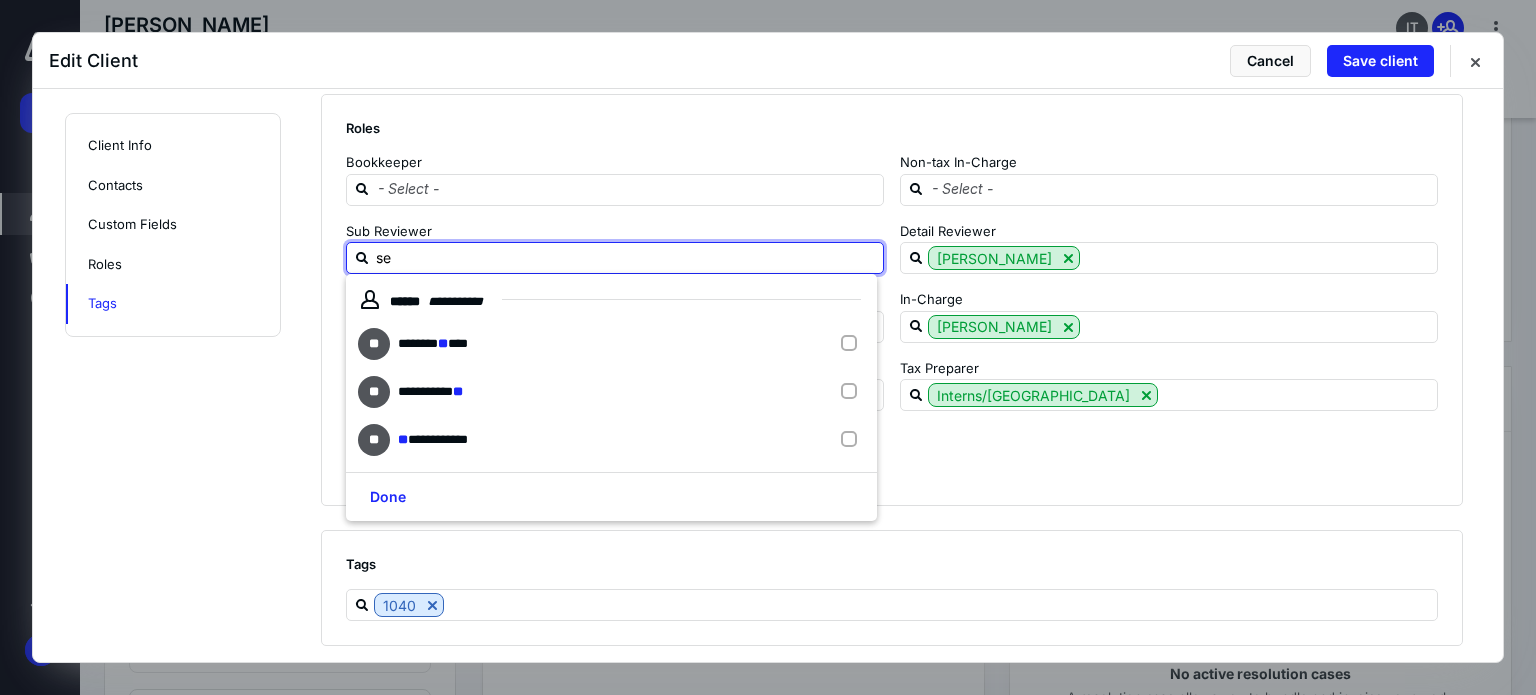 type on "seg" 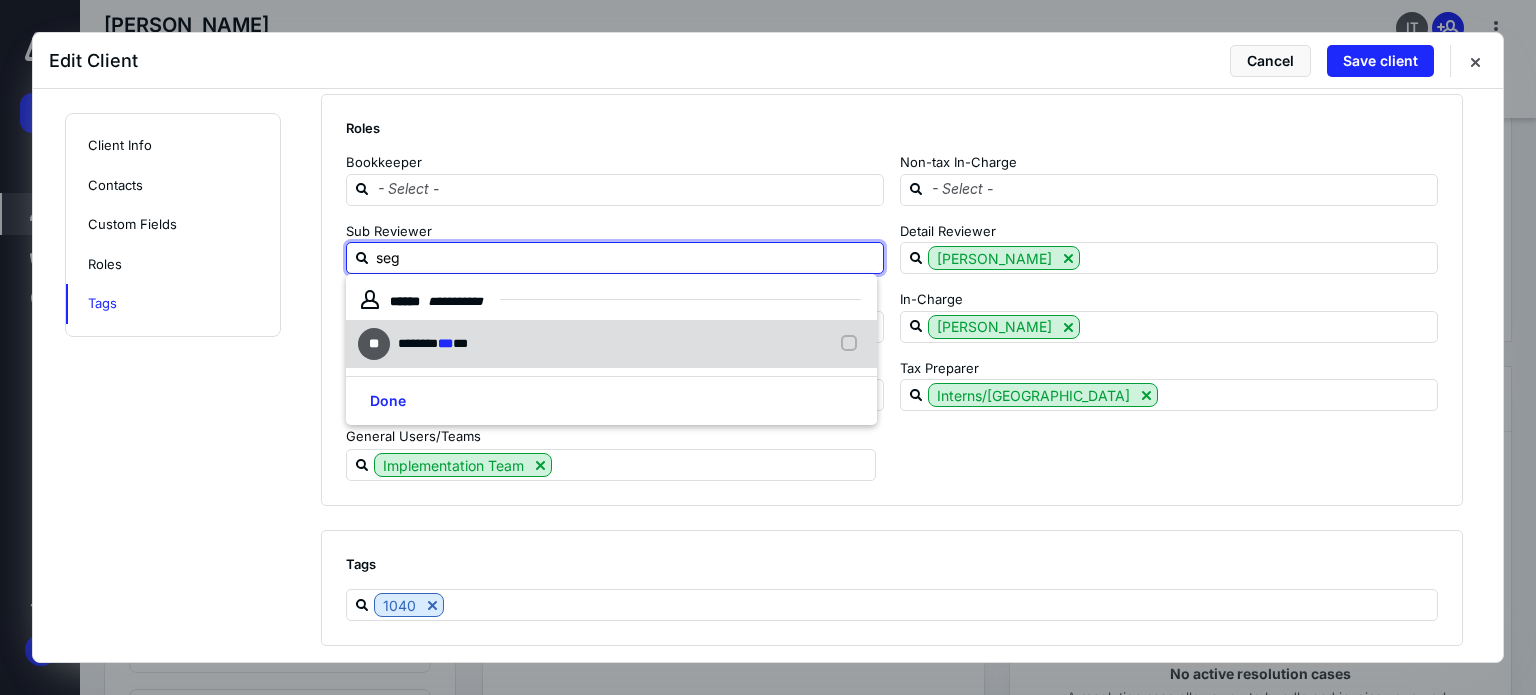 click on "** ******* *** ***" at bounding box center [611, 344] 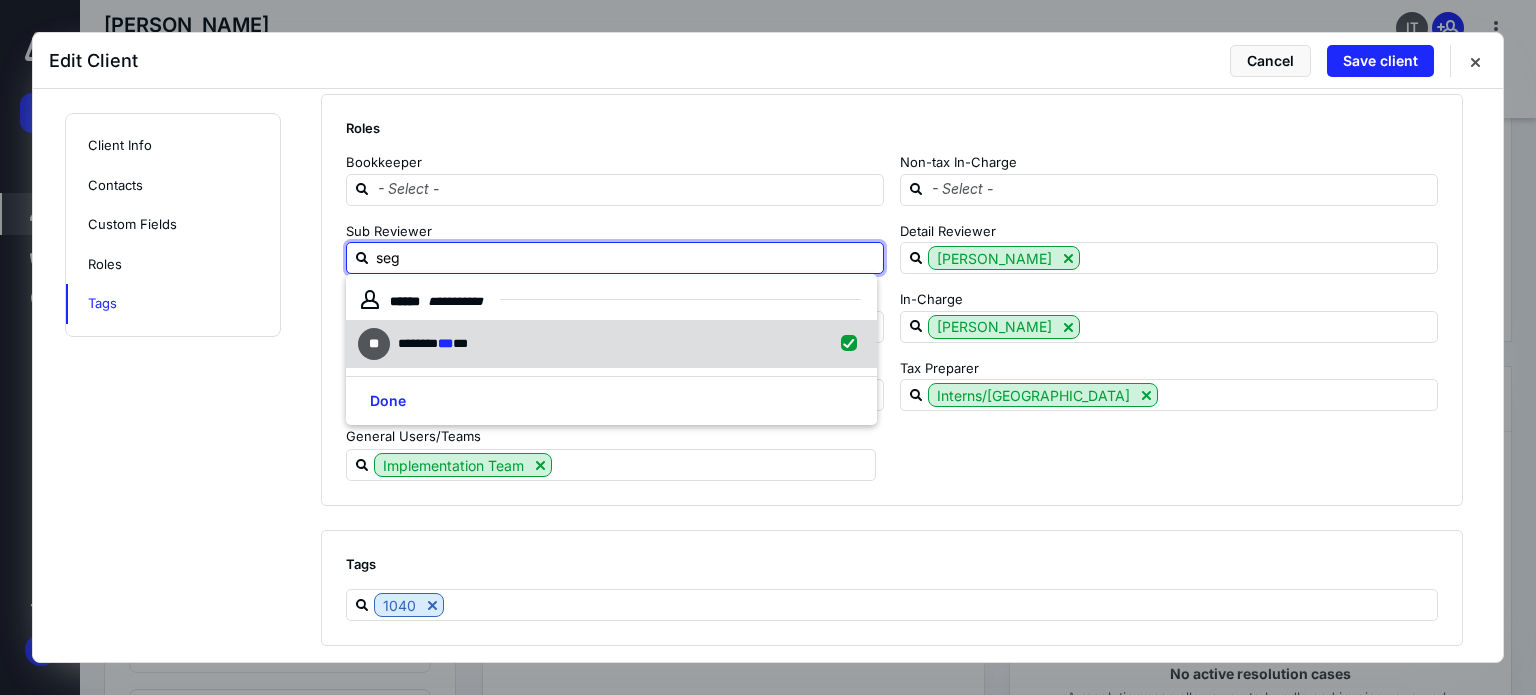 checkbox on "true" 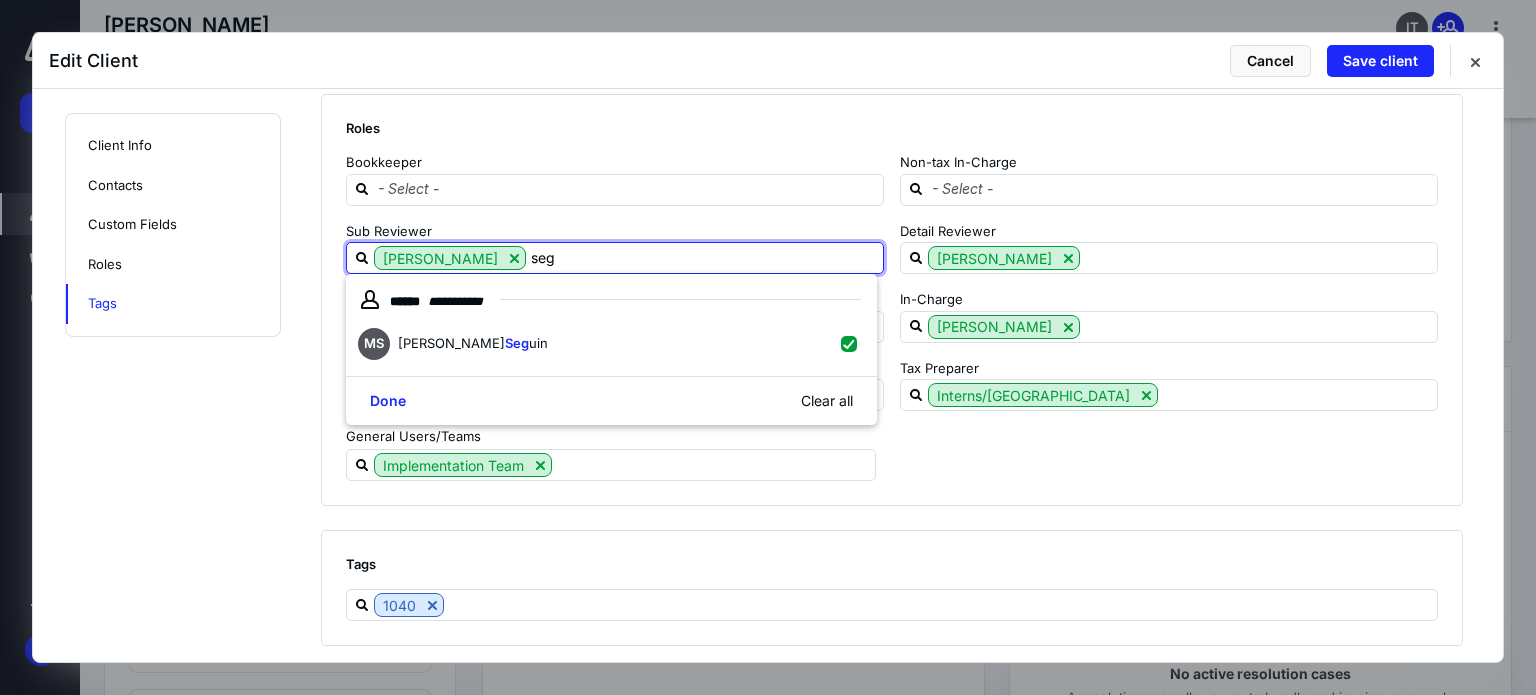 type on "seg" 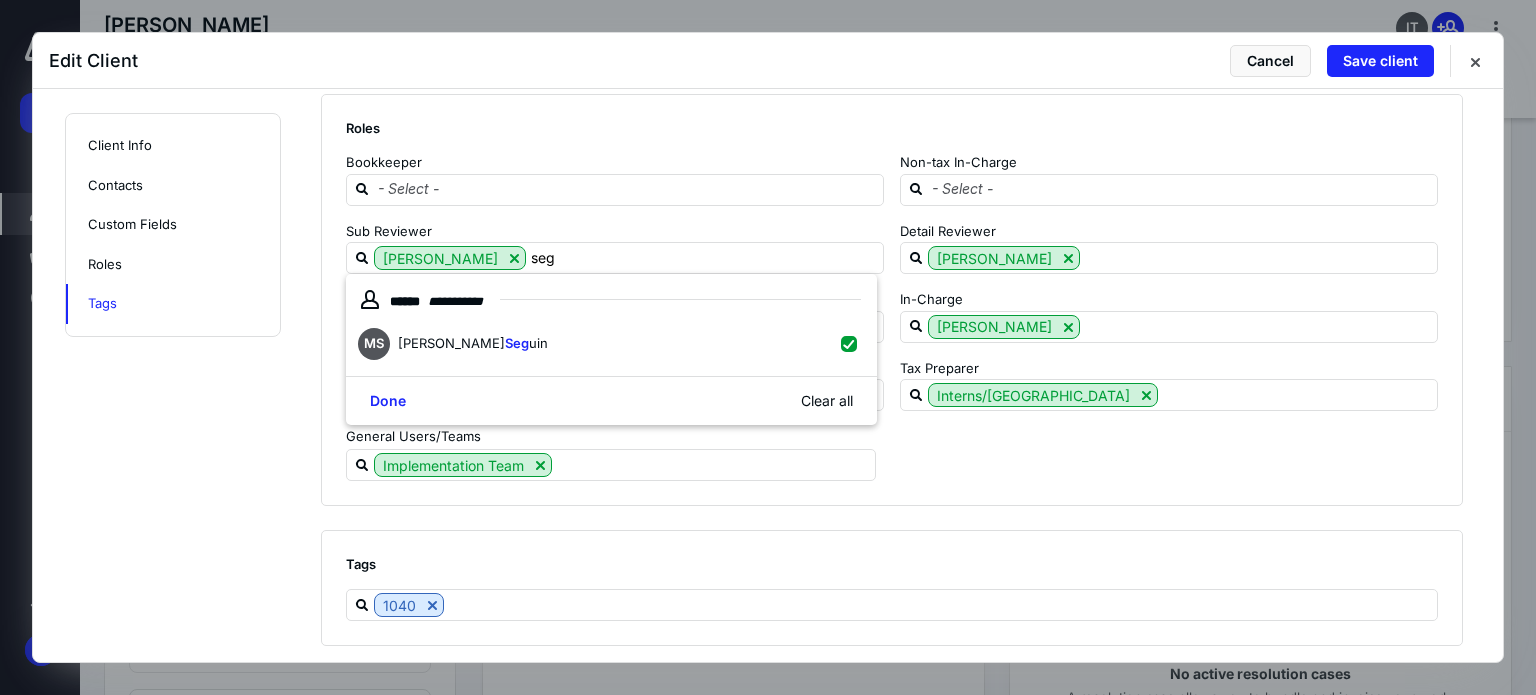 click on "**********" at bounding box center (904, -602) 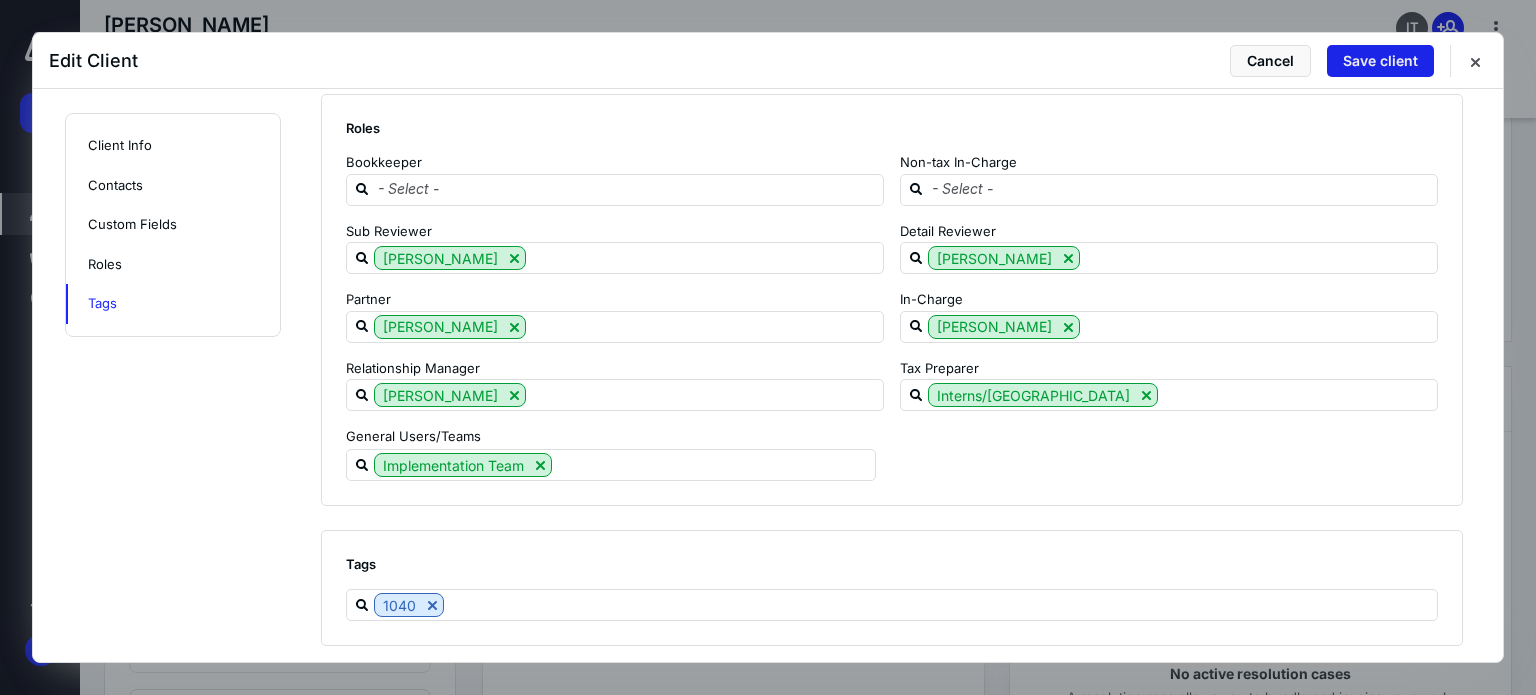 click on "Save client" at bounding box center (1380, 61) 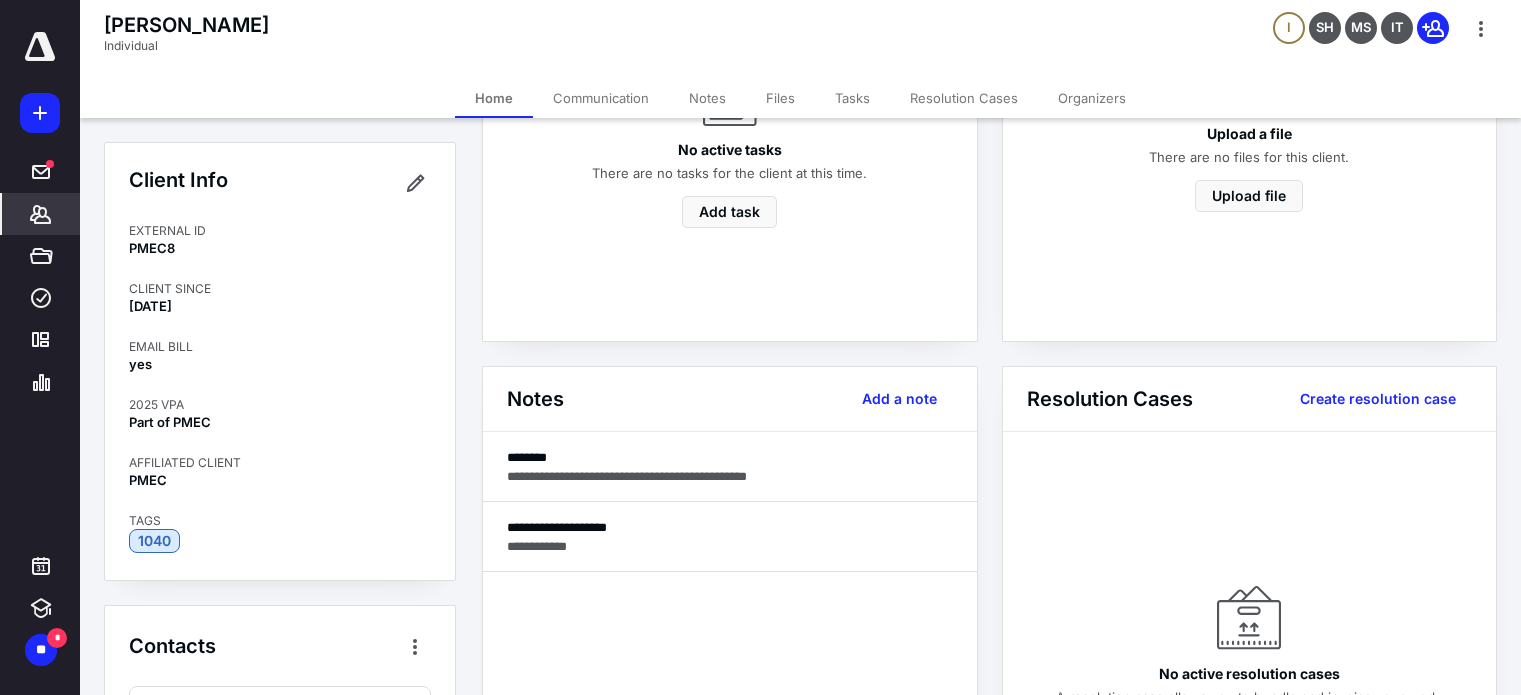 click 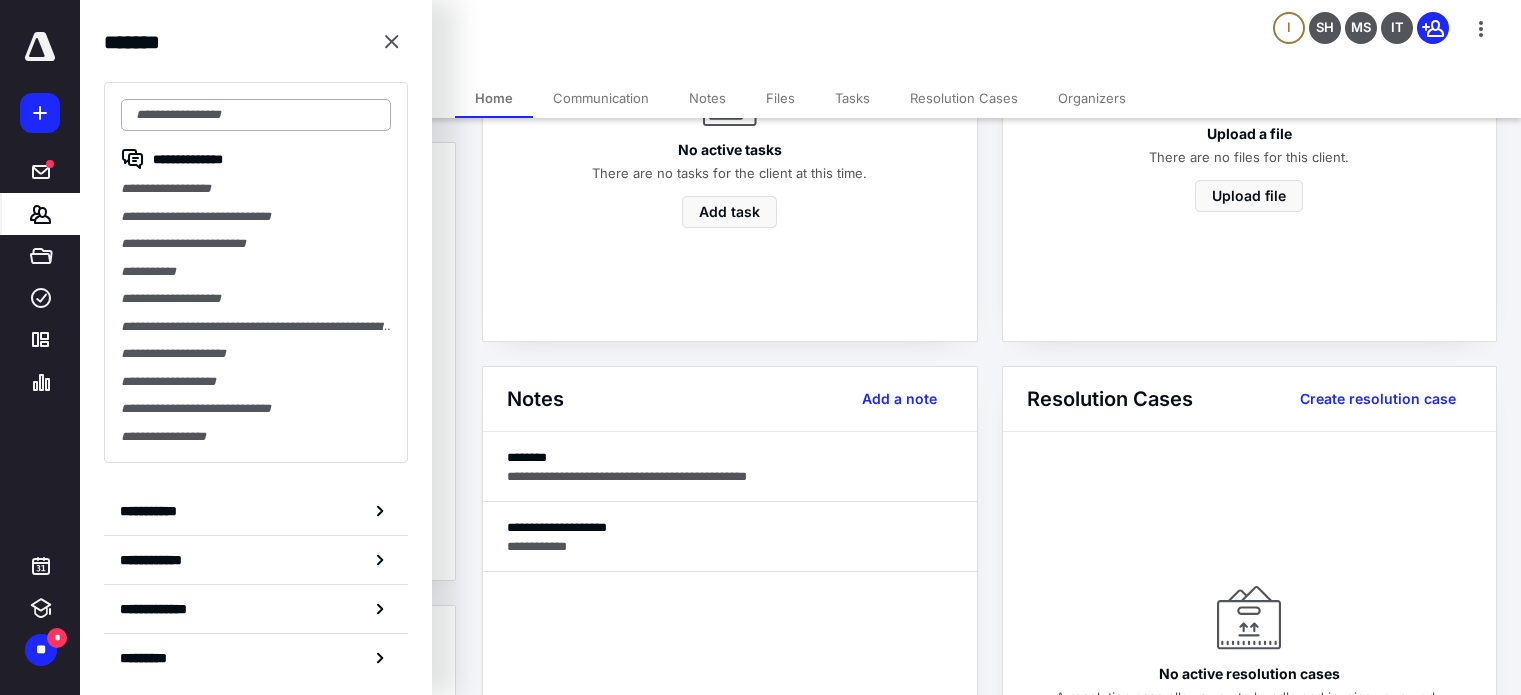 click at bounding box center [256, 115] 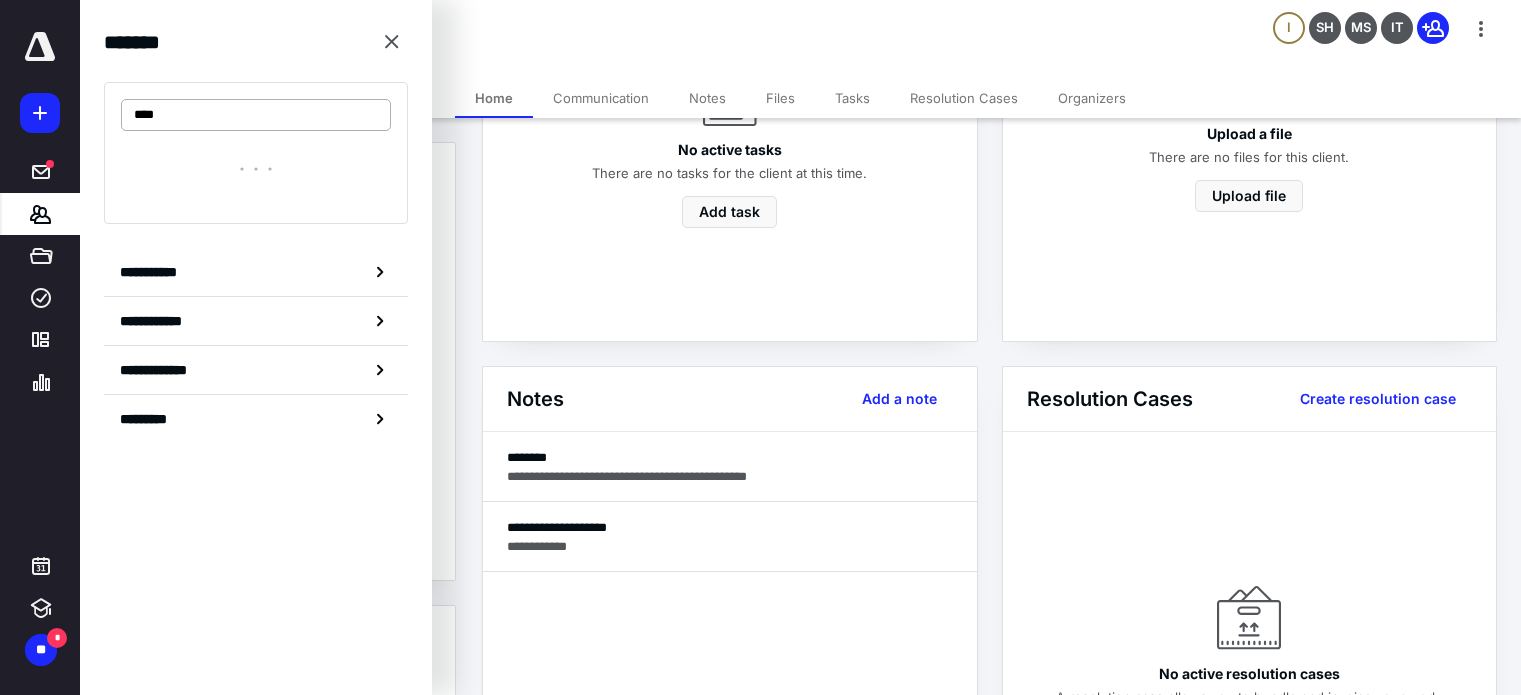 type on "****" 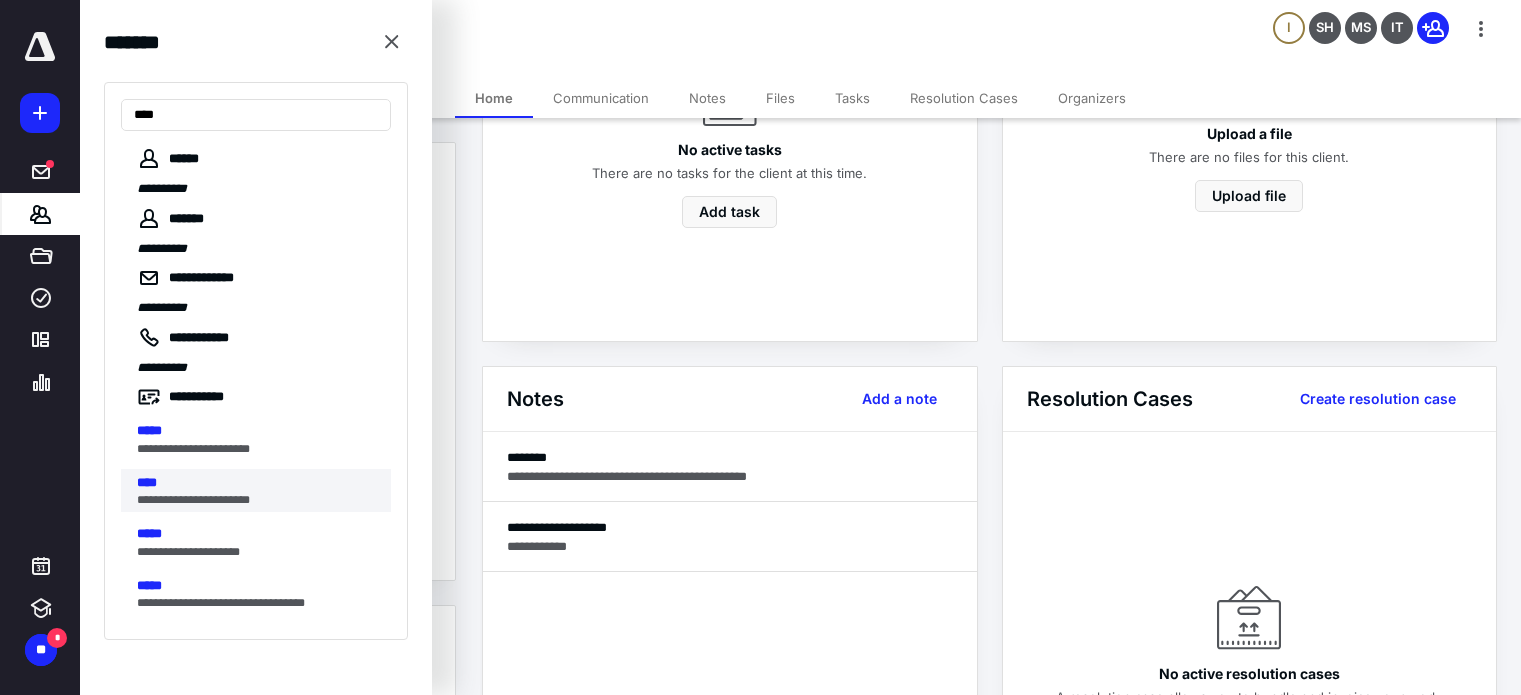 click on "**********" at bounding box center [258, 500] 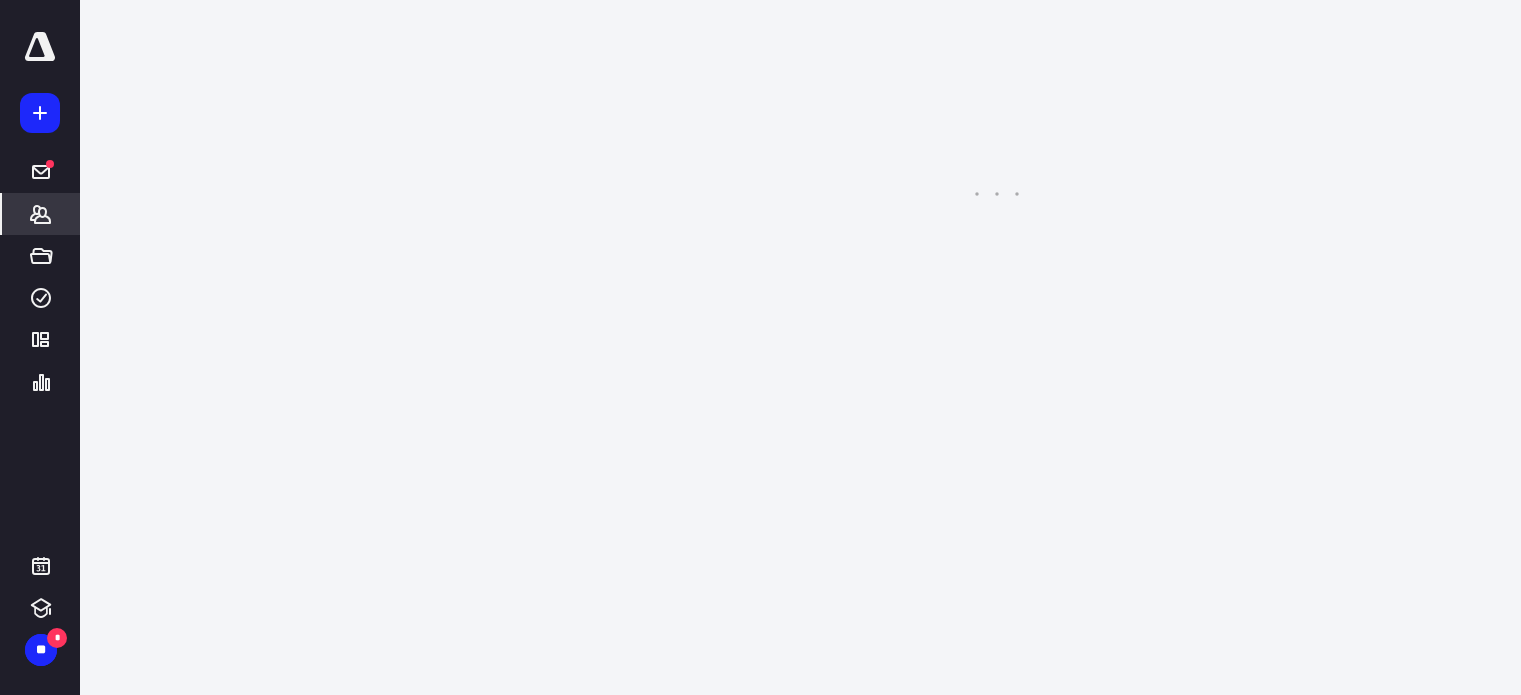 scroll, scrollTop: 0, scrollLeft: 0, axis: both 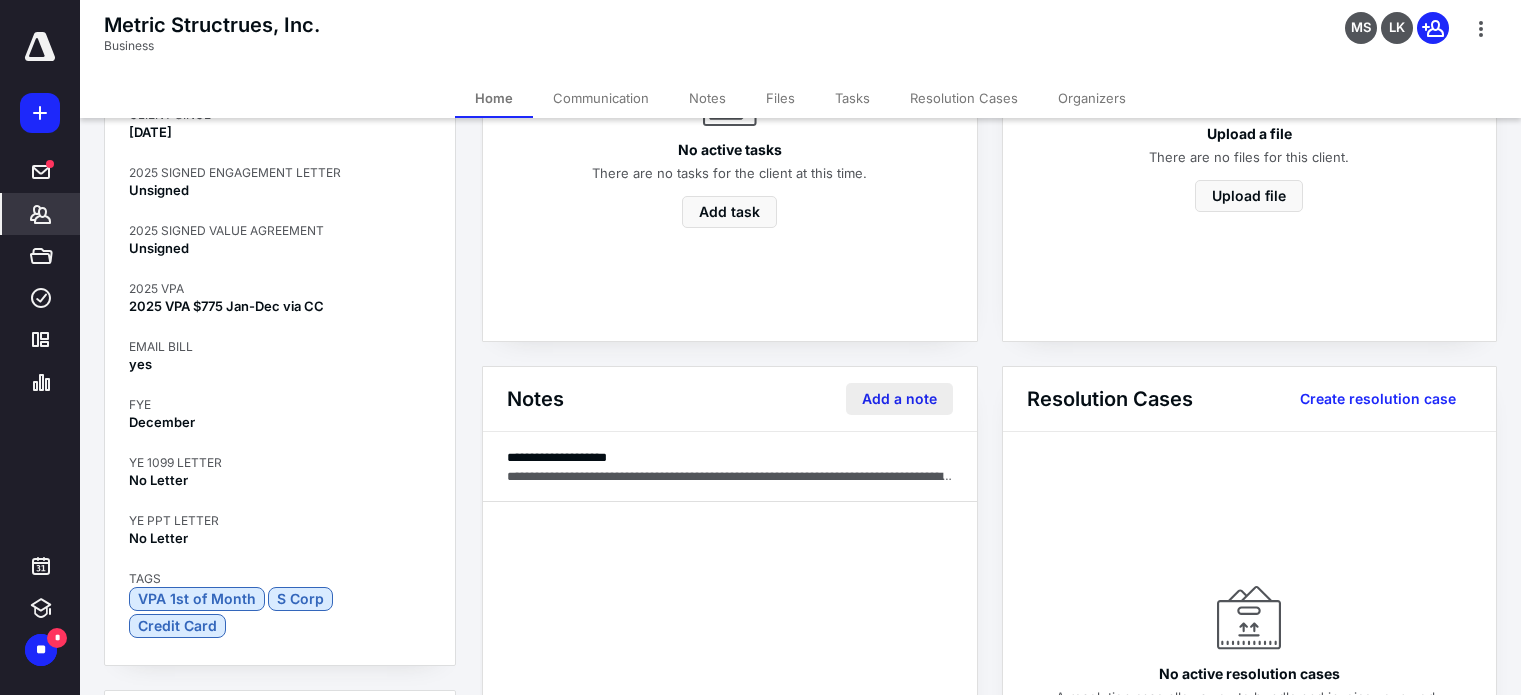 click on "Add a note" at bounding box center (899, 399) 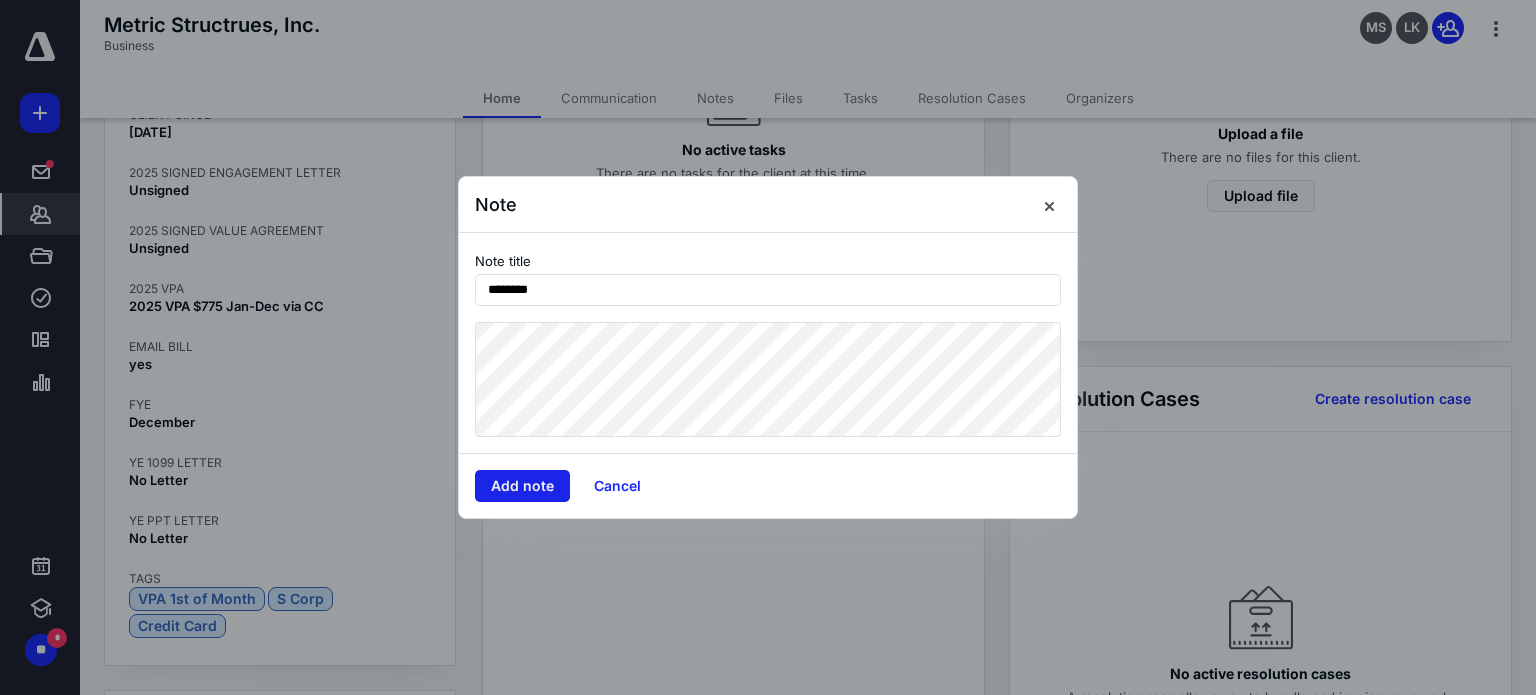type on "********" 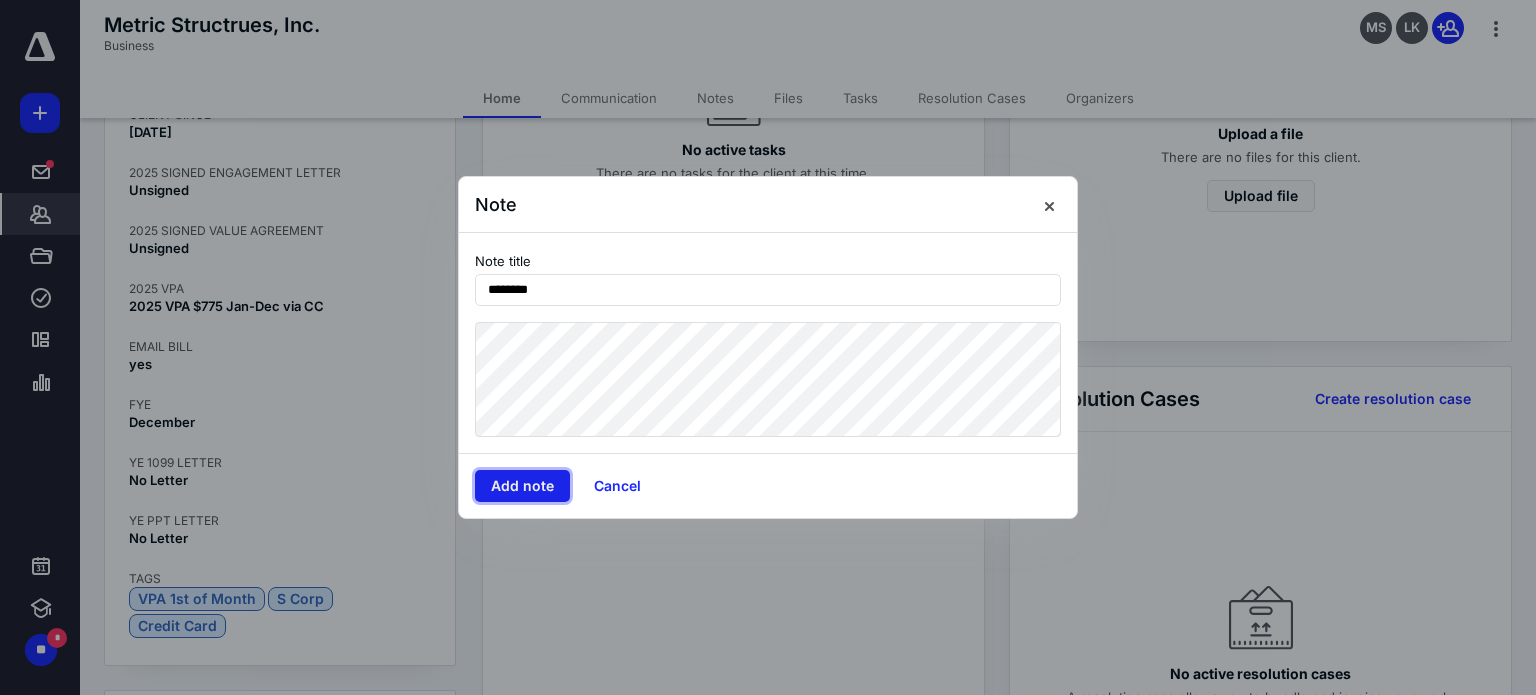 click on "Add note" at bounding box center (522, 486) 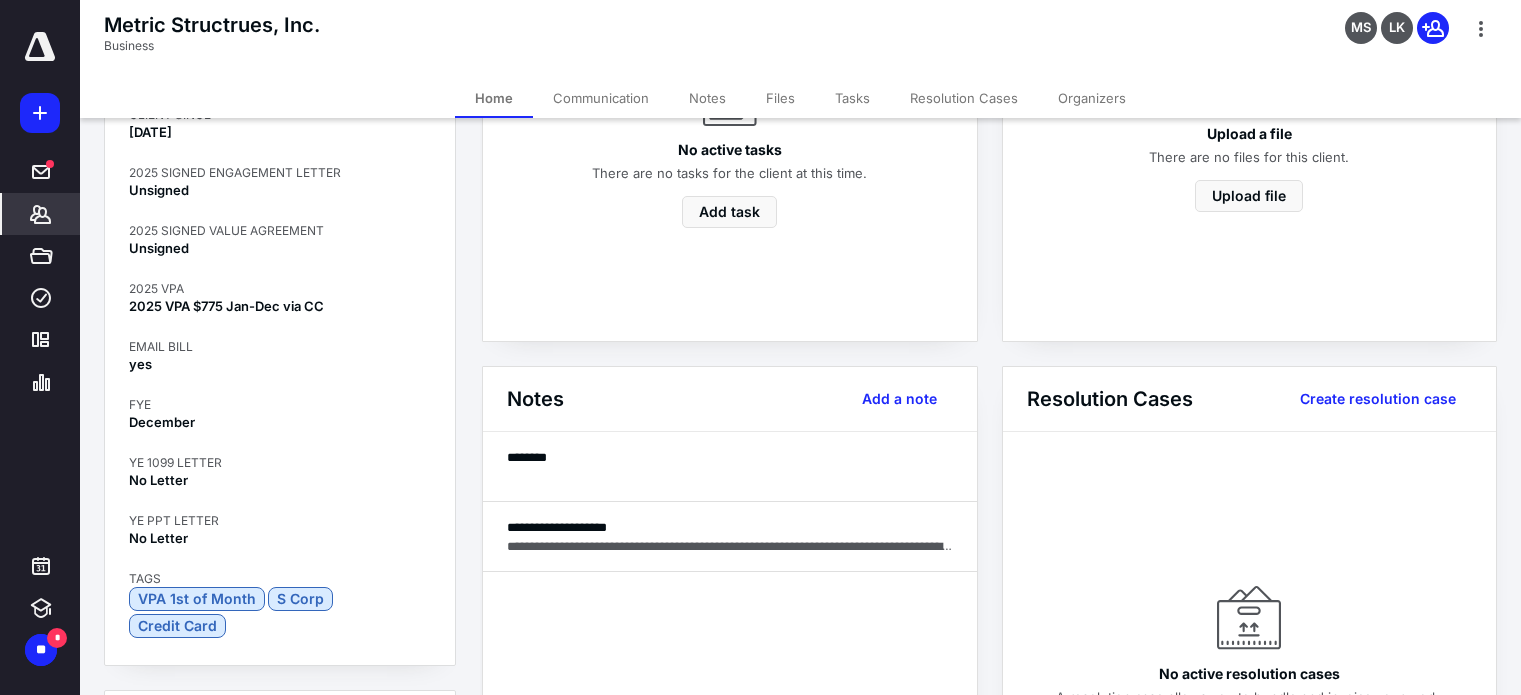 click at bounding box center [730, 476] 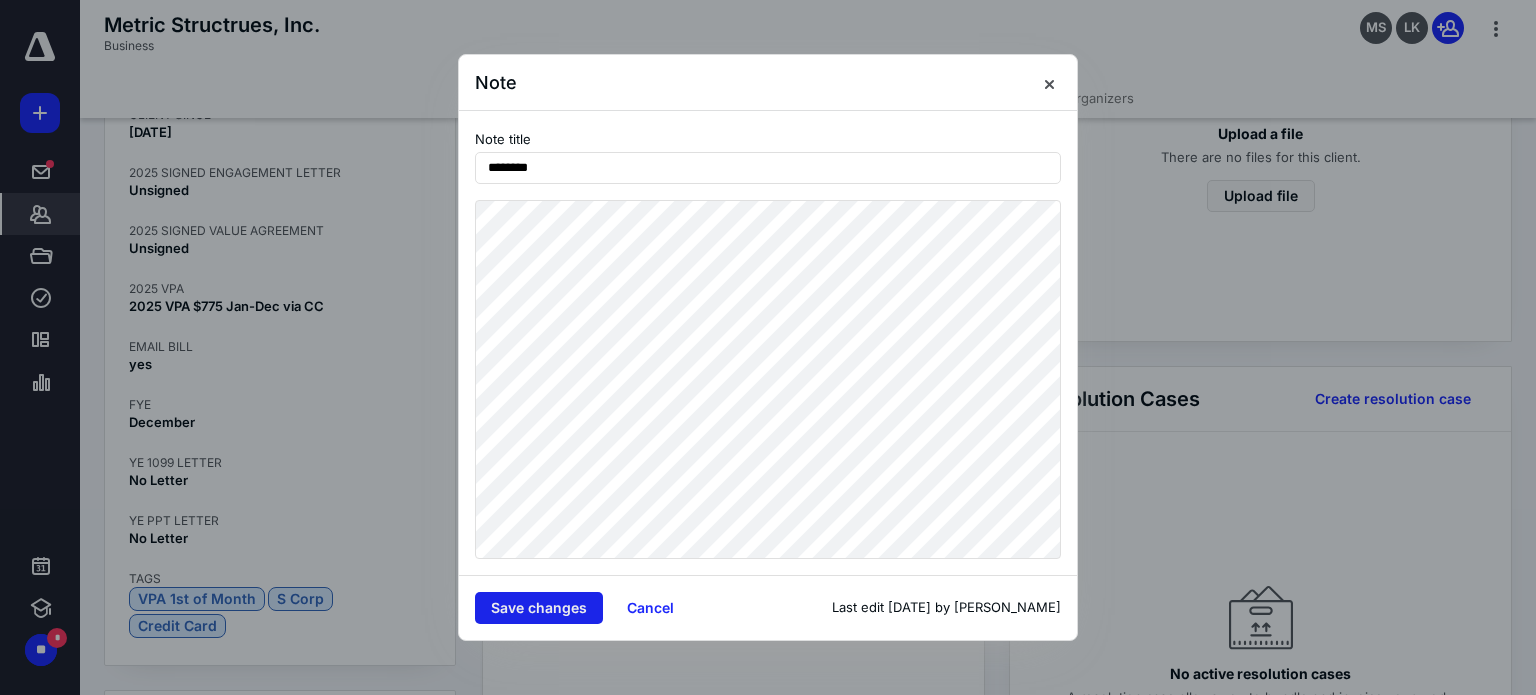 click on "Save changes" at bounding box center [539, 608] 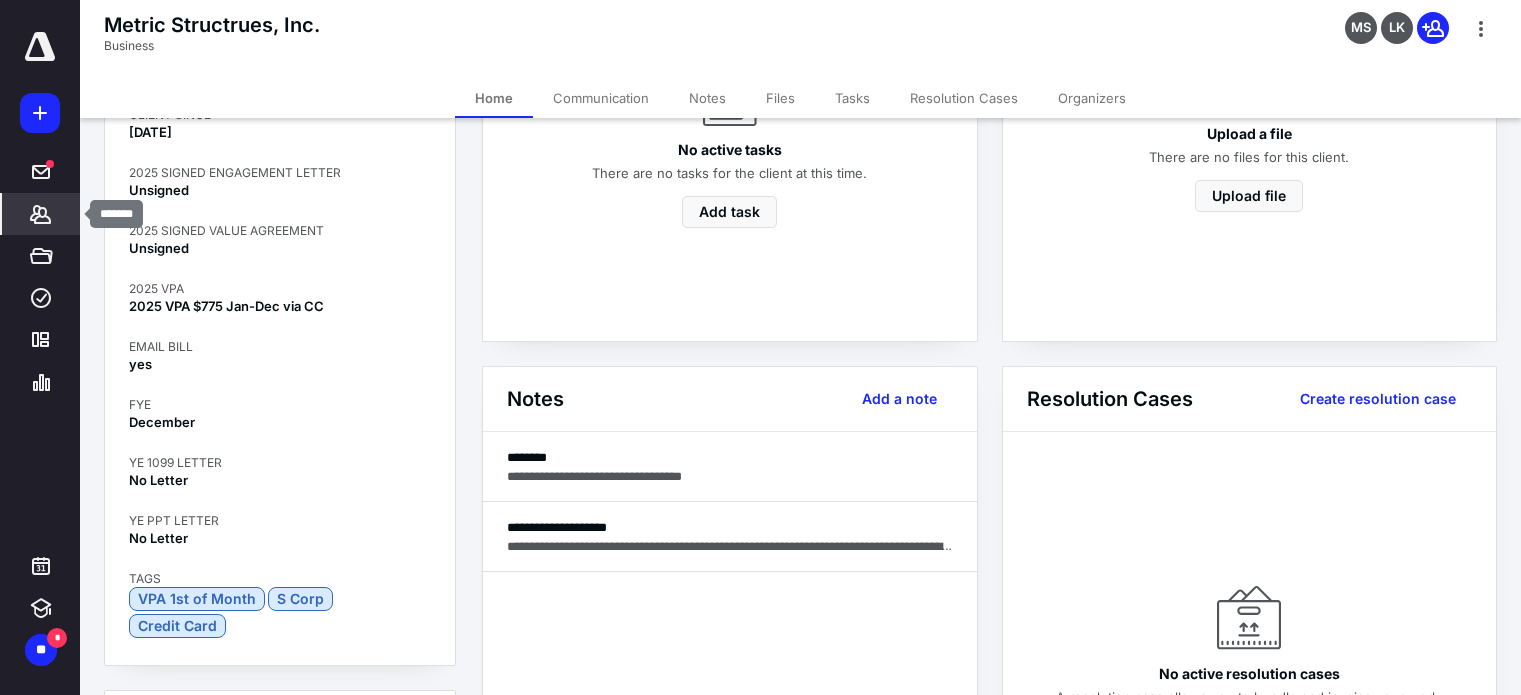 click 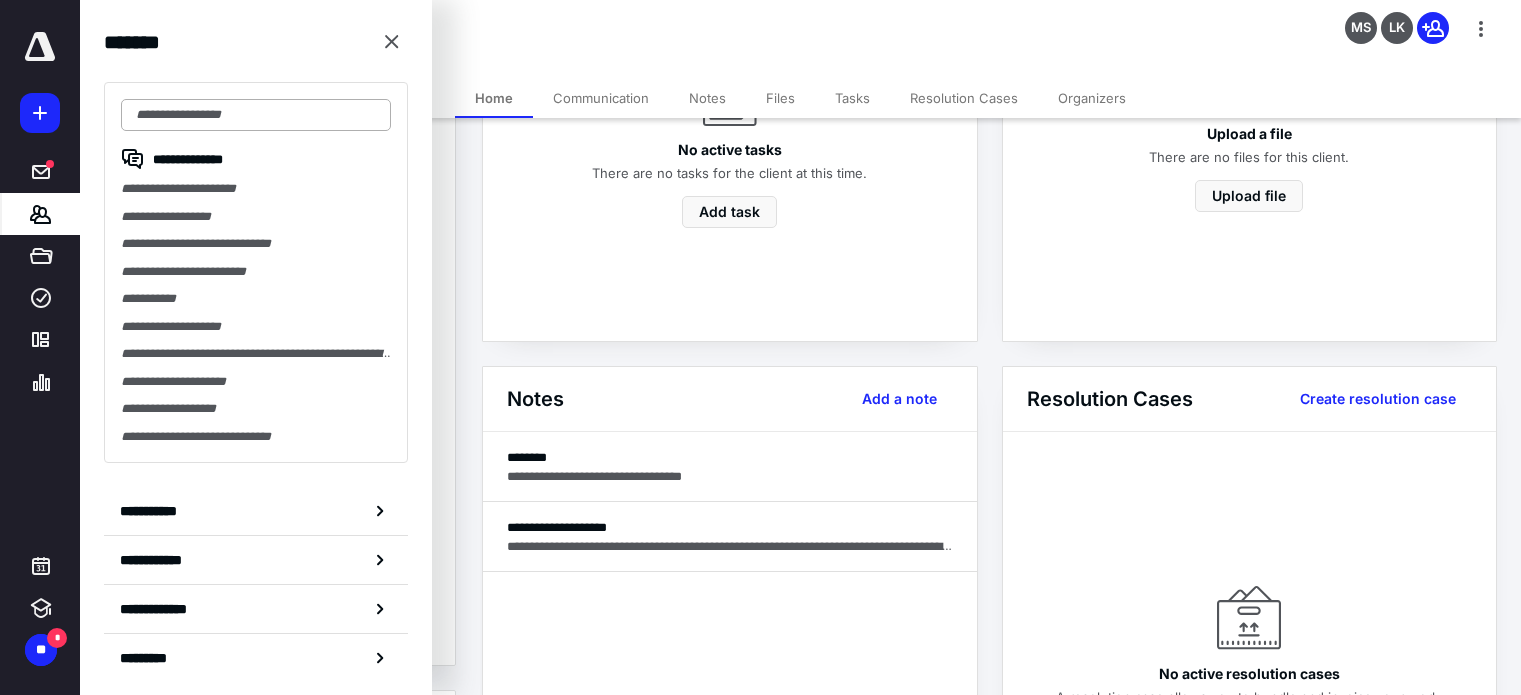 click at bounding box center [256, 115] 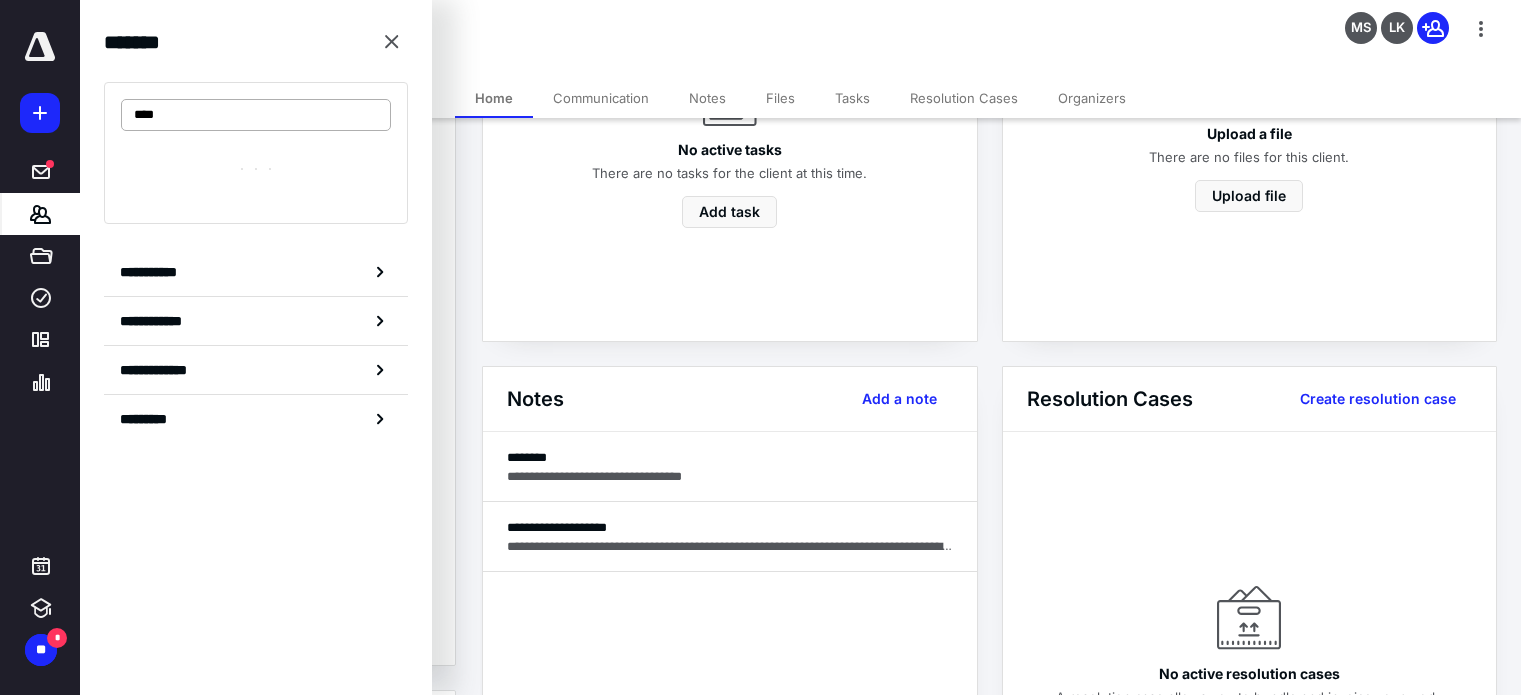 type on "****" 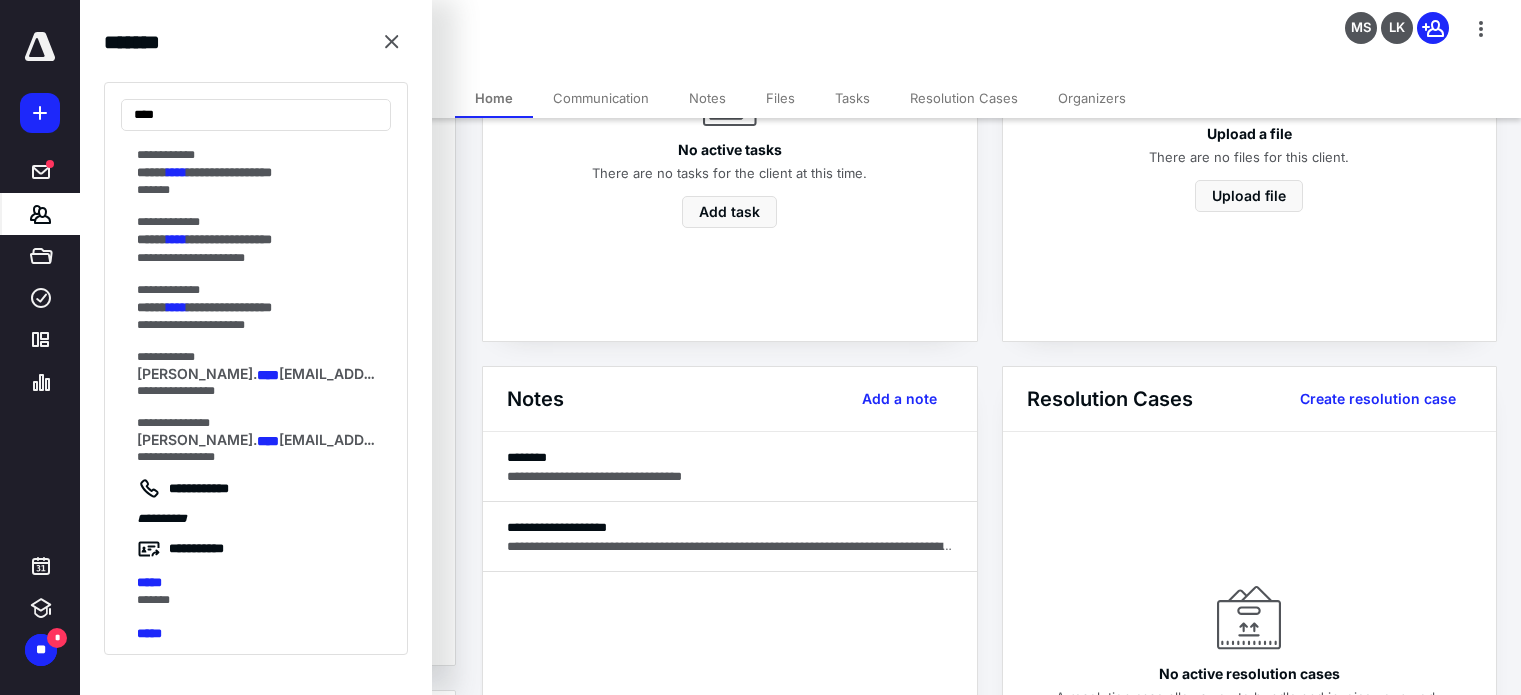 scroll, scrollTop: 1335, scrollLeft: 0, axis: vertical 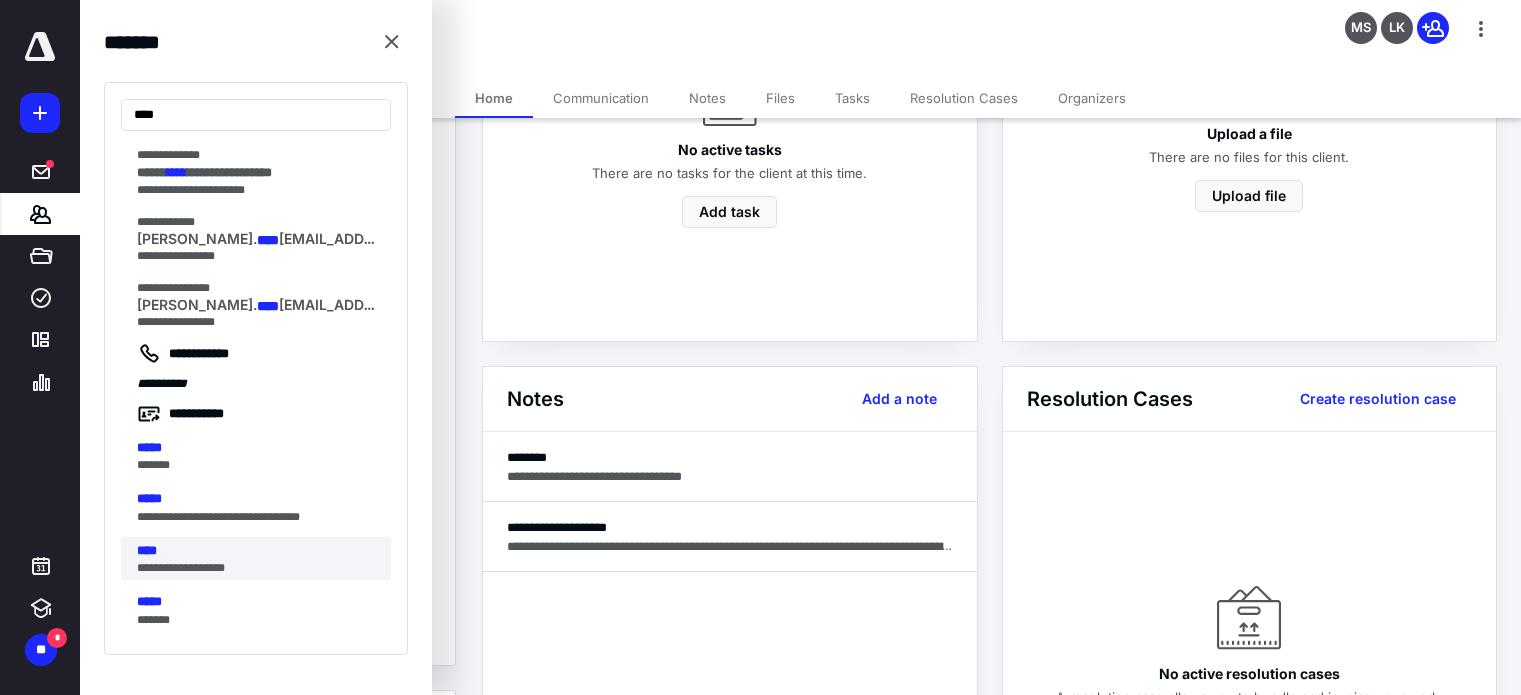 click on "**********" at bounding box center [250, 568] 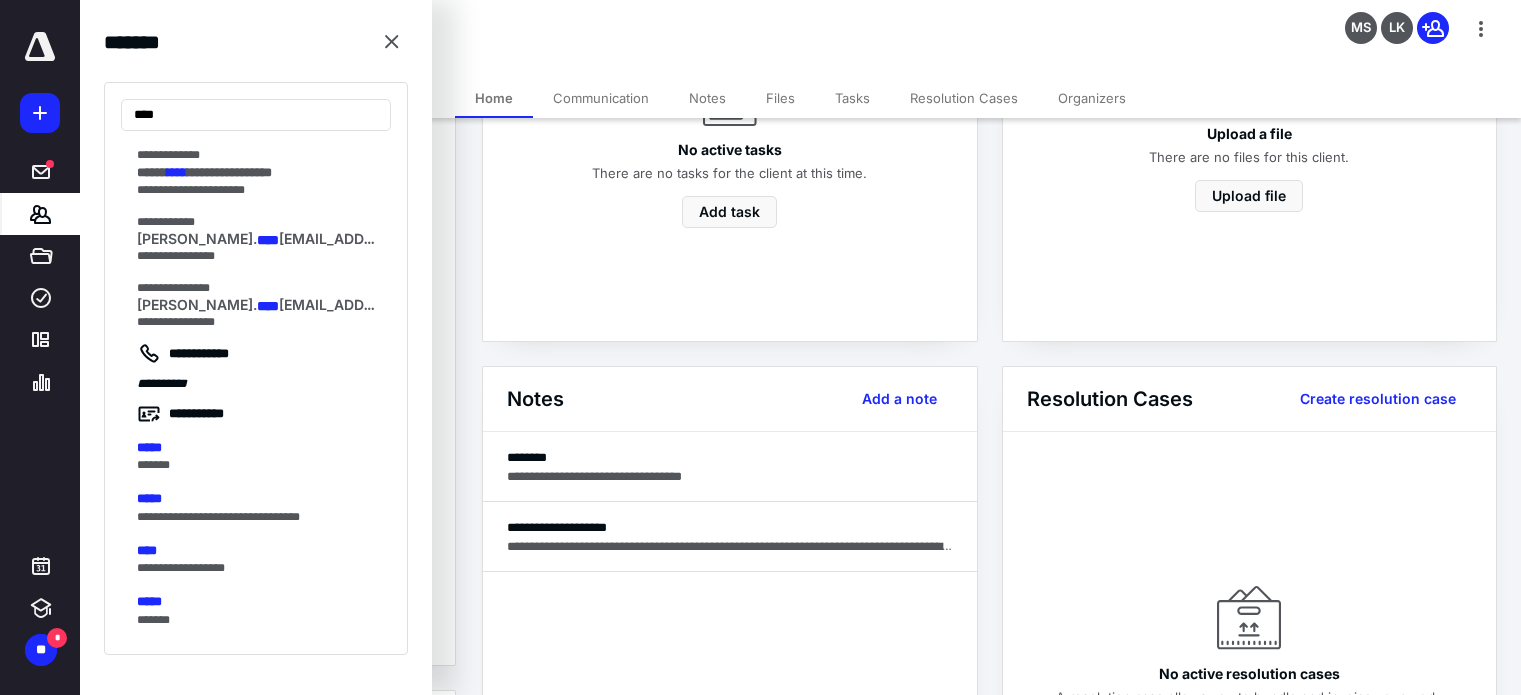 scroll, scrollTop: 0, scrollLeft: 0, axis: both 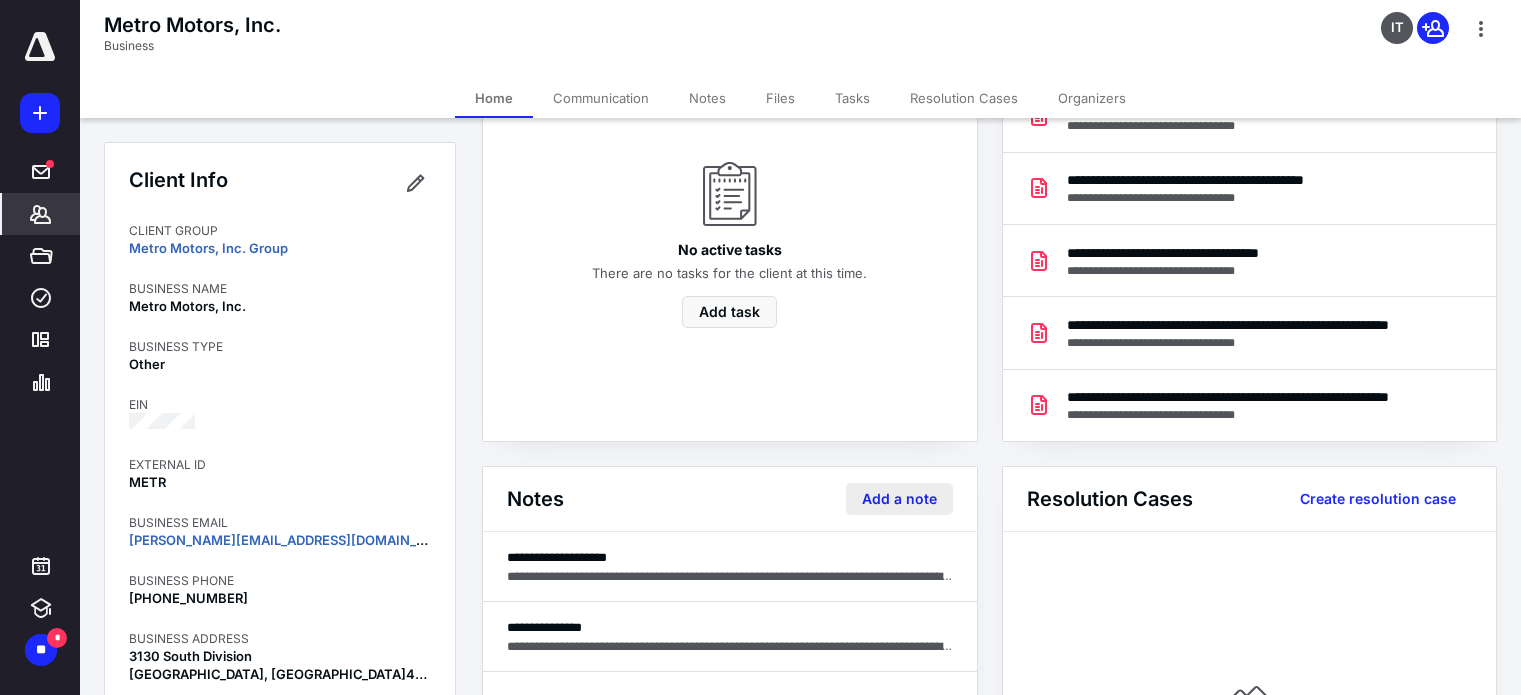 click on "Add a note" at bounding box center [899, 499] 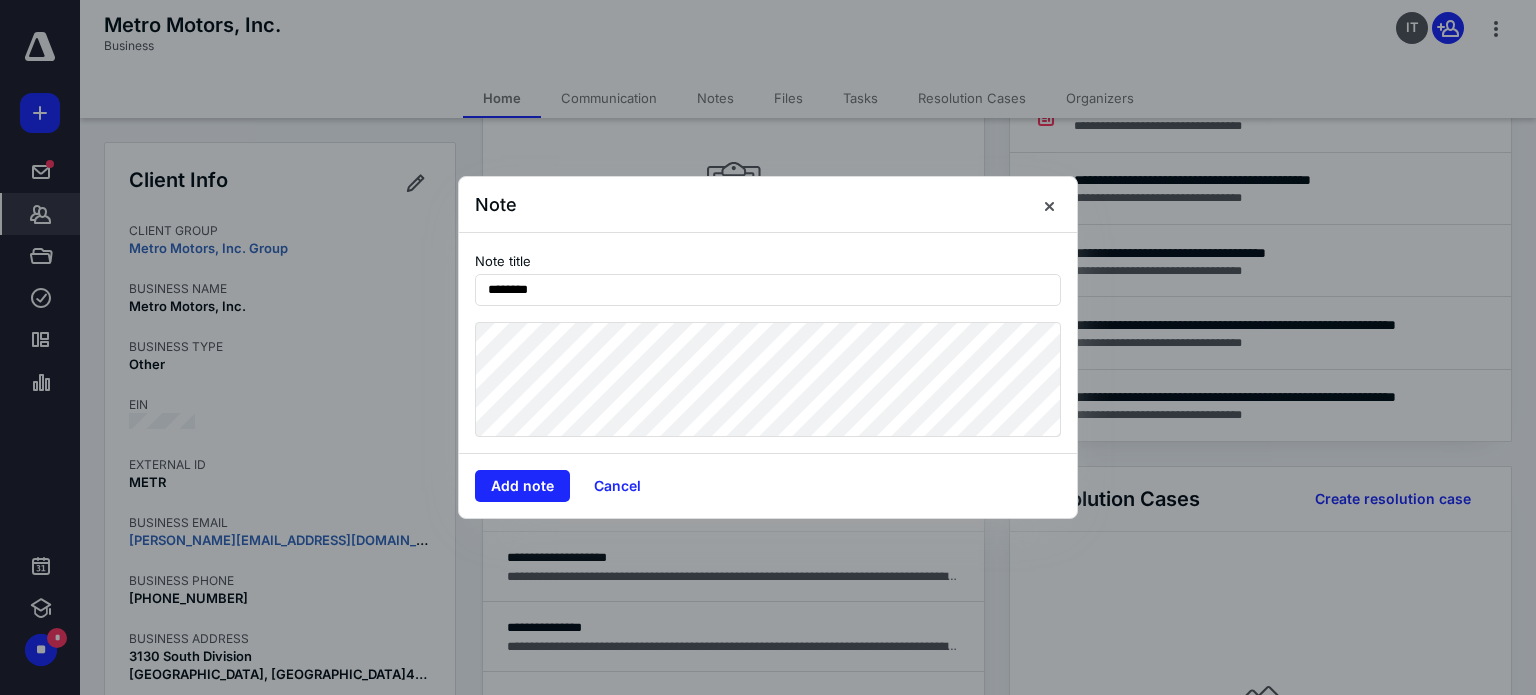 type on "********" 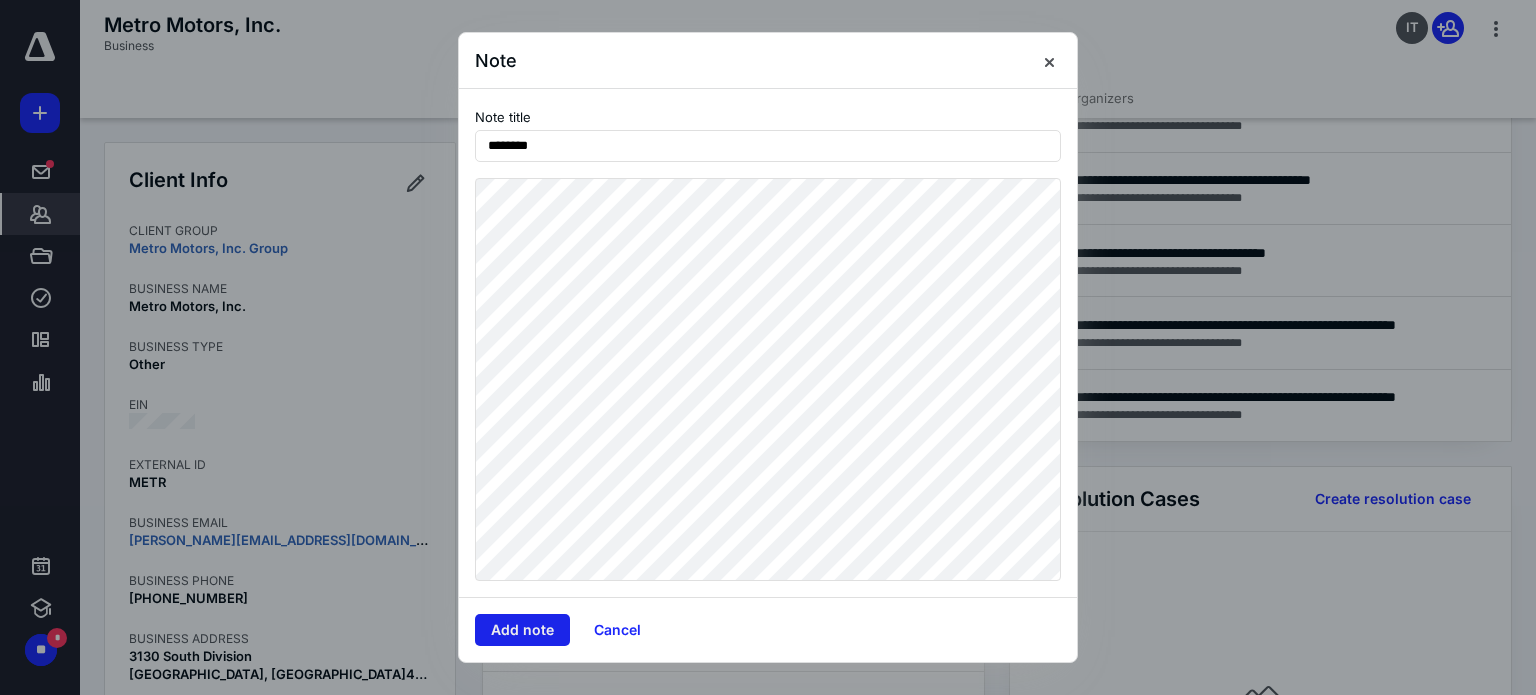 click on "Add note" at bounding box center [522, 630] 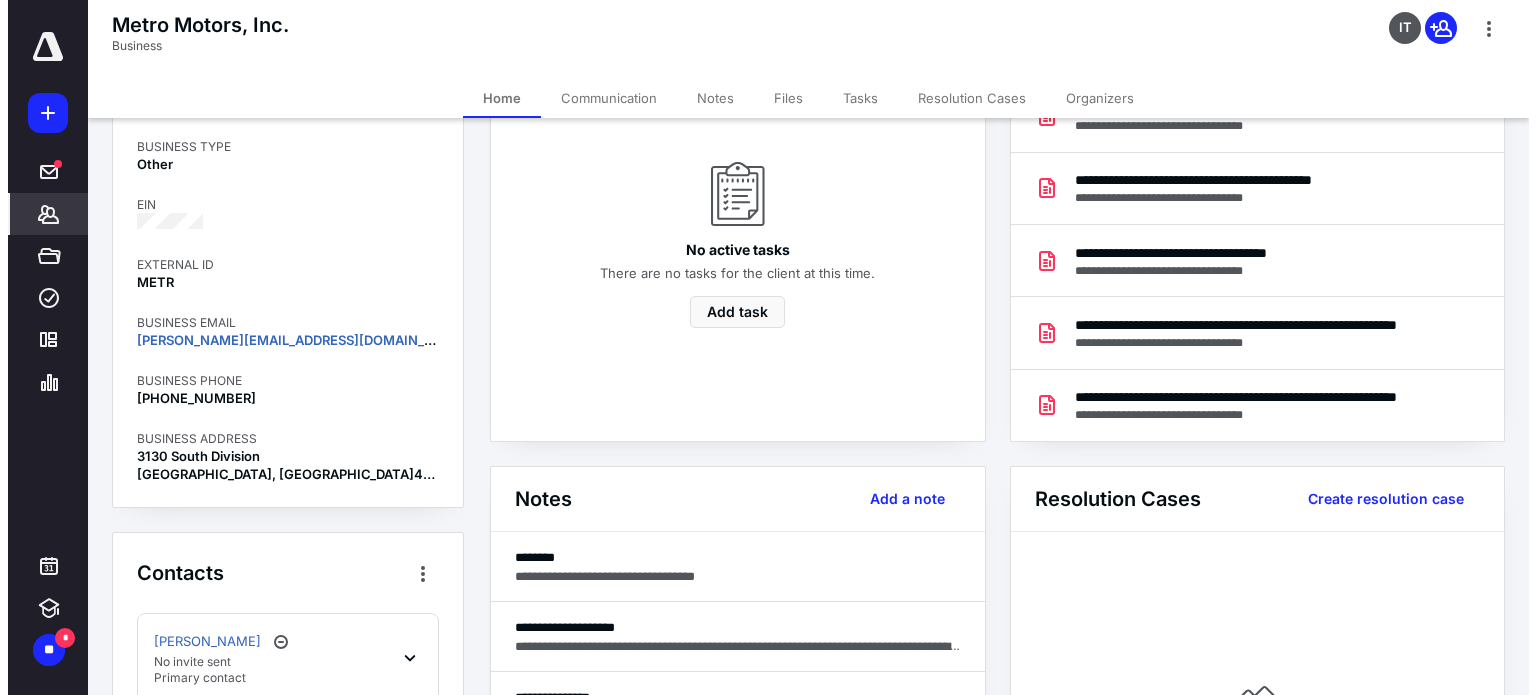 scroll, scrollTop: 0, scrollLeft: 0, axis: both 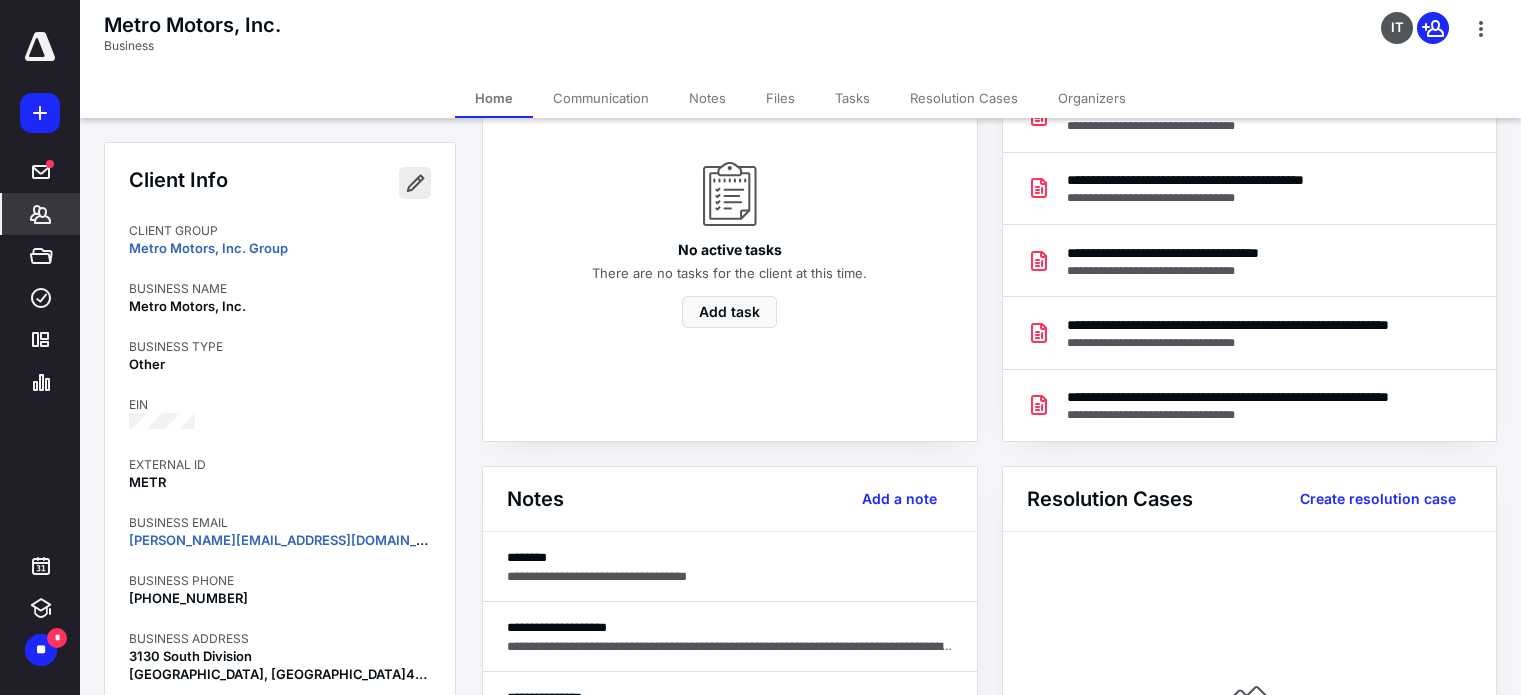click at bounding box center [415, 183] 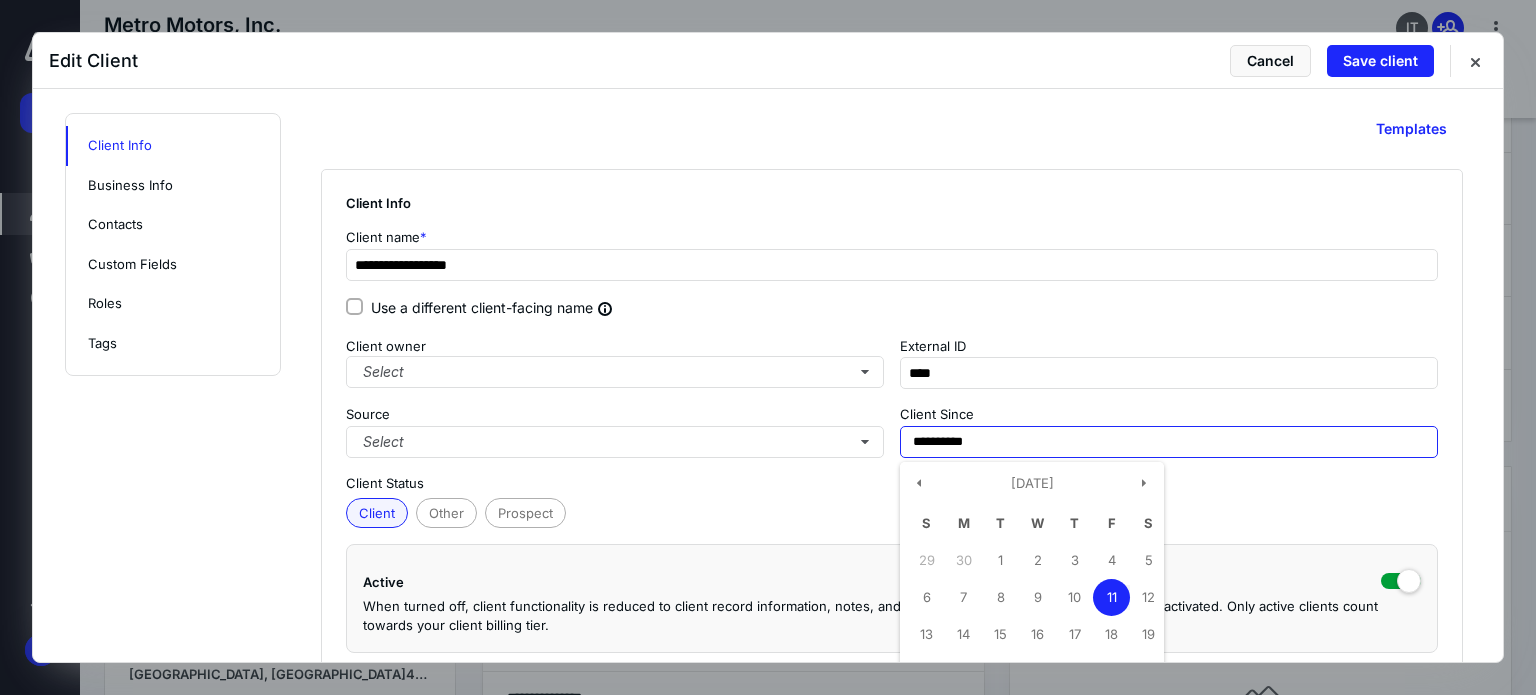 drag, startPoint x: 997, startPoint y: 444, endPoint x: 611, endPoint y: 417, distance: 386.94315 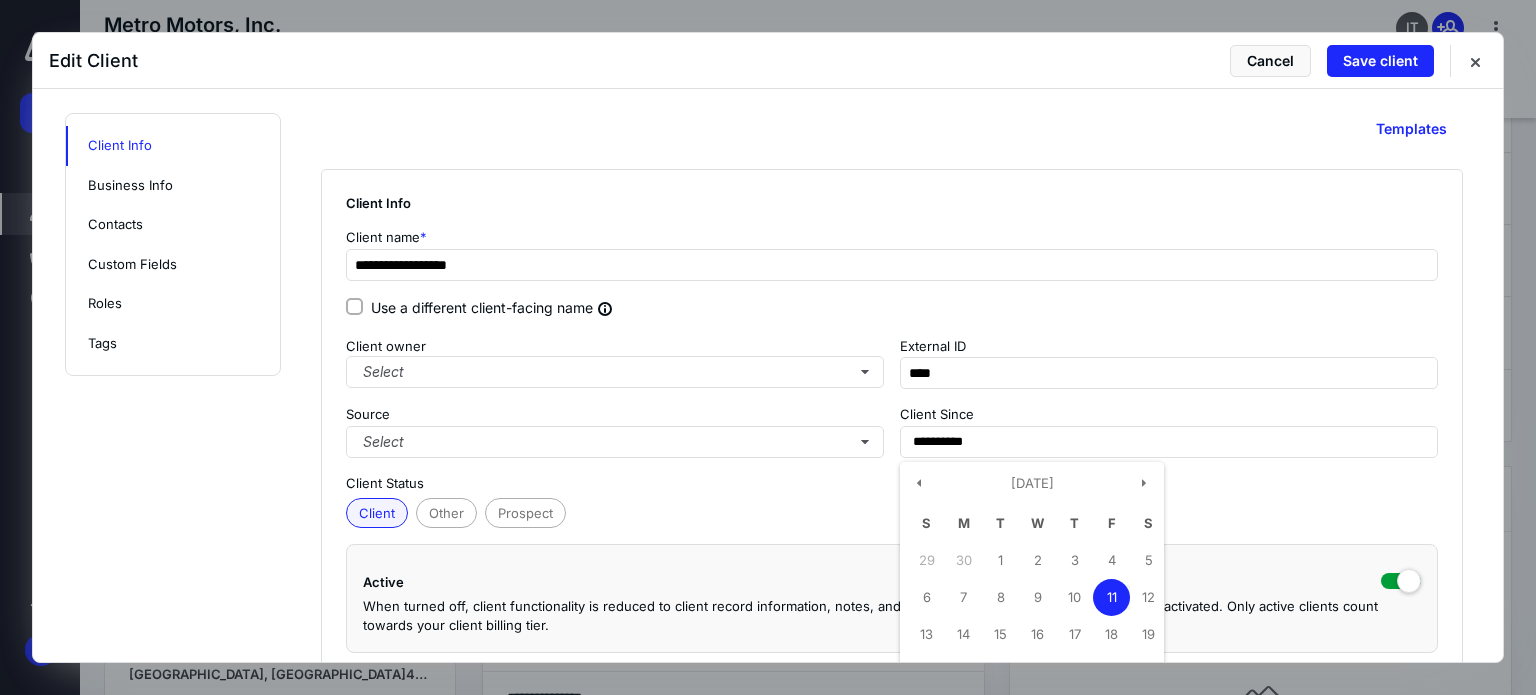 click on "**********" at bounding box center [768, 1800] 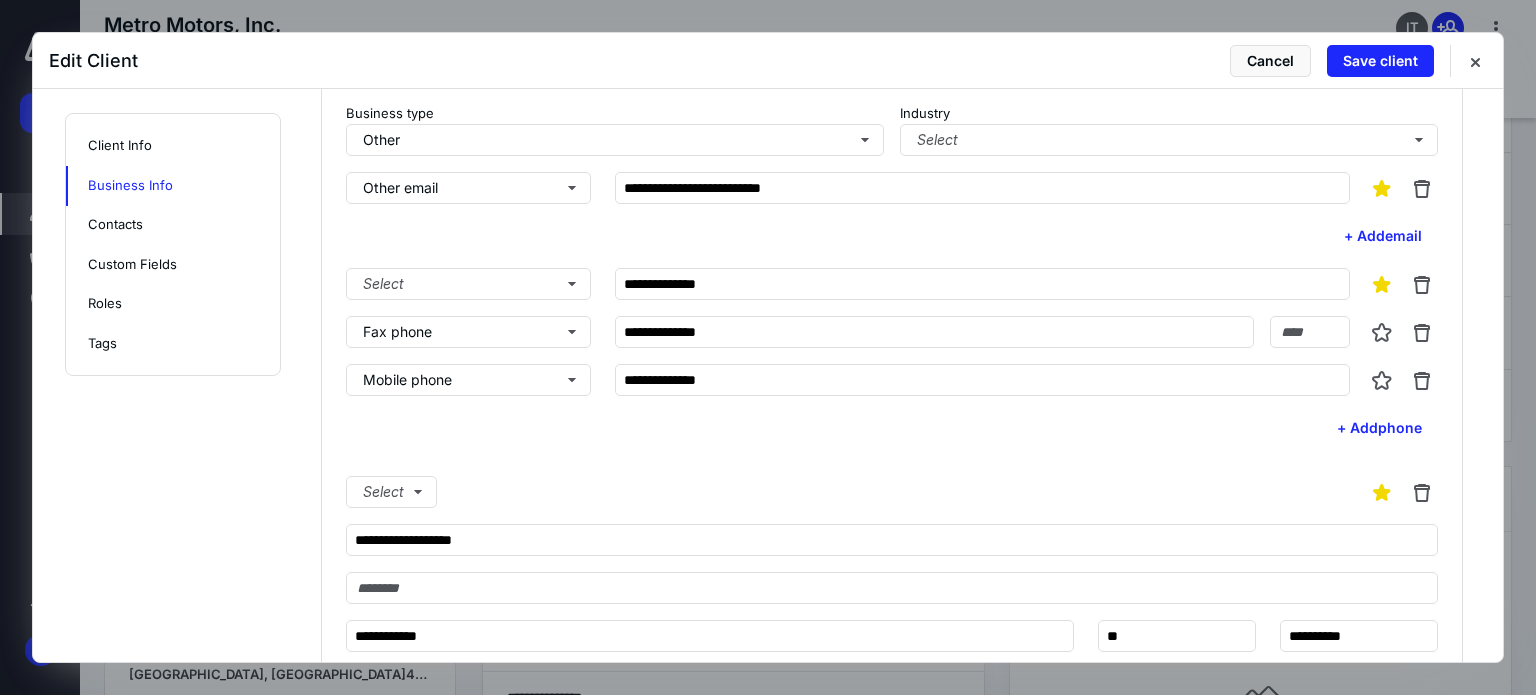 scroll, scrollTop: 900, scrollLeft: 0, axis: vertical 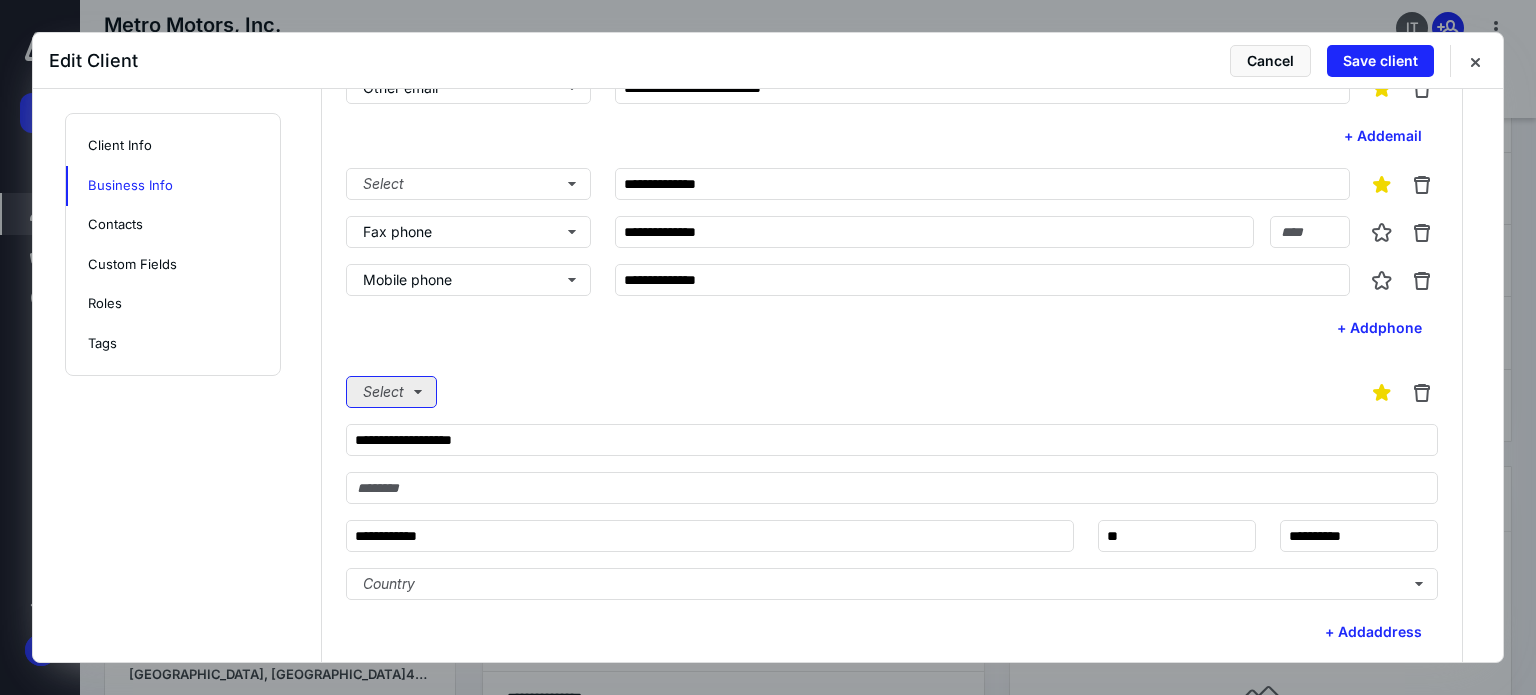 click on "Select" at bounding box center (391, 392) 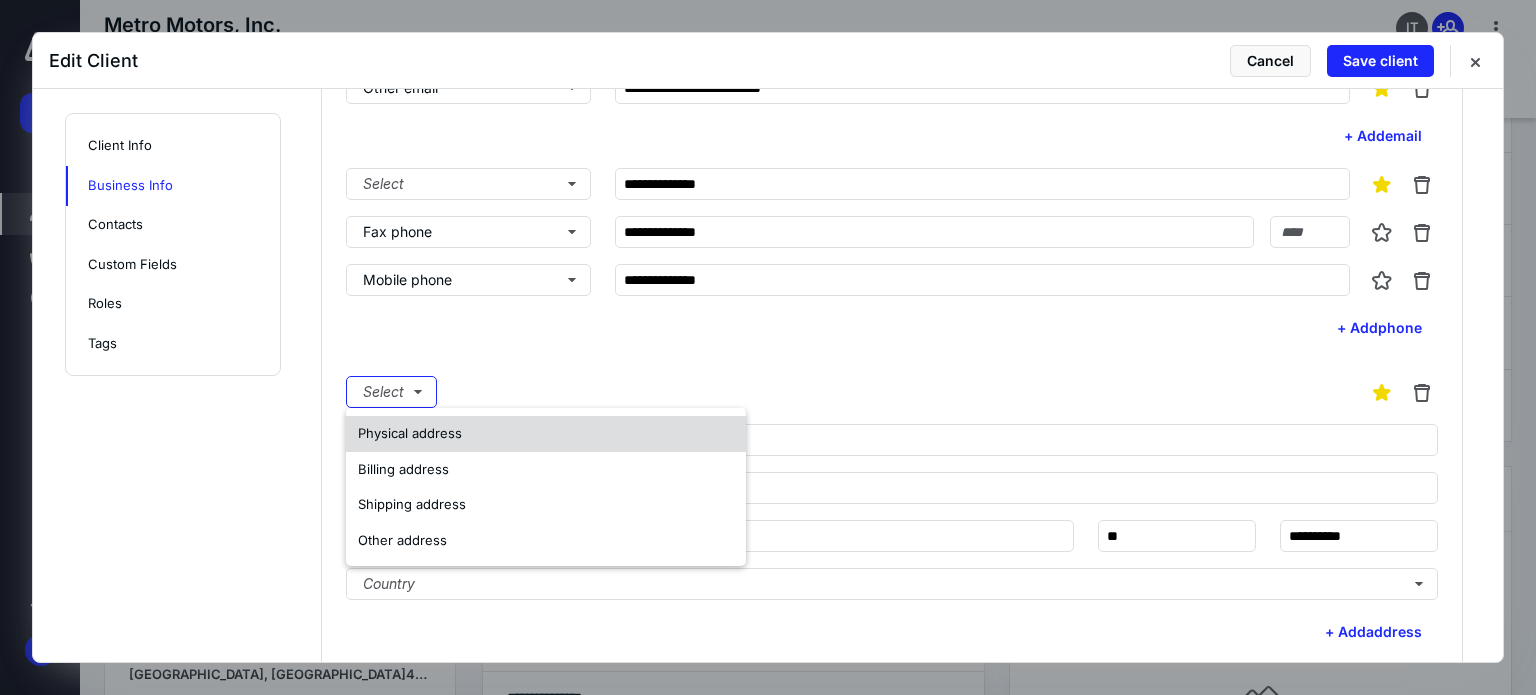 click on "Physical address" at bounding box center (410, 433) 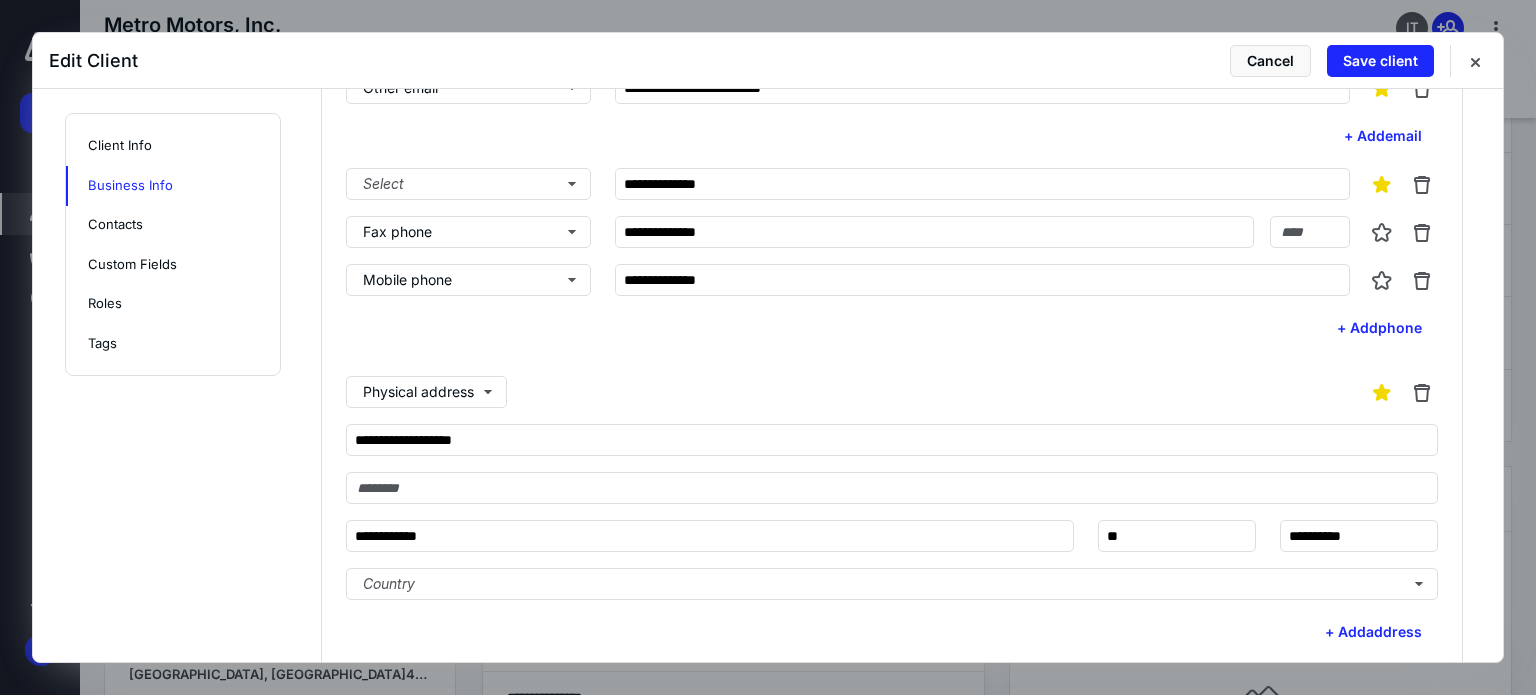 click on "**********" at bounding box center (768, 900) 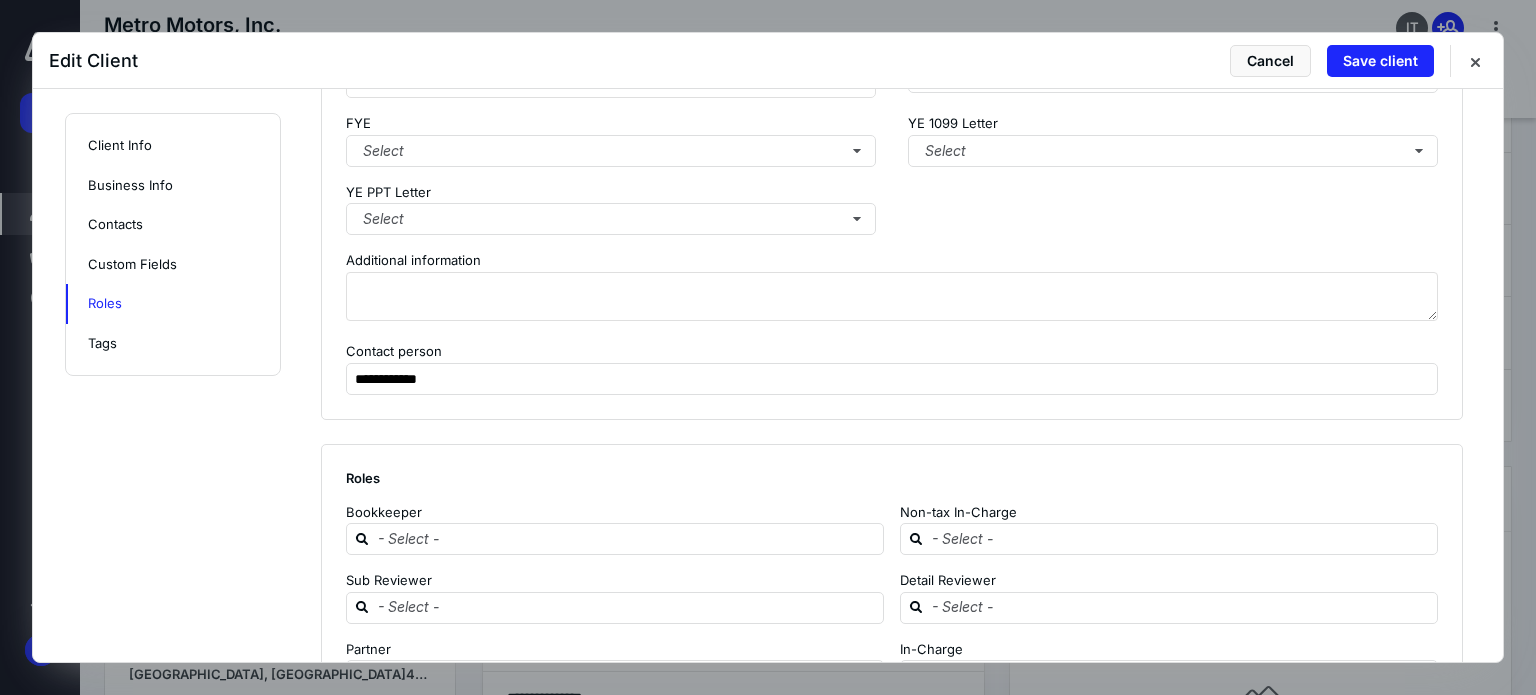 scroll, scrollTop: 2850, scrollLeft: 0, axis: vertical 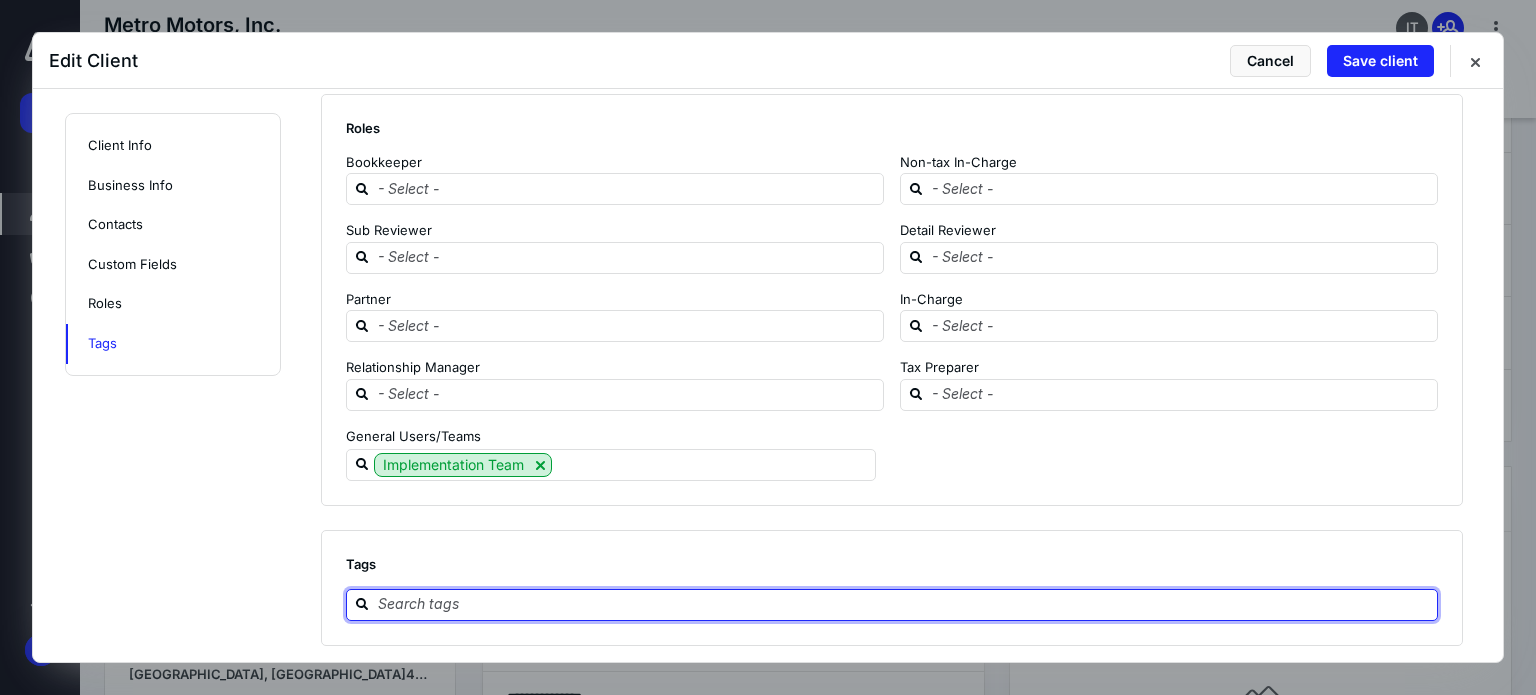 click at bounding box center [904, 604] 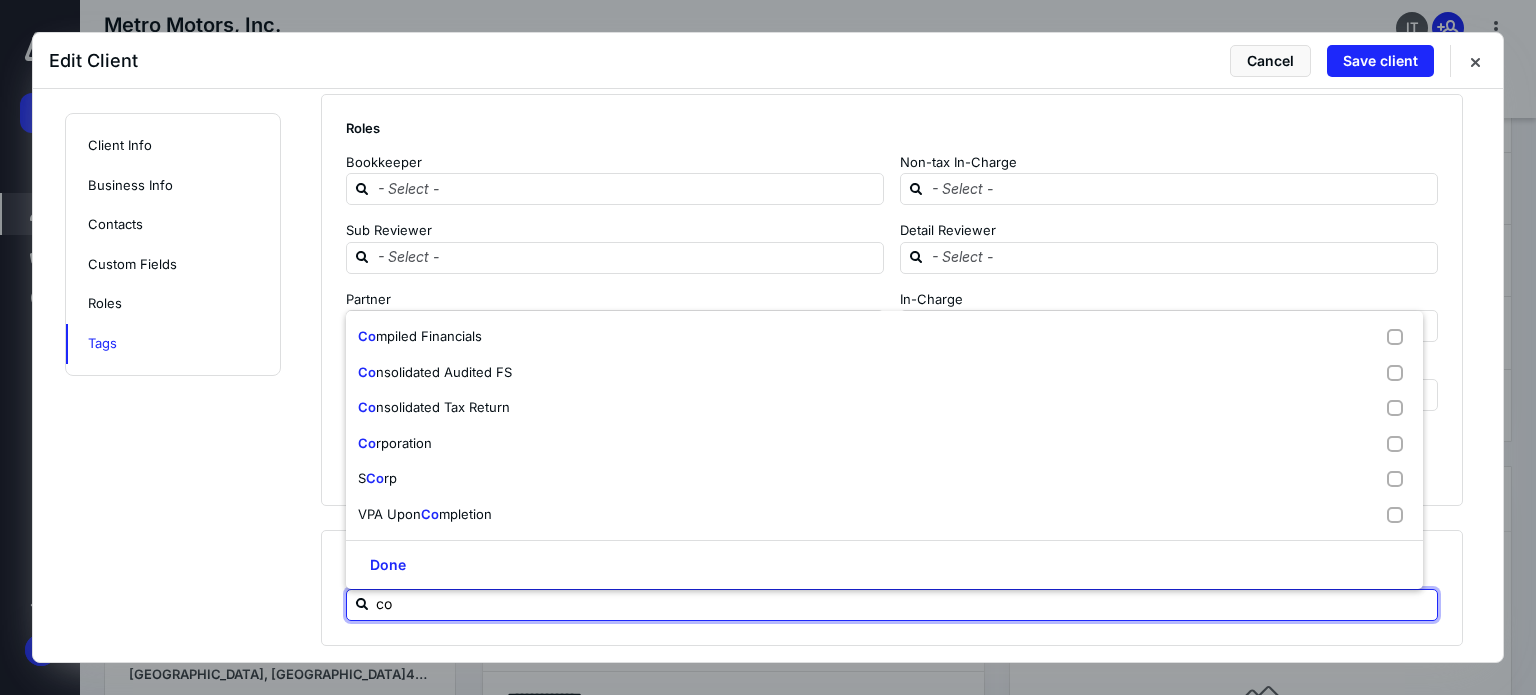 type on "cor" 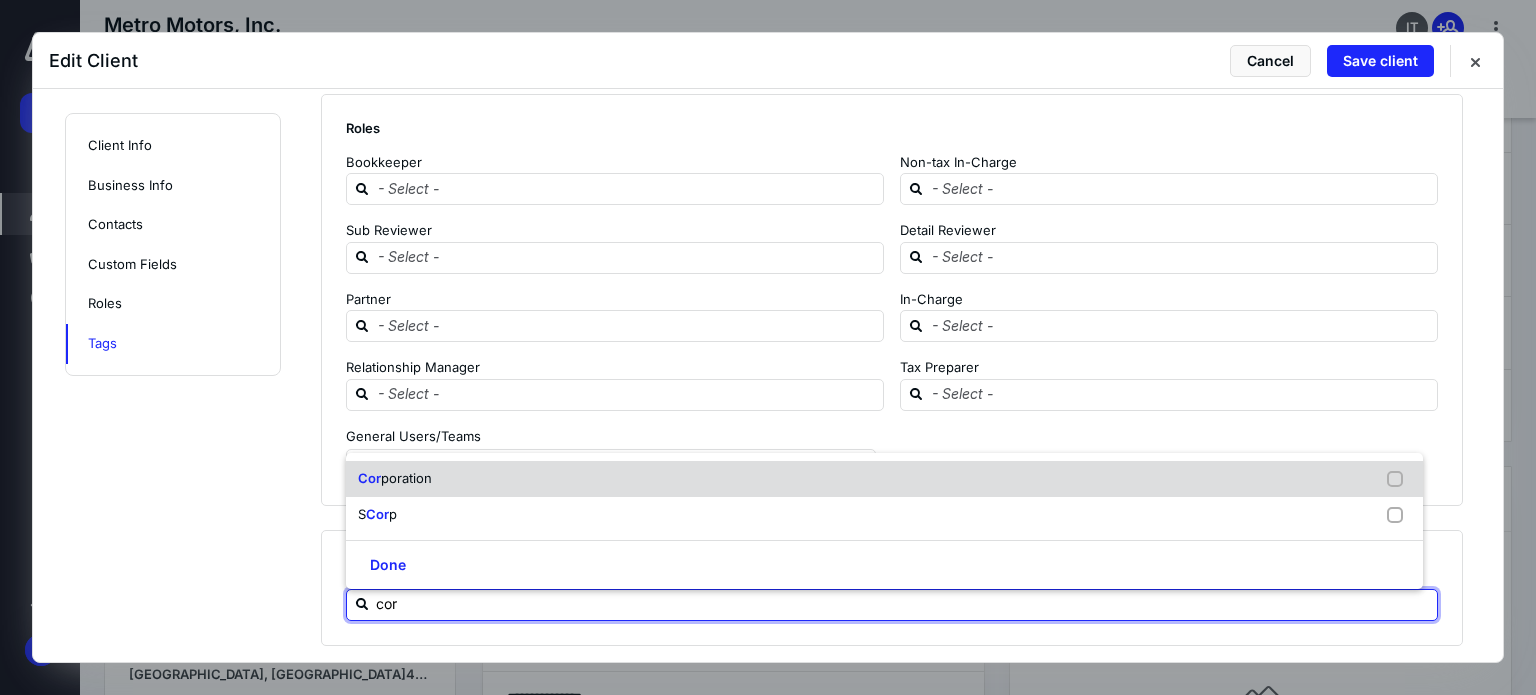 click on "Cor poration" at bounding box center [884, 479] 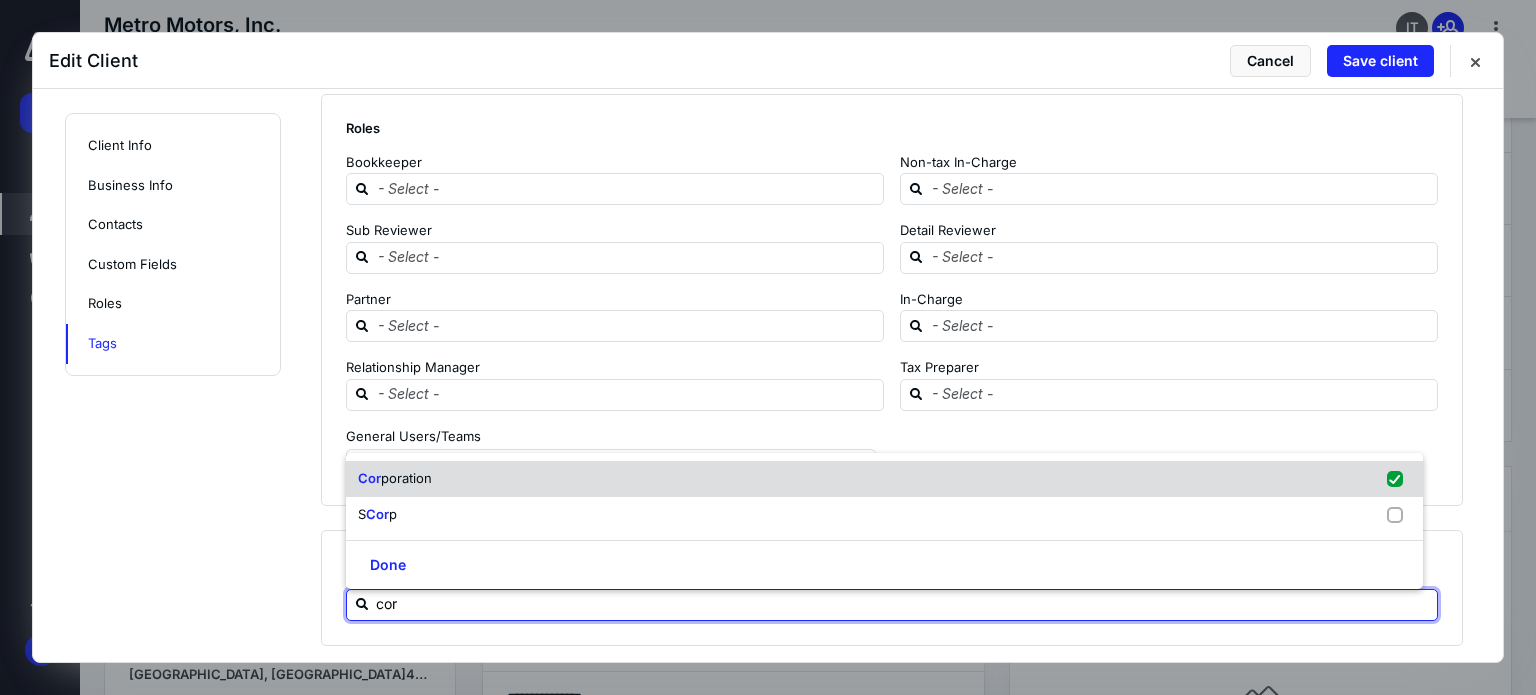 checkbox on "true" 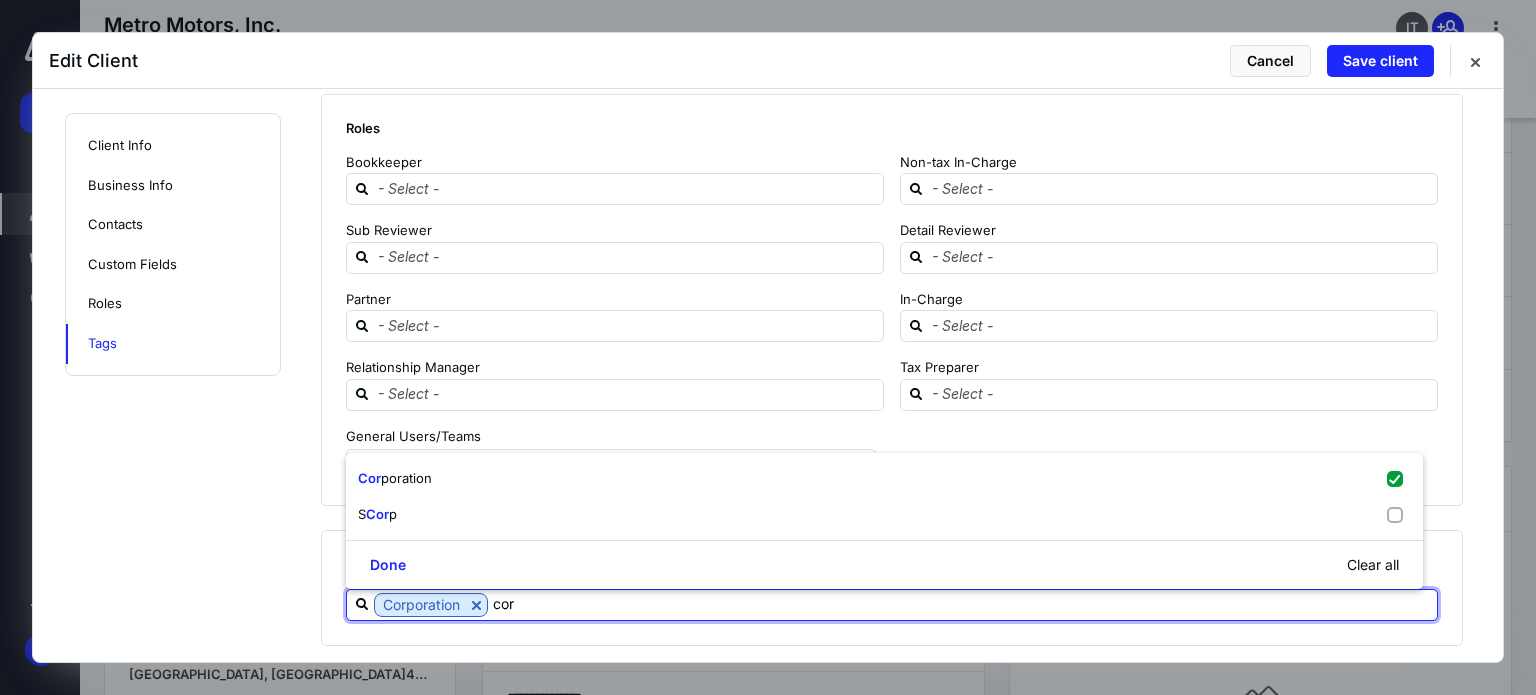 type on "cor" 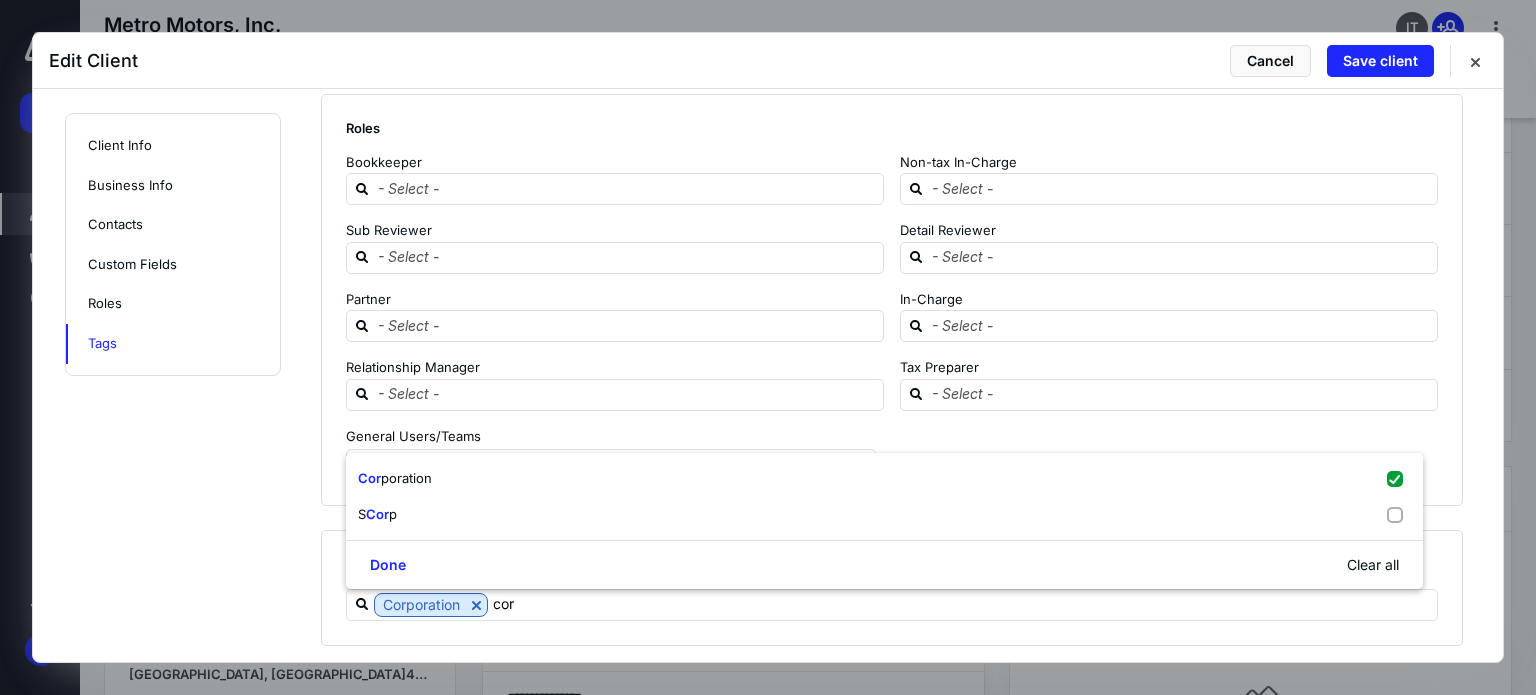 click on "**********" at bounding box center [768, -1050] 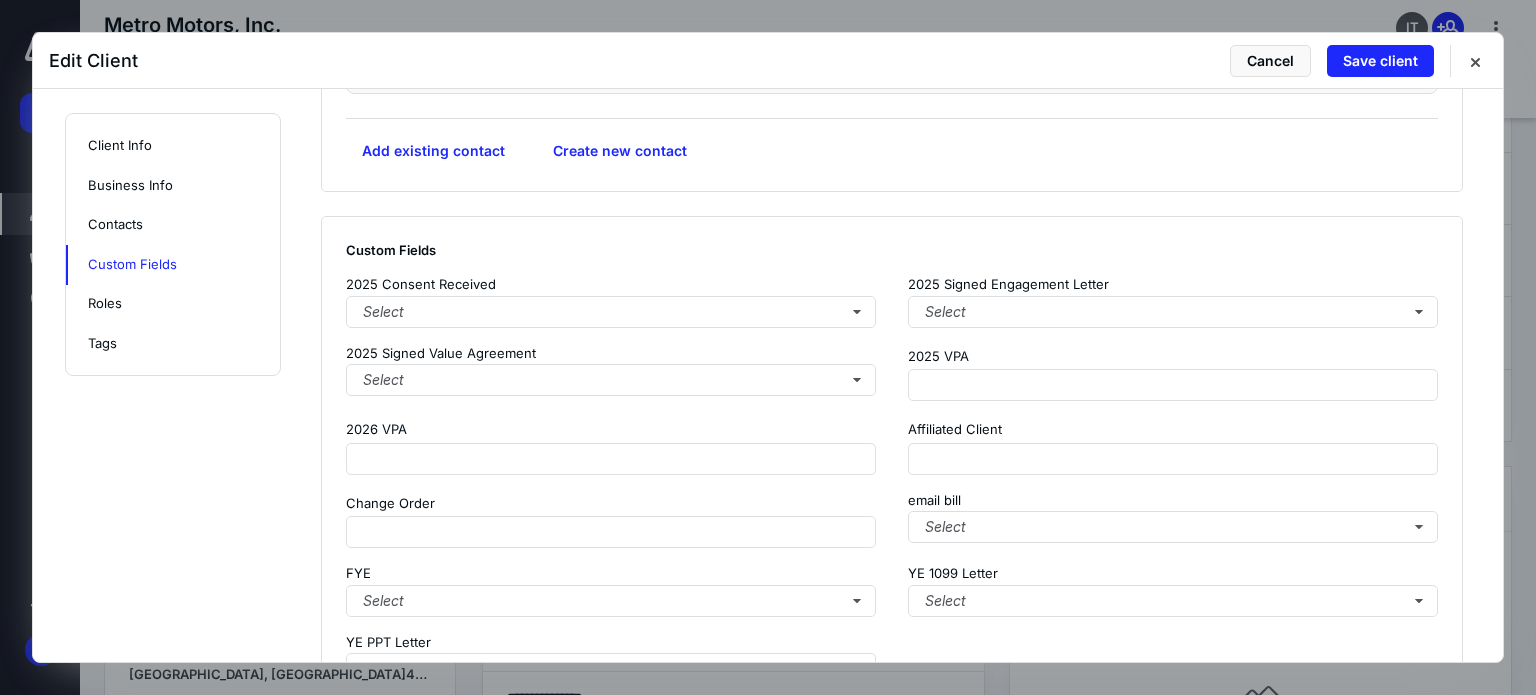 scroll, scrollTop: 2150, scrollLeft: 0, axis: vertical 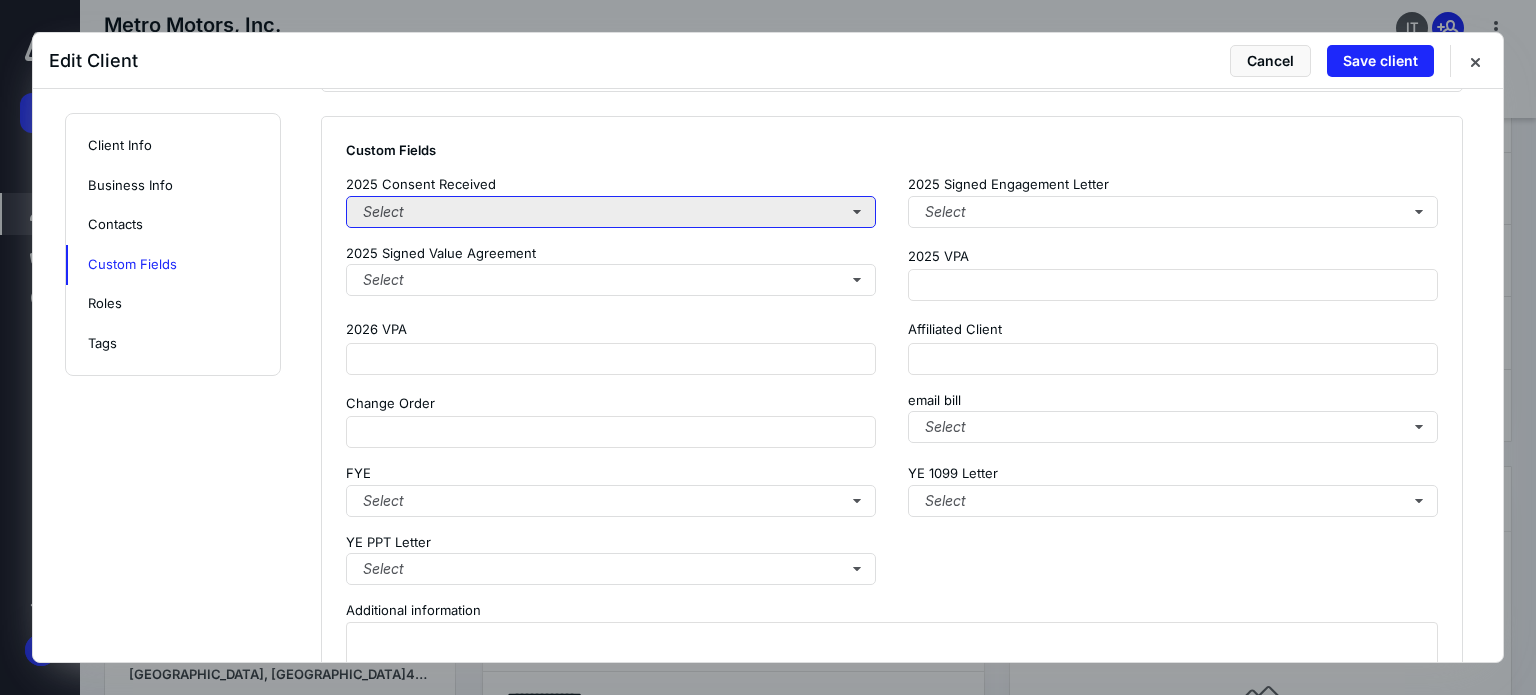 click on "Select" at bounding box center [611, 212] 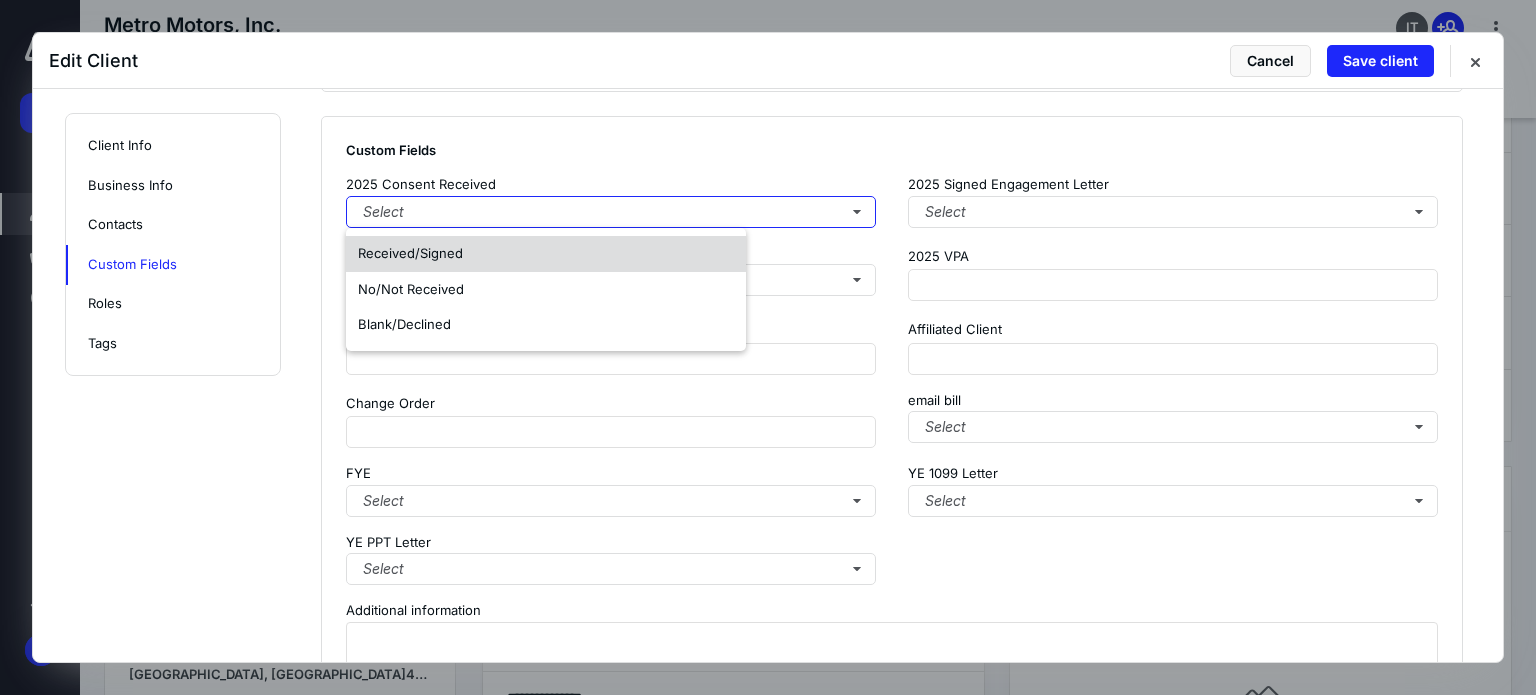 click on "Received/Signed" at bounding box center [546, 254] 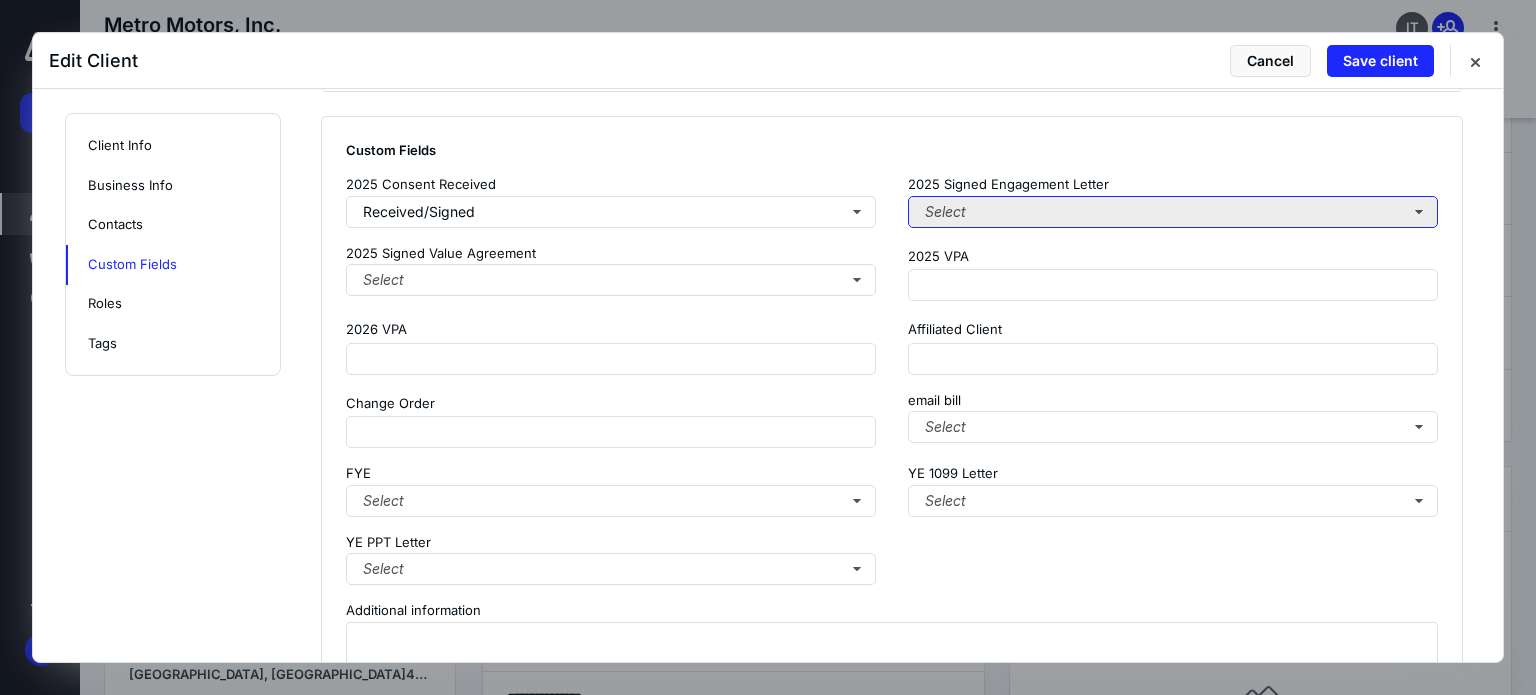 click on "Select" at bounding box center (1173, 212) 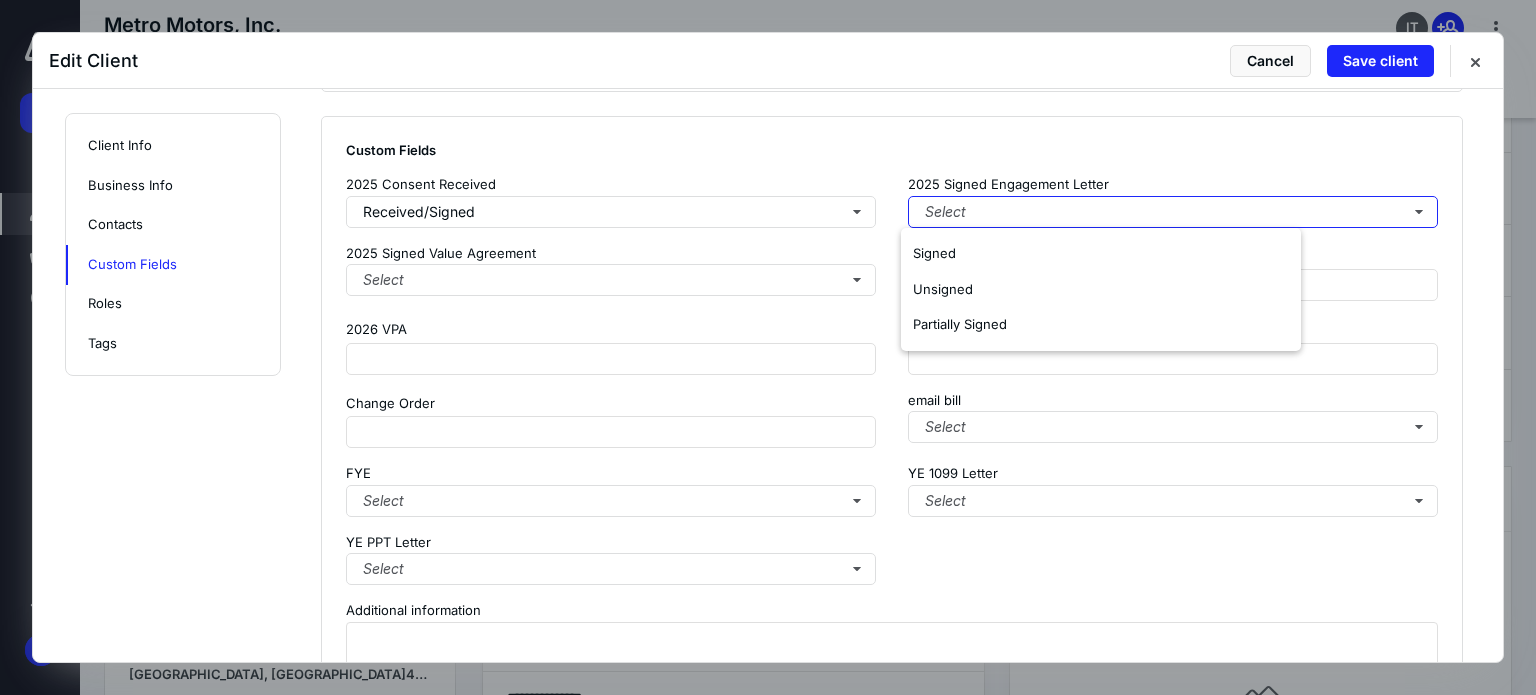 drag, startPoint x: 916, startPoint y: 248, endPoint x: 887, endPoint y: 255, distance: 29.832869 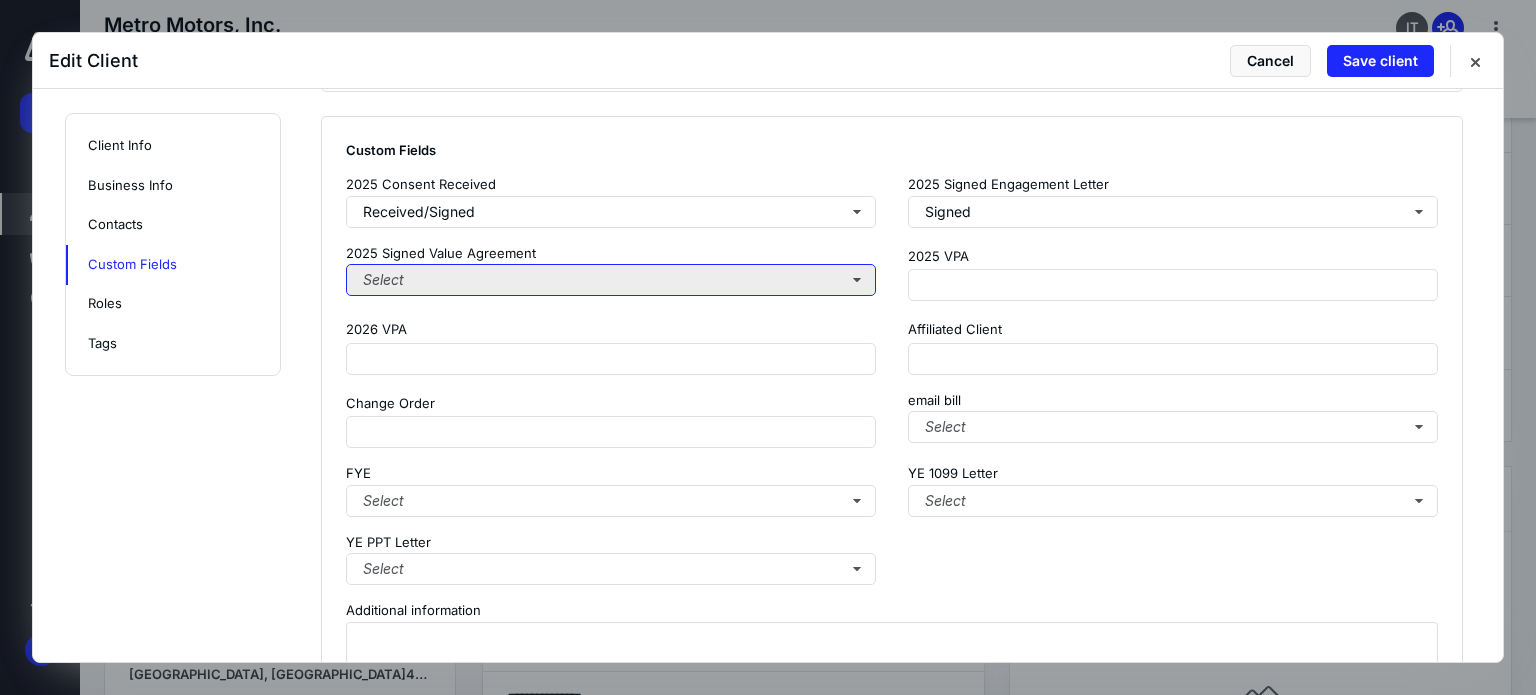 click on "Select" at bounding box center (611, 280) 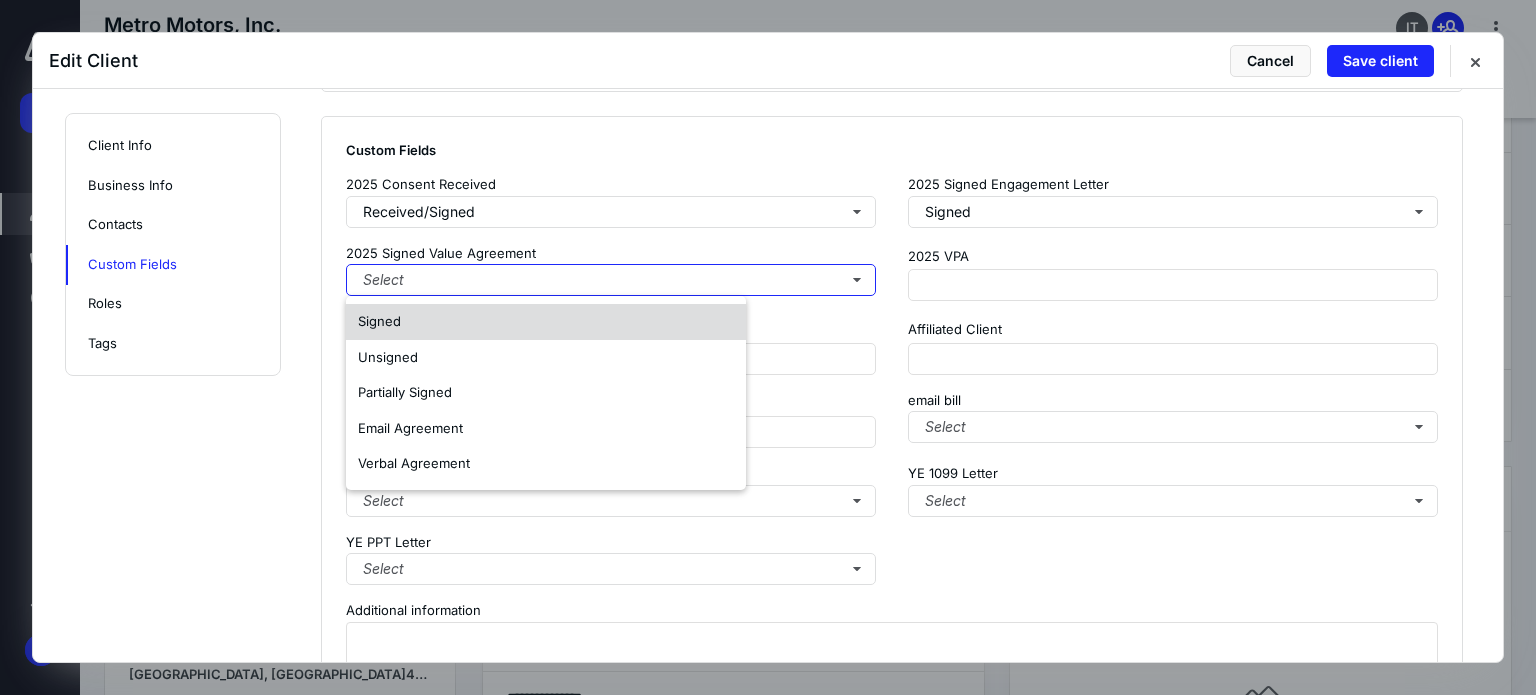 click on "Signed" at bounding box center [546, 322] 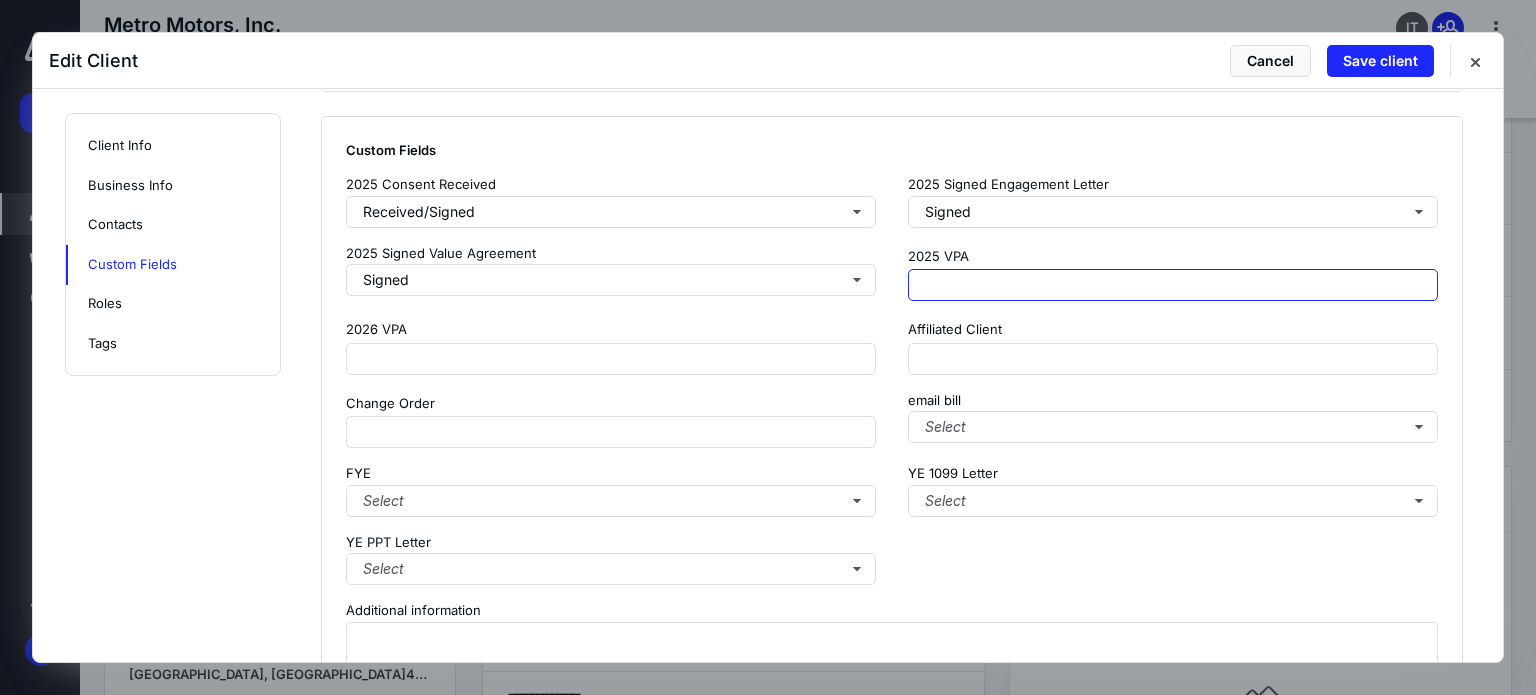 click at bounding box center [1173, 285] 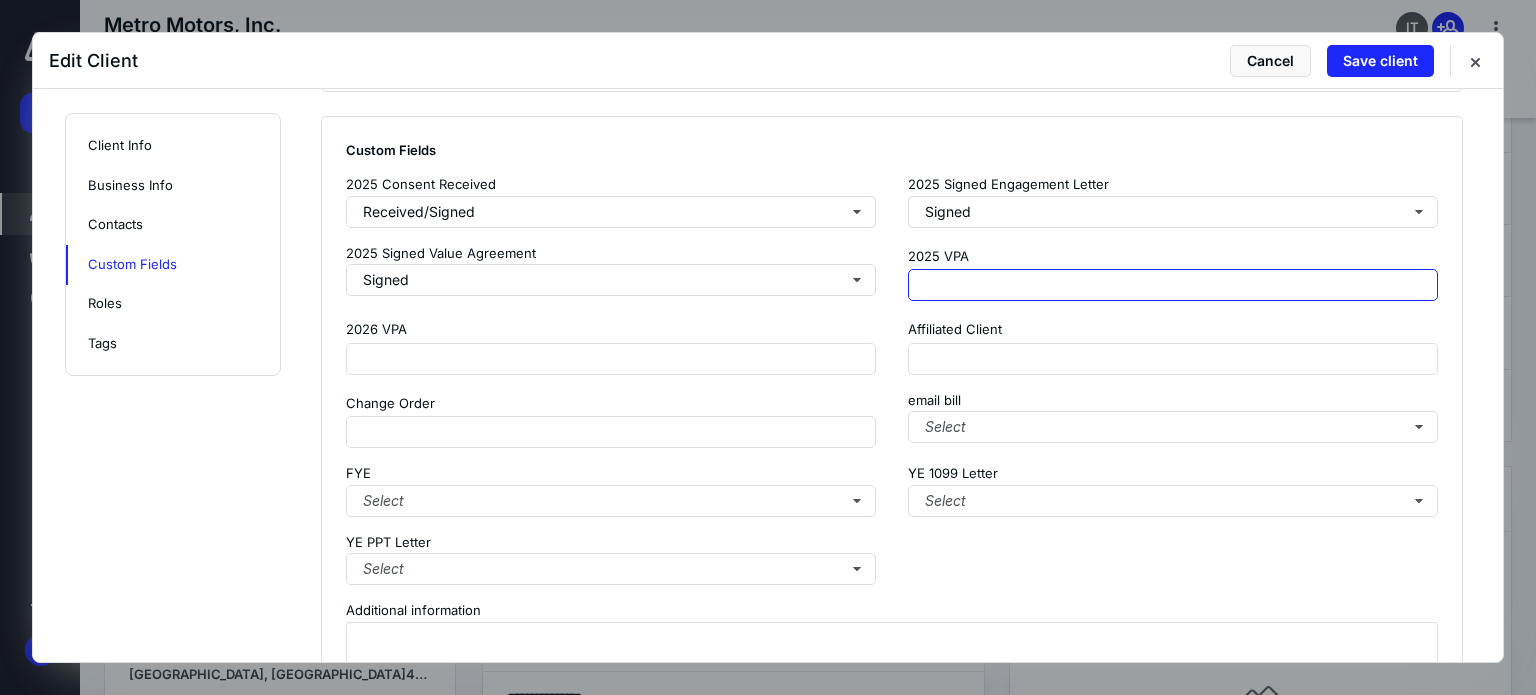 paste on "**********" 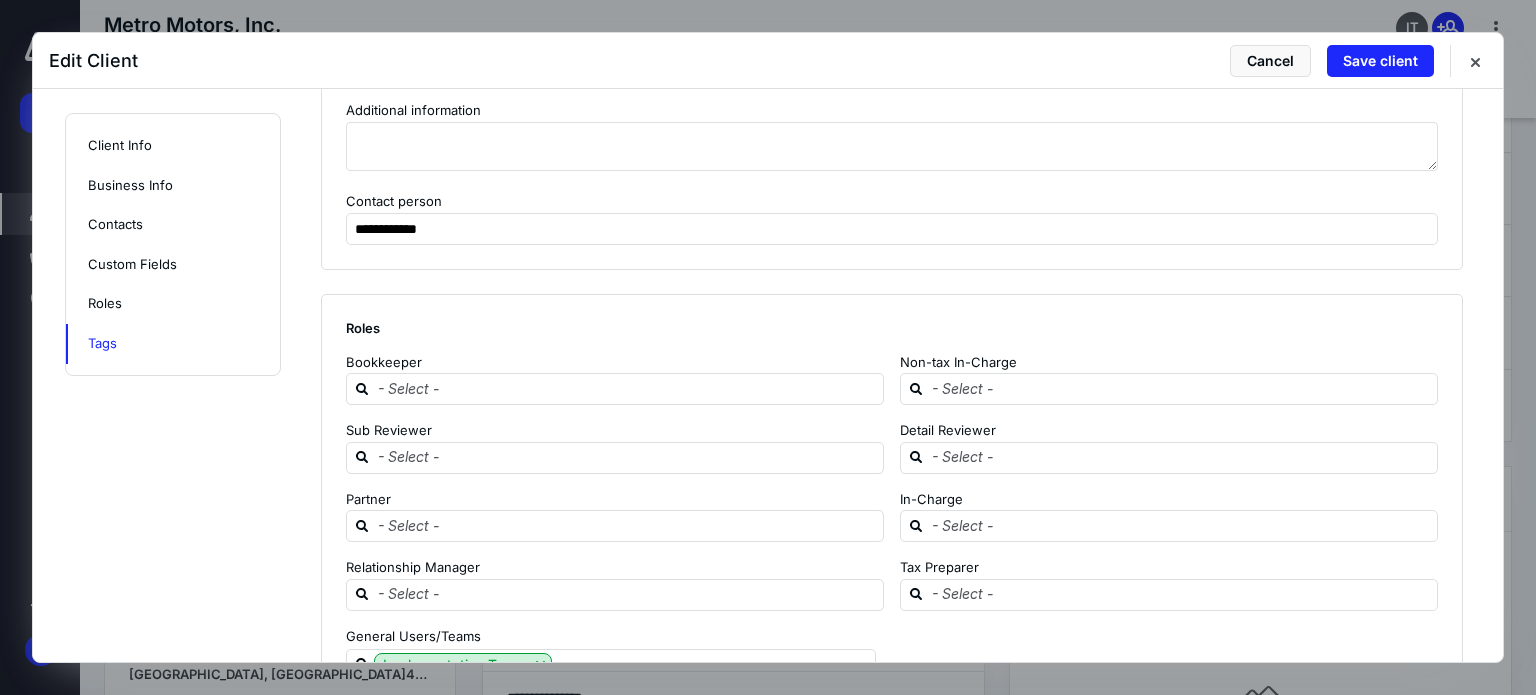 scroll, scrollTop: 2850, scrollLeft: 0, axis: vertical 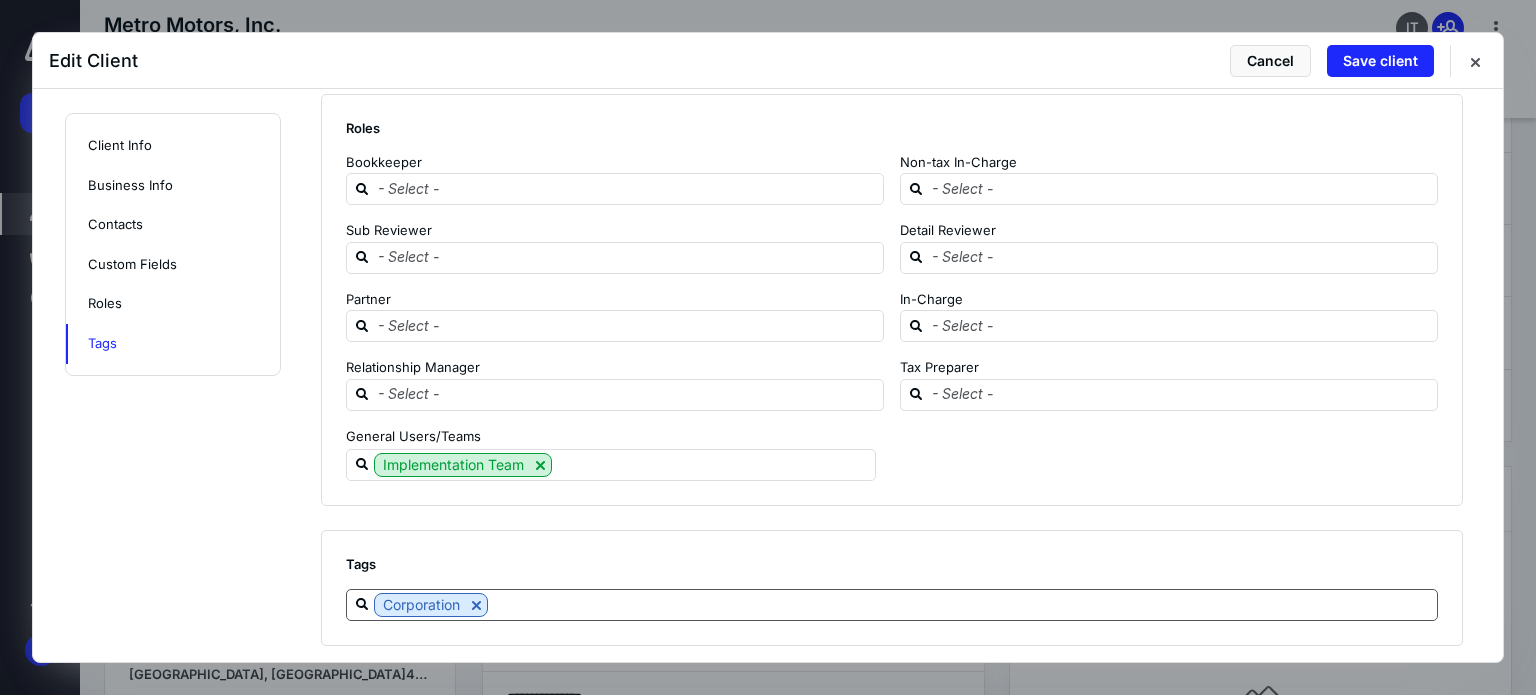 type on "**********" 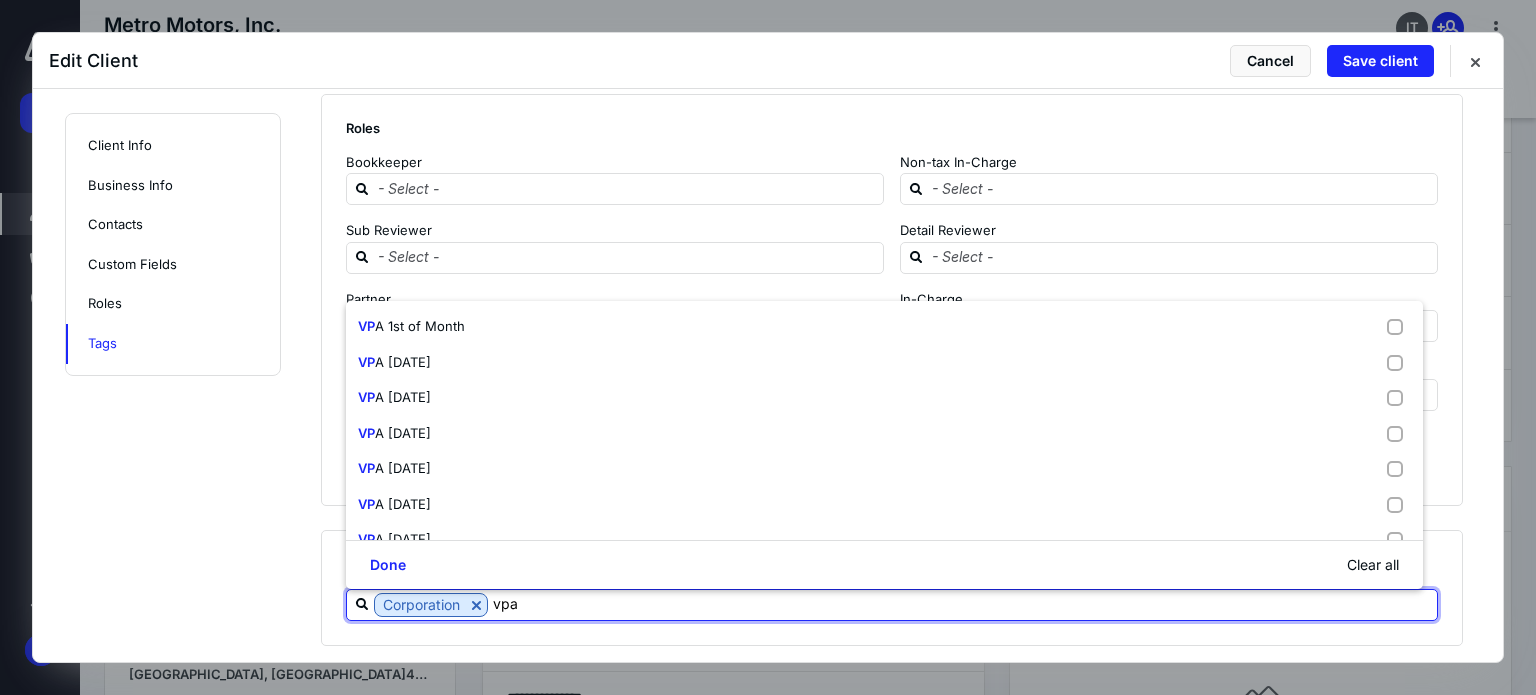 type on "vpa a" 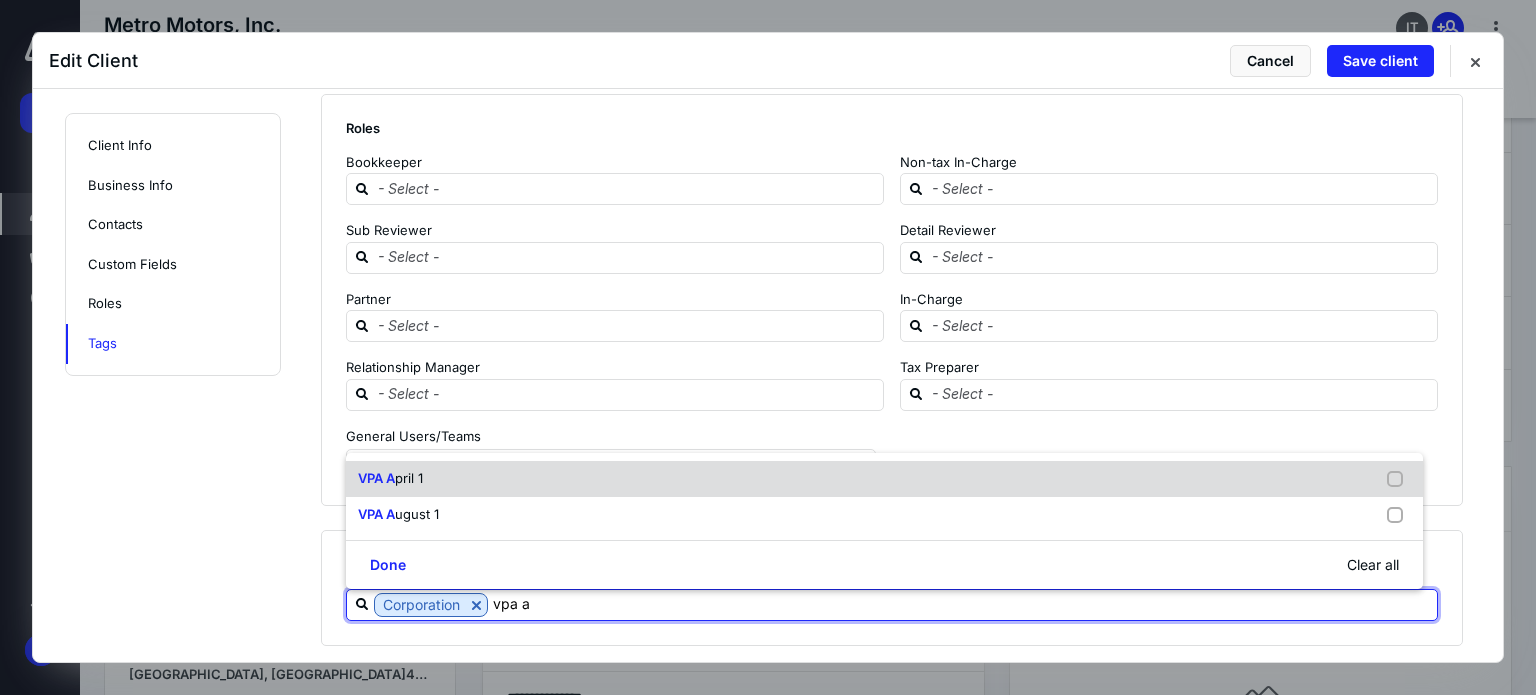 click on "VPA A pril 1" at bounding box center [884, 479] 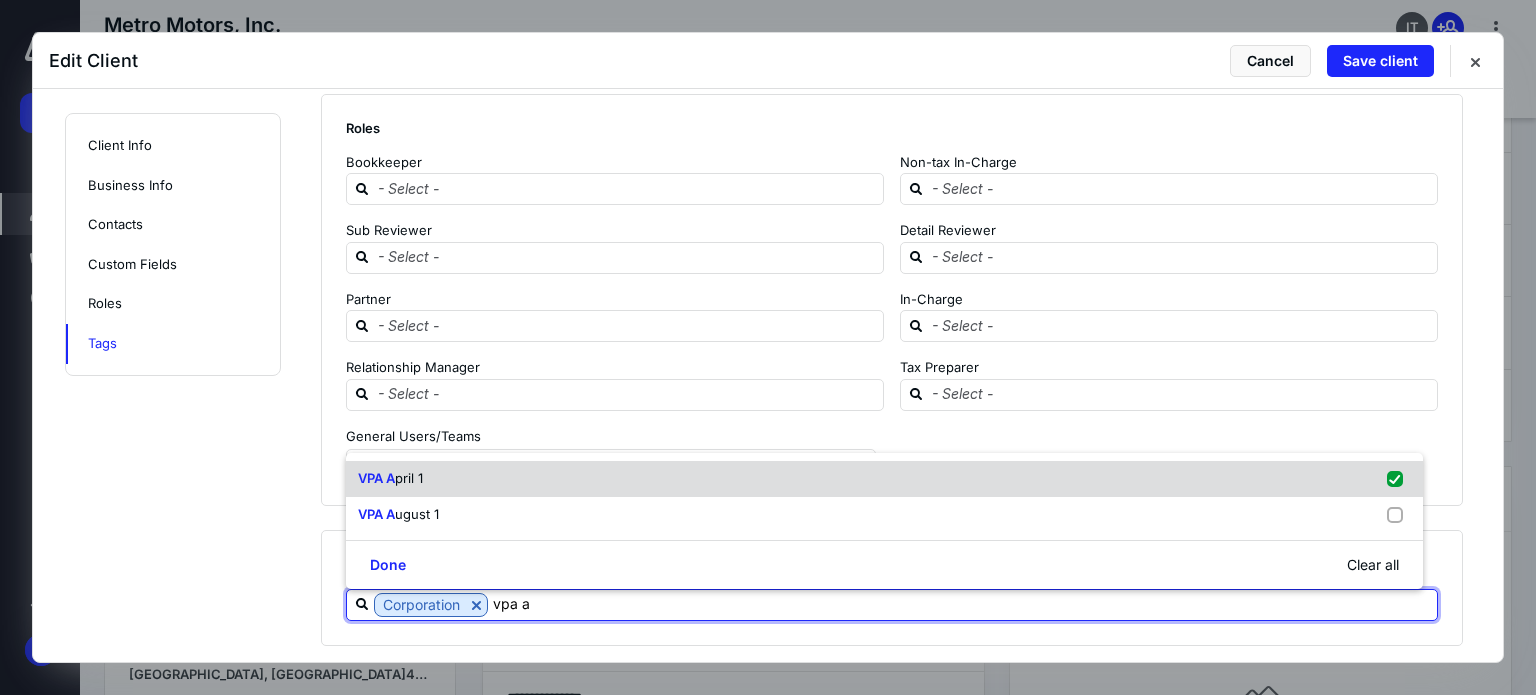 checkbox on "true" 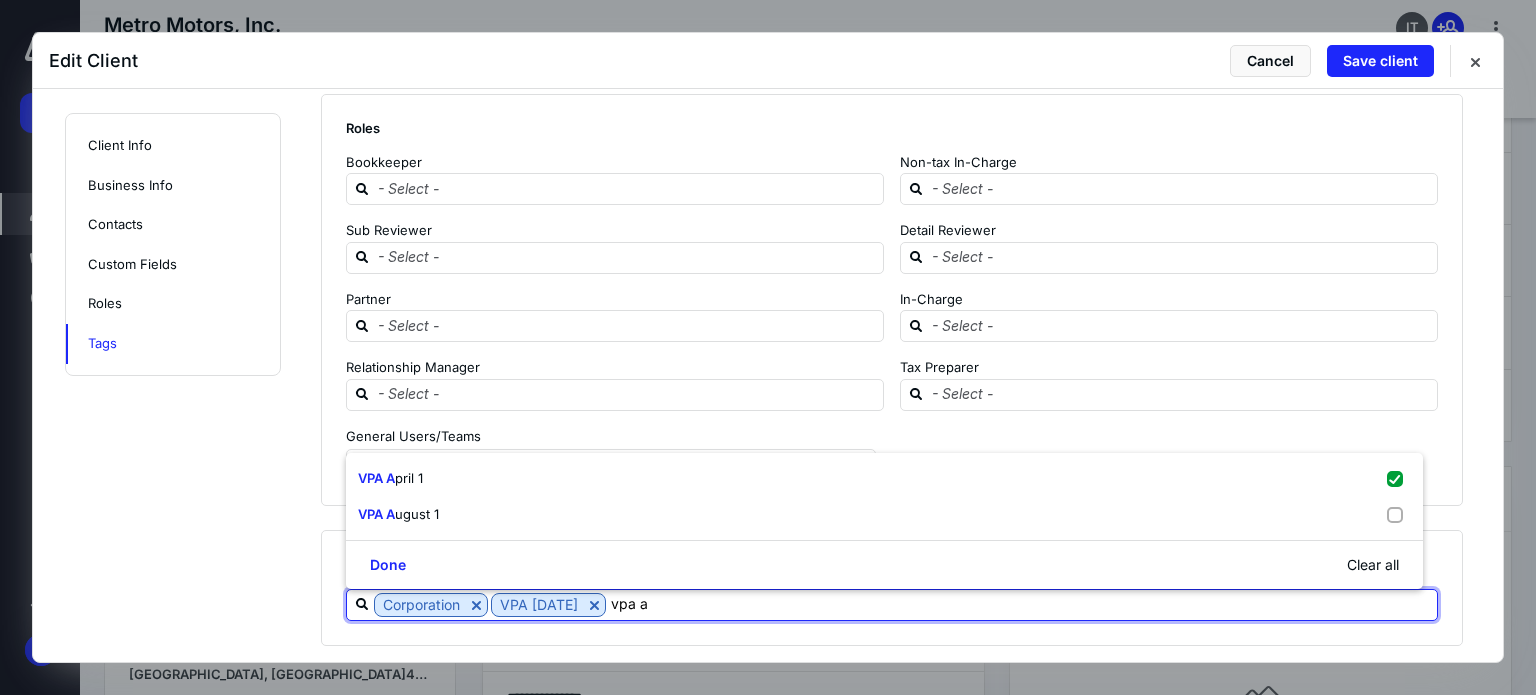 type on "vpa a" 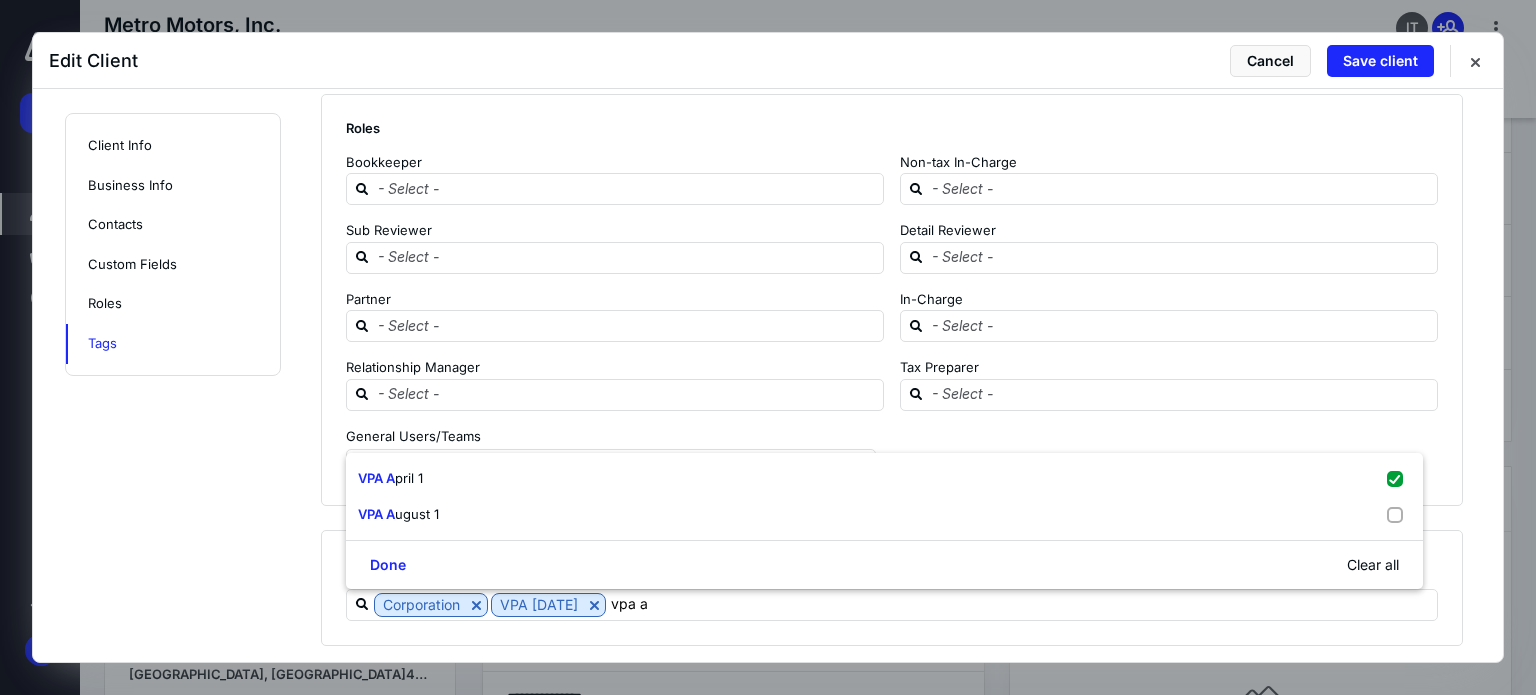 click on "**********" at bounding box center [768, -1050] 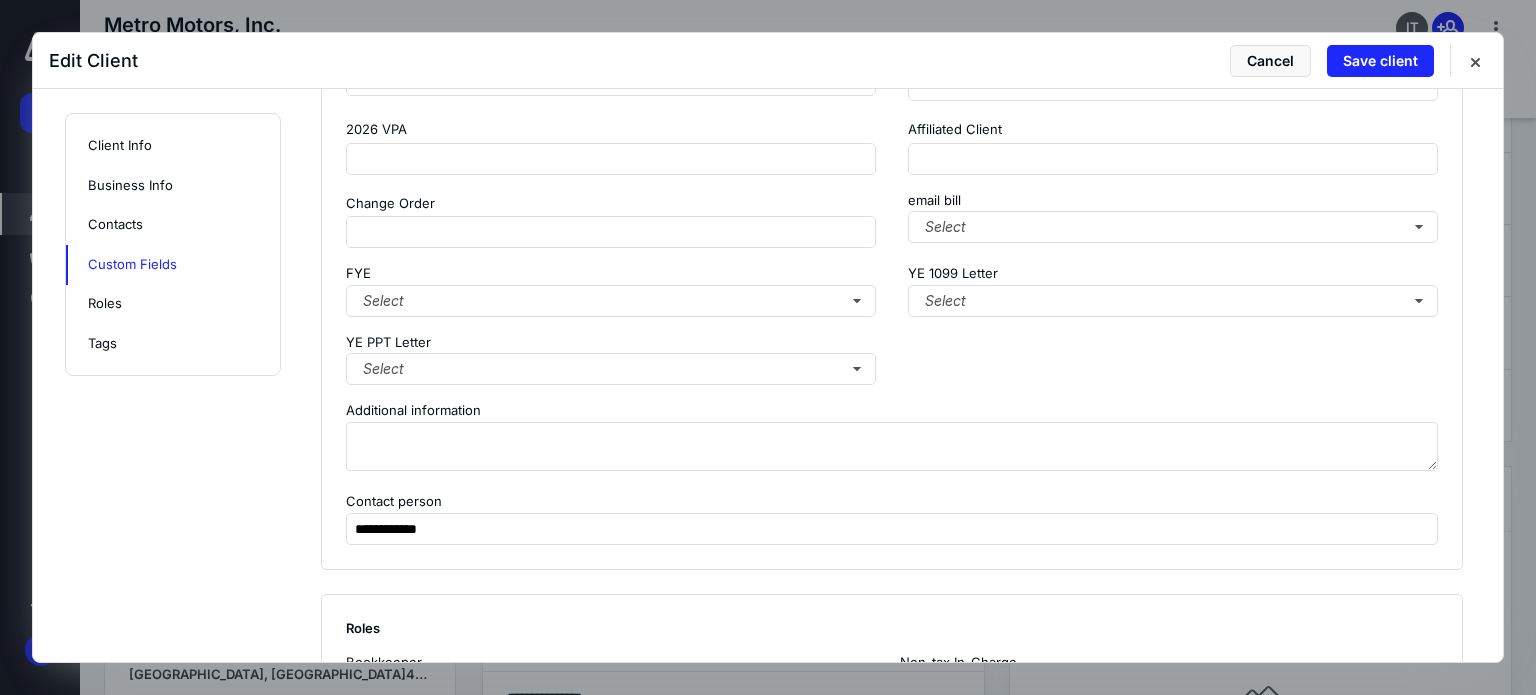 scroll, scrollTop: 2250, scrollLeft: 0, axis: vertical 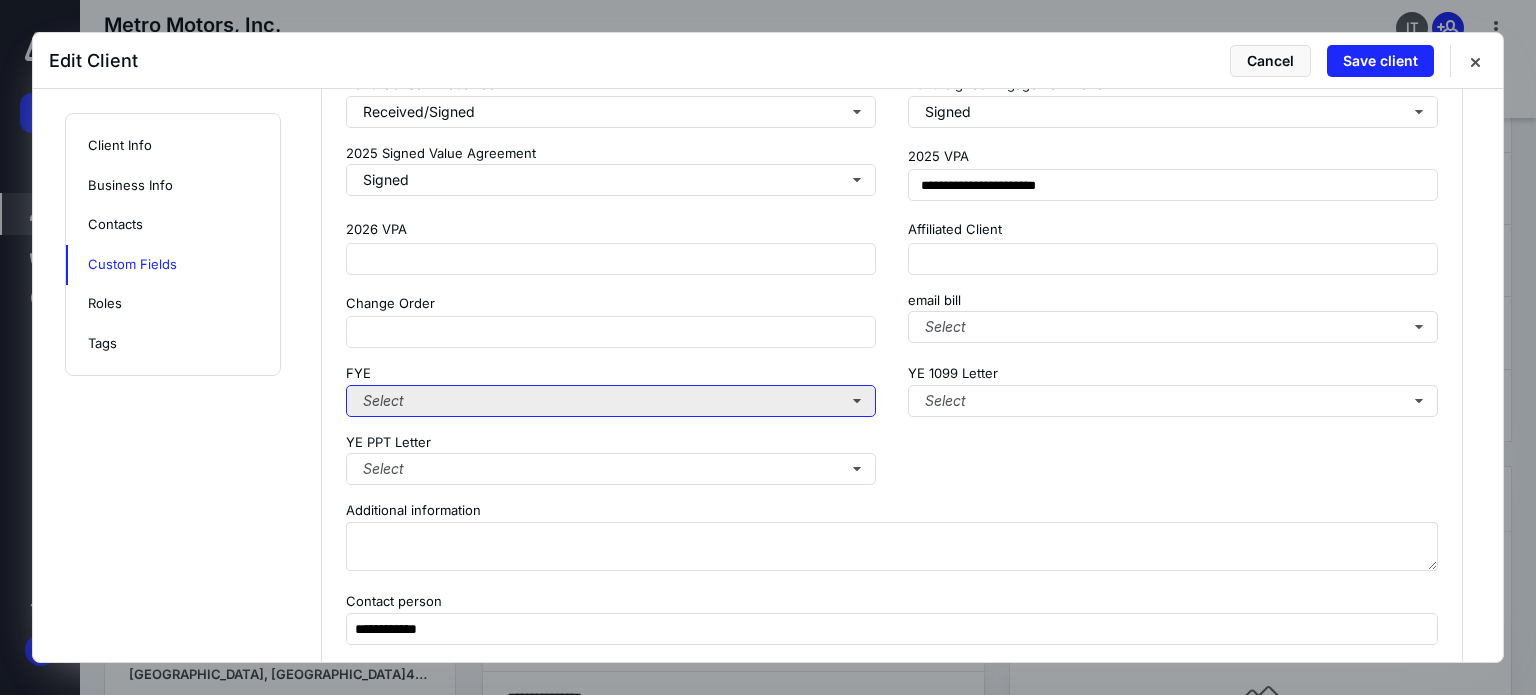 click on "Select" at bounding box center (611, 401) 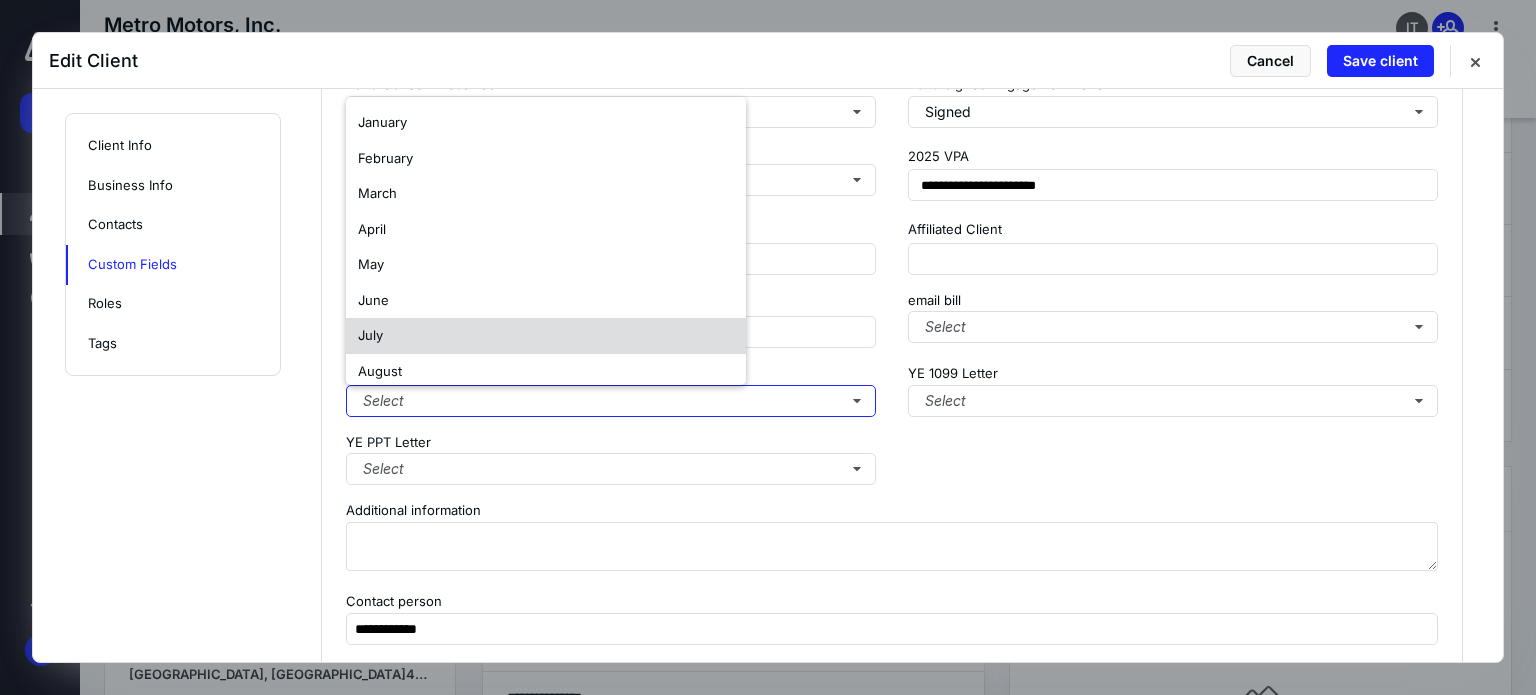 scroll, scrollTop: 154, scrollLeft: 0, axis: vertical 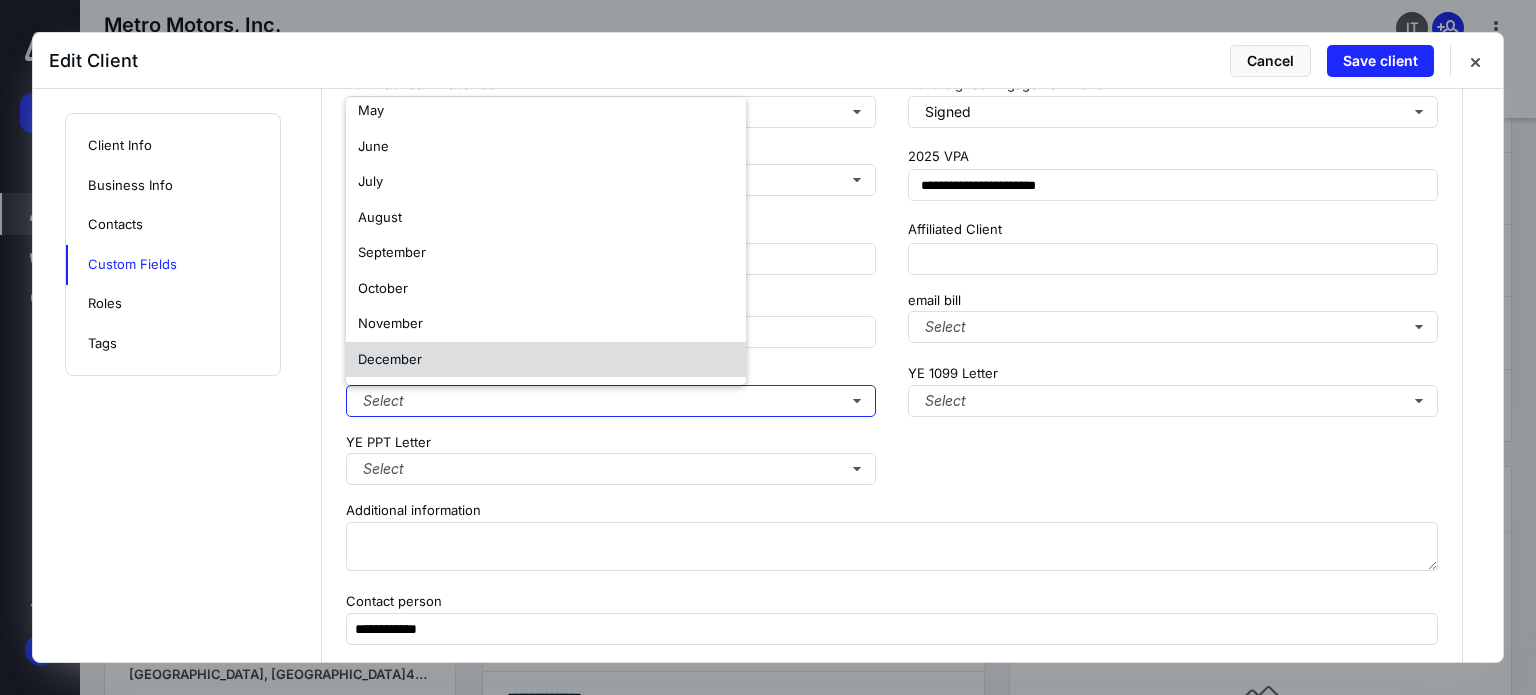 click on "December" at bounding box center [546, 360] 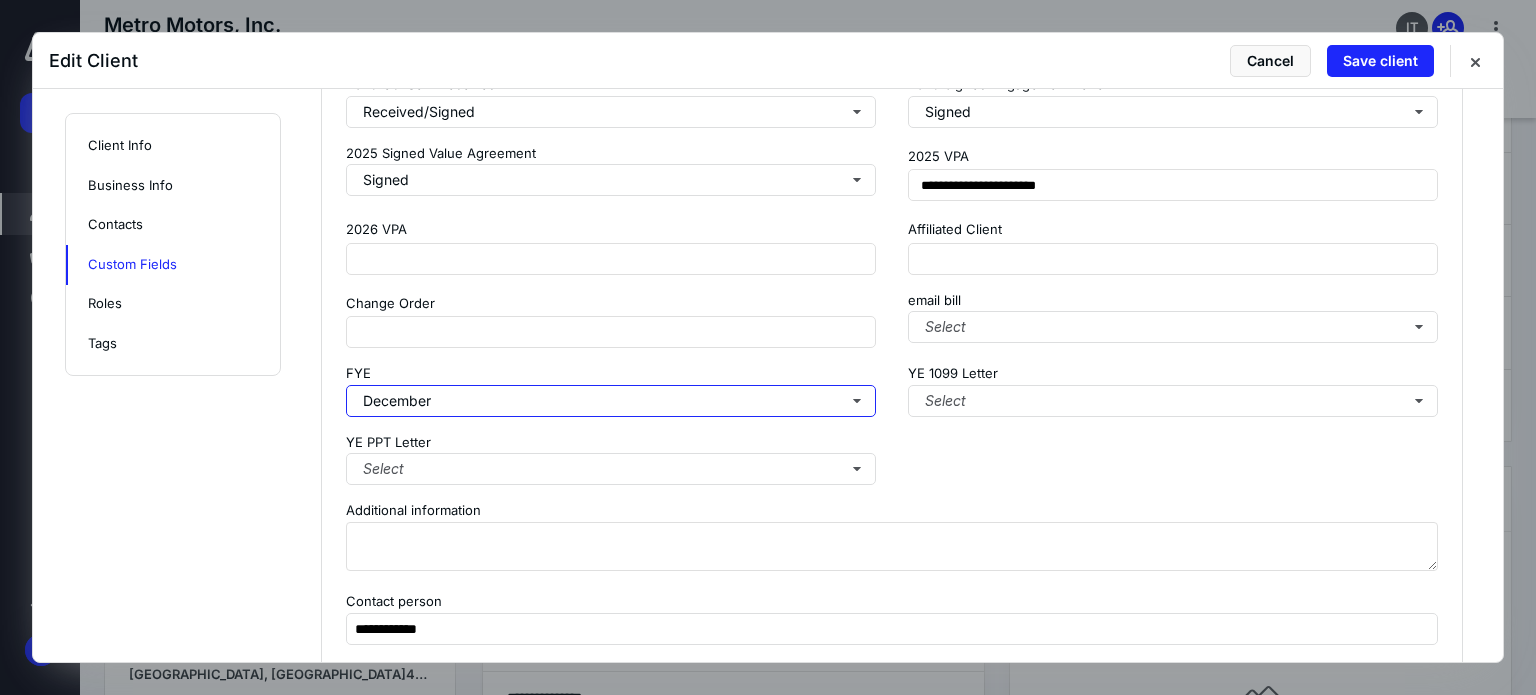 scroll, scrollTop: 0, scrollLeft: 0, axis: both 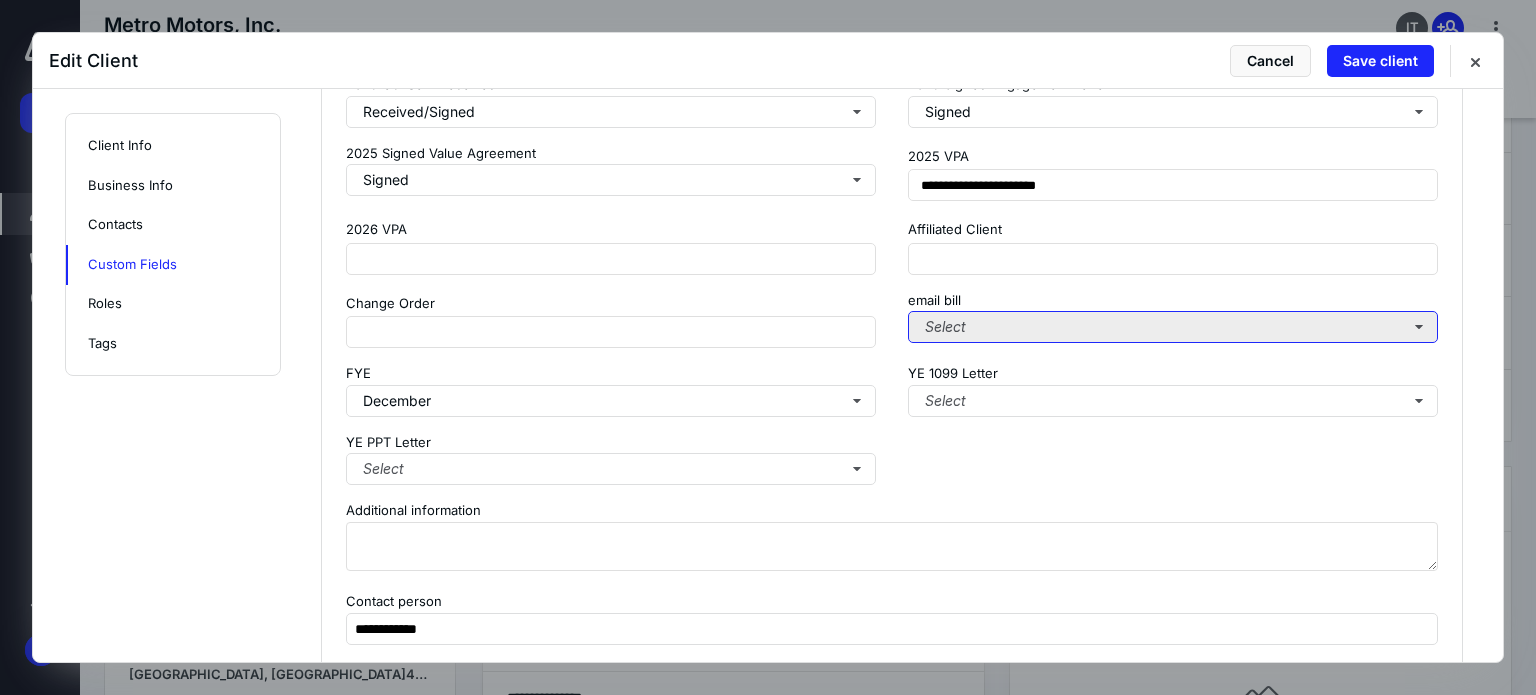 click on "Select" at bounding box center [1173, 327] 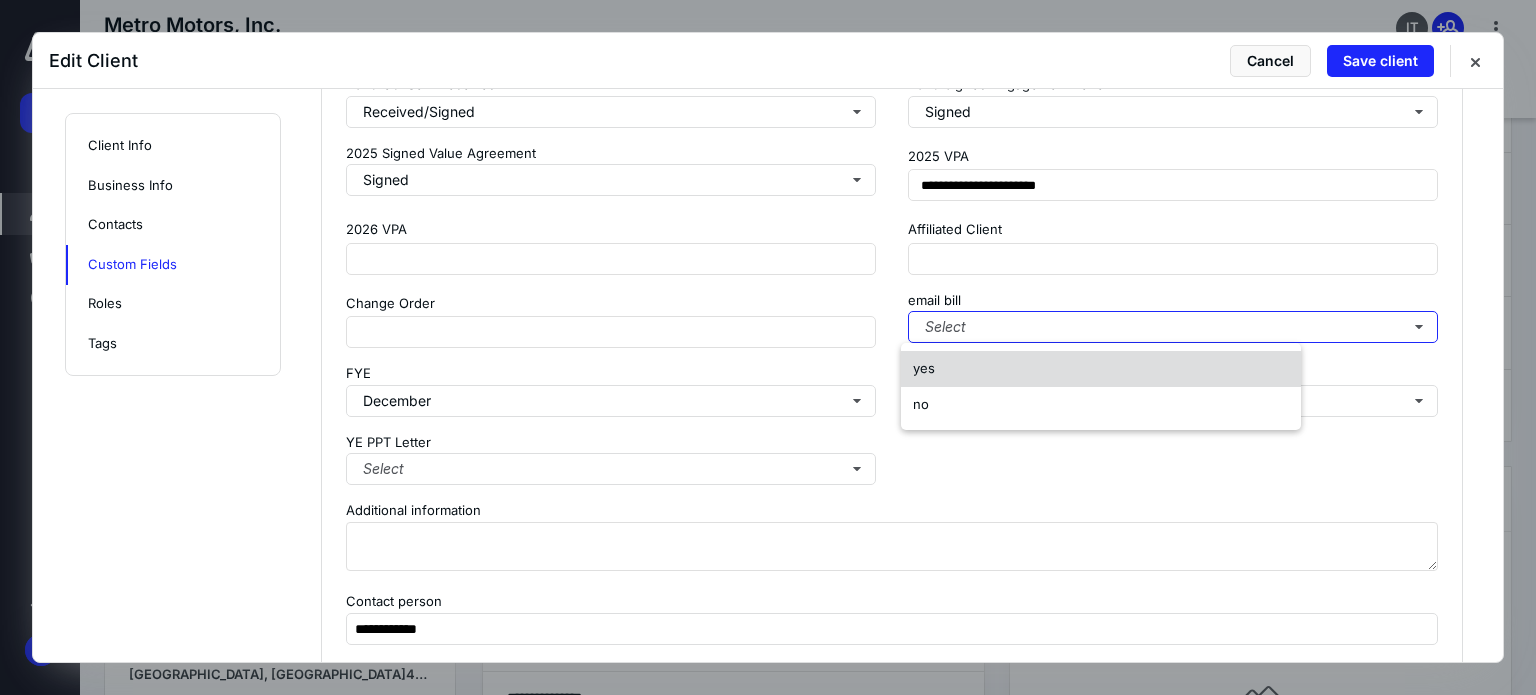 click on "yes" at bounding box center [1101, 369] 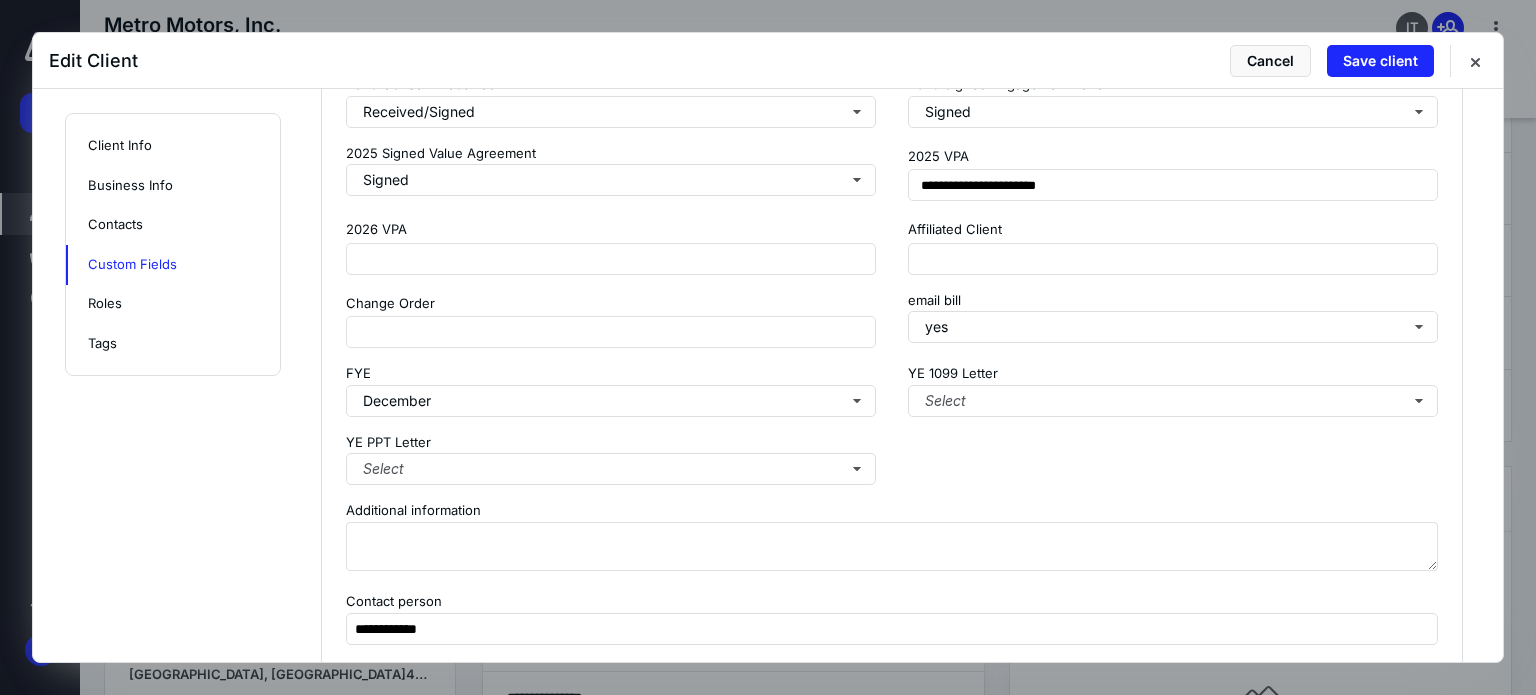 click on "**********" at bounding box center (892, 280) 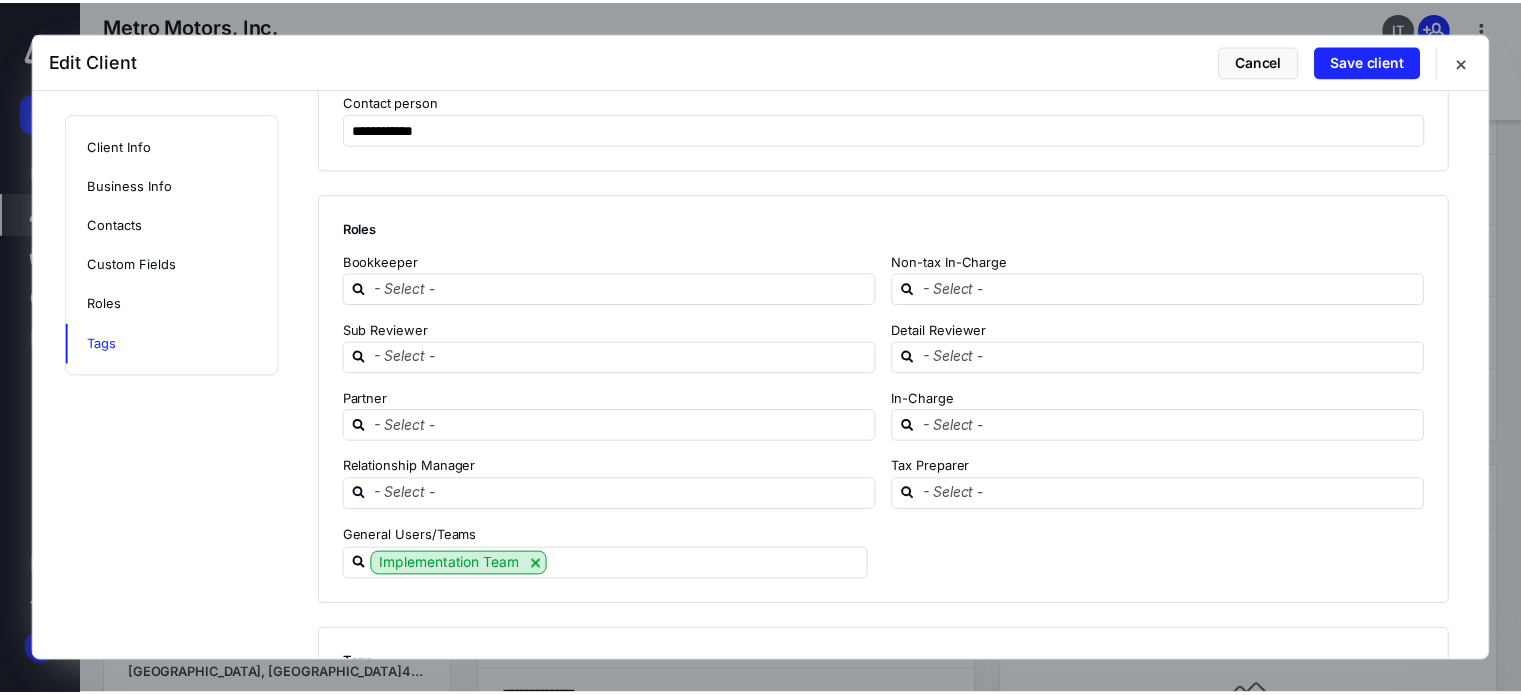 scroll, scrollTop: 2850, scrollLeft: 0, axis: vertical 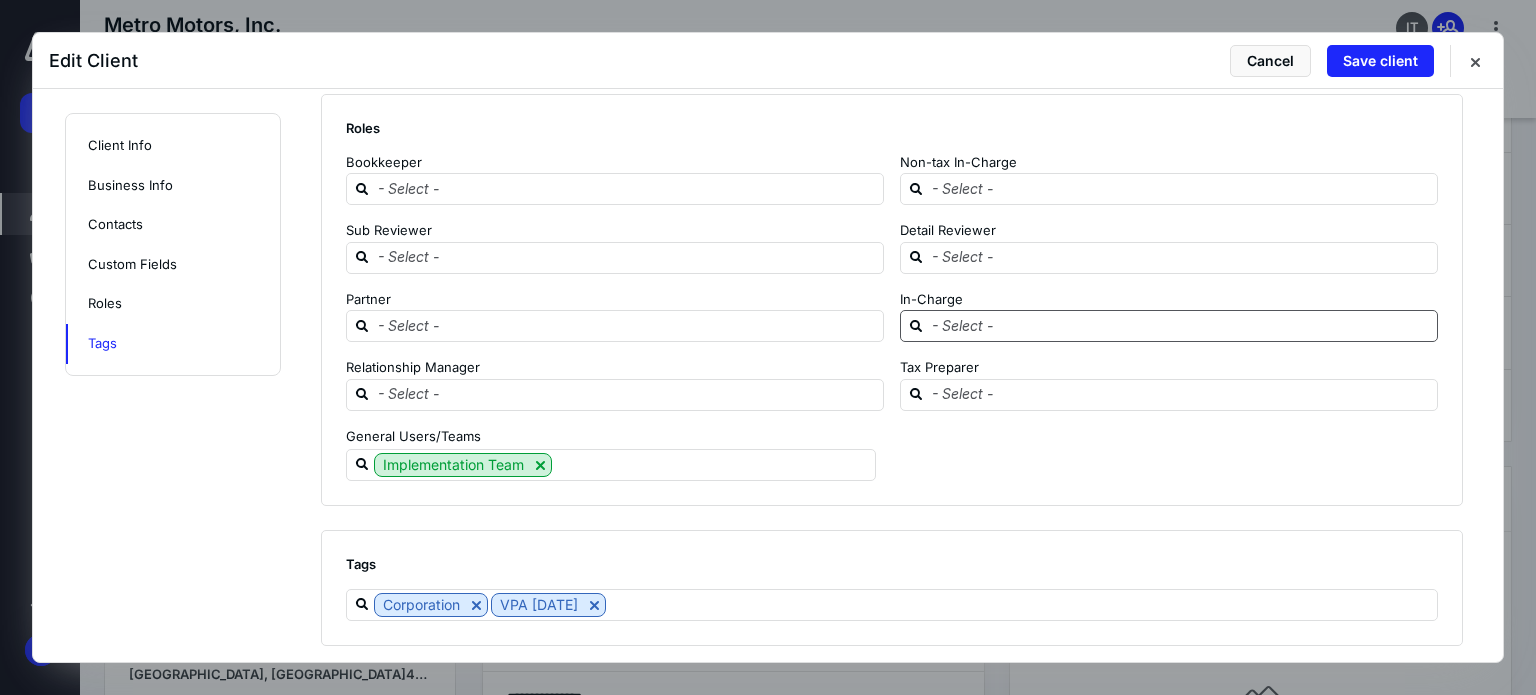 click at bounding box center (1181, 325) 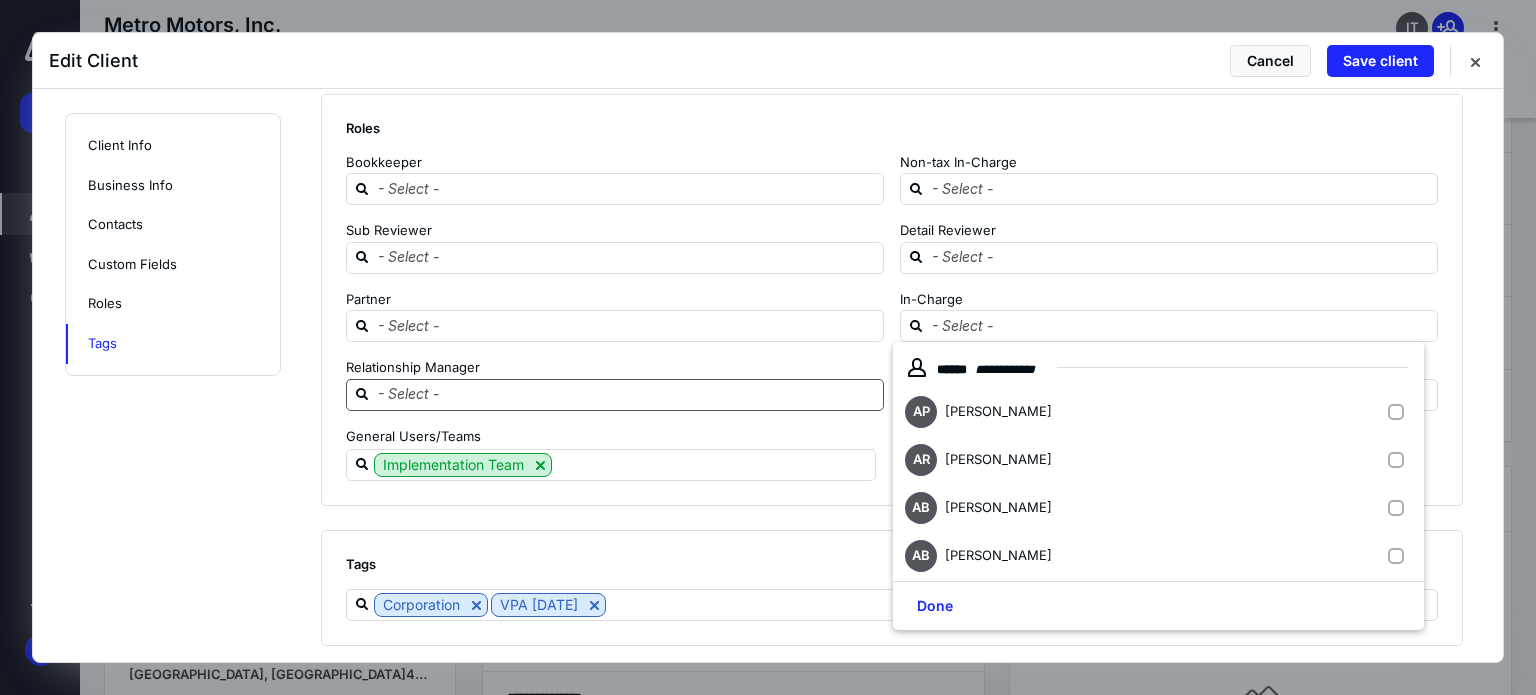 click at bounding box center [615, 395] 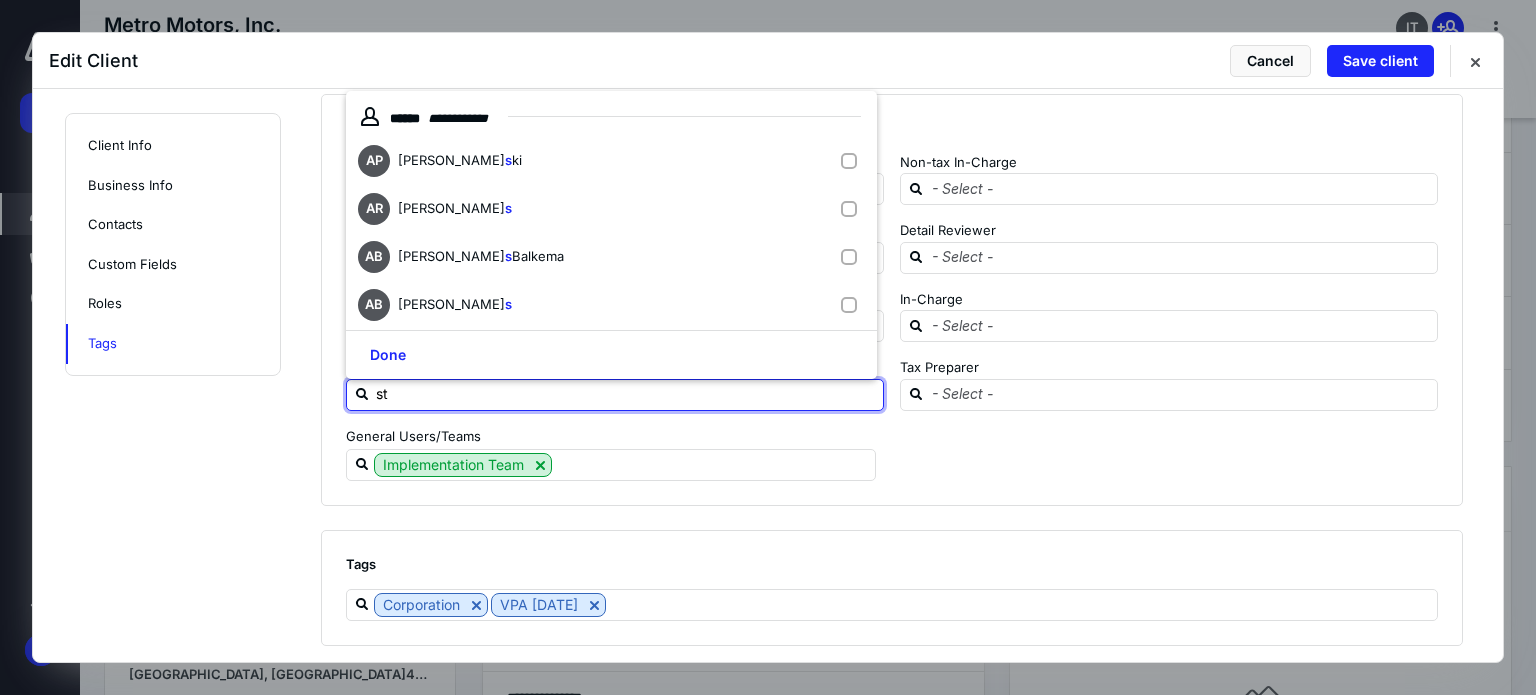 type on "ste" 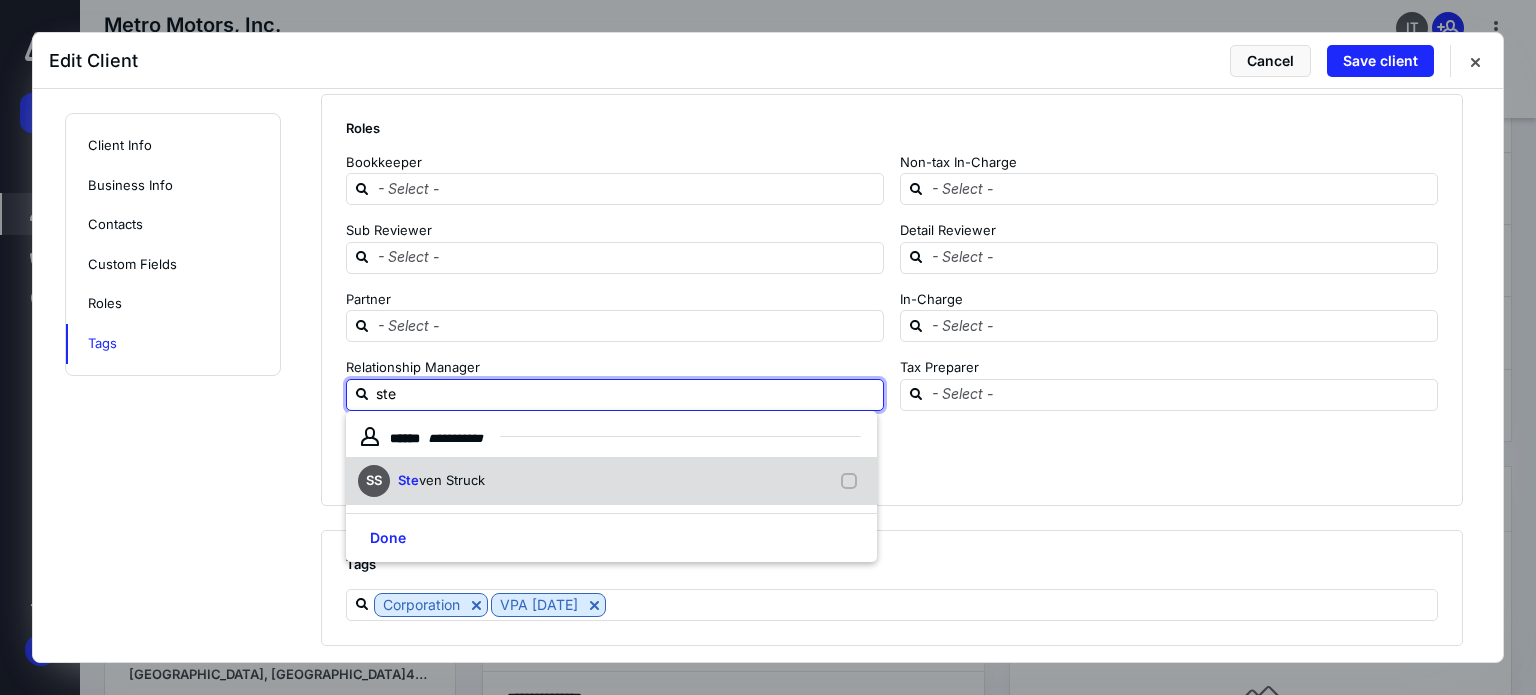 click on "SS Ste ven Struck" at bounding box center (611, 481) 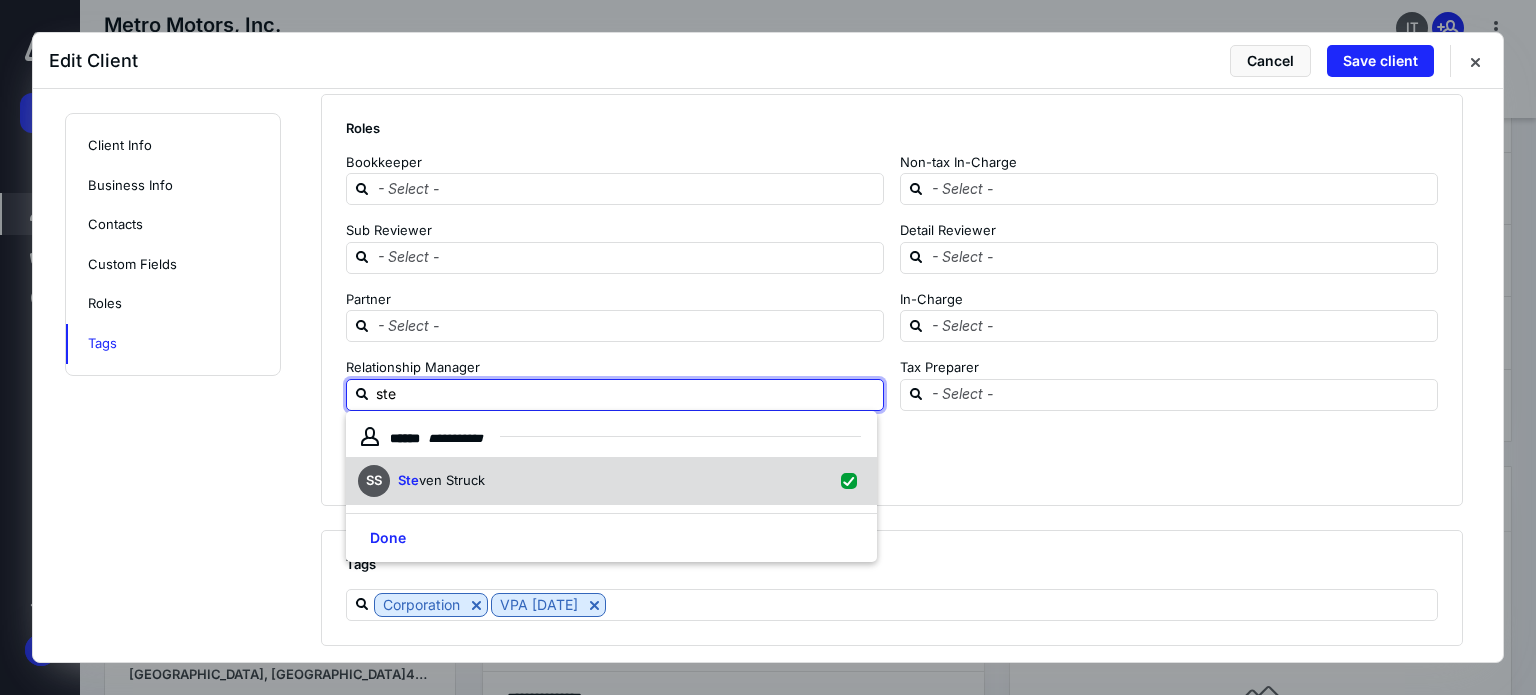 checkbox on "true" 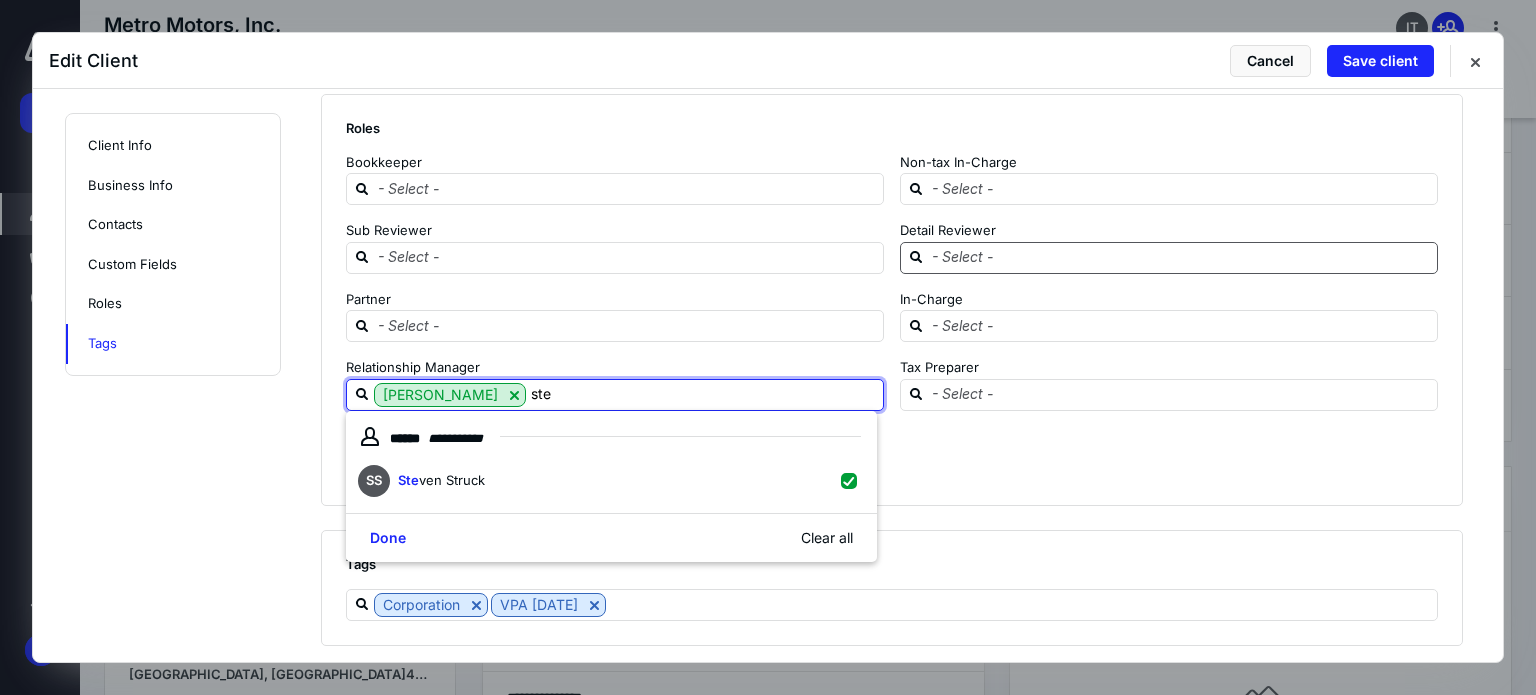 type on "ste" 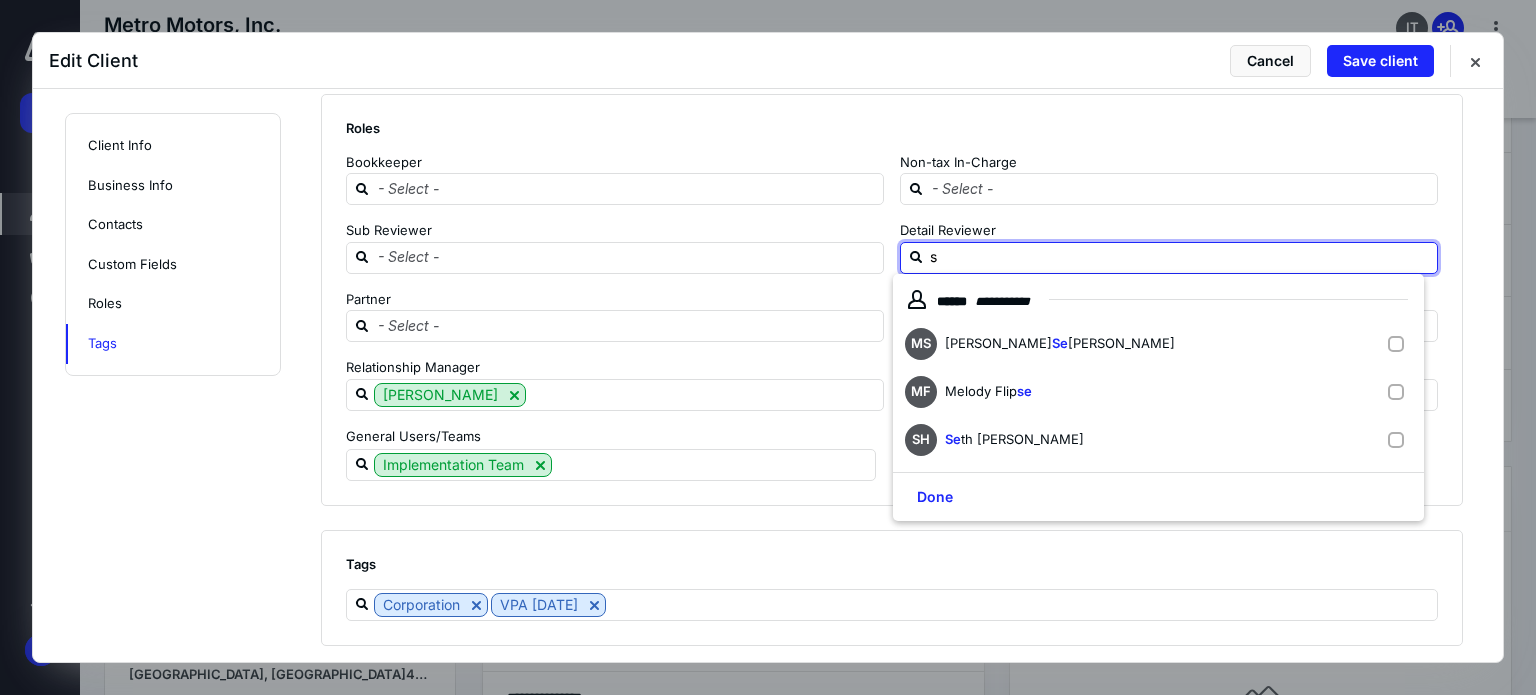 type on "st" 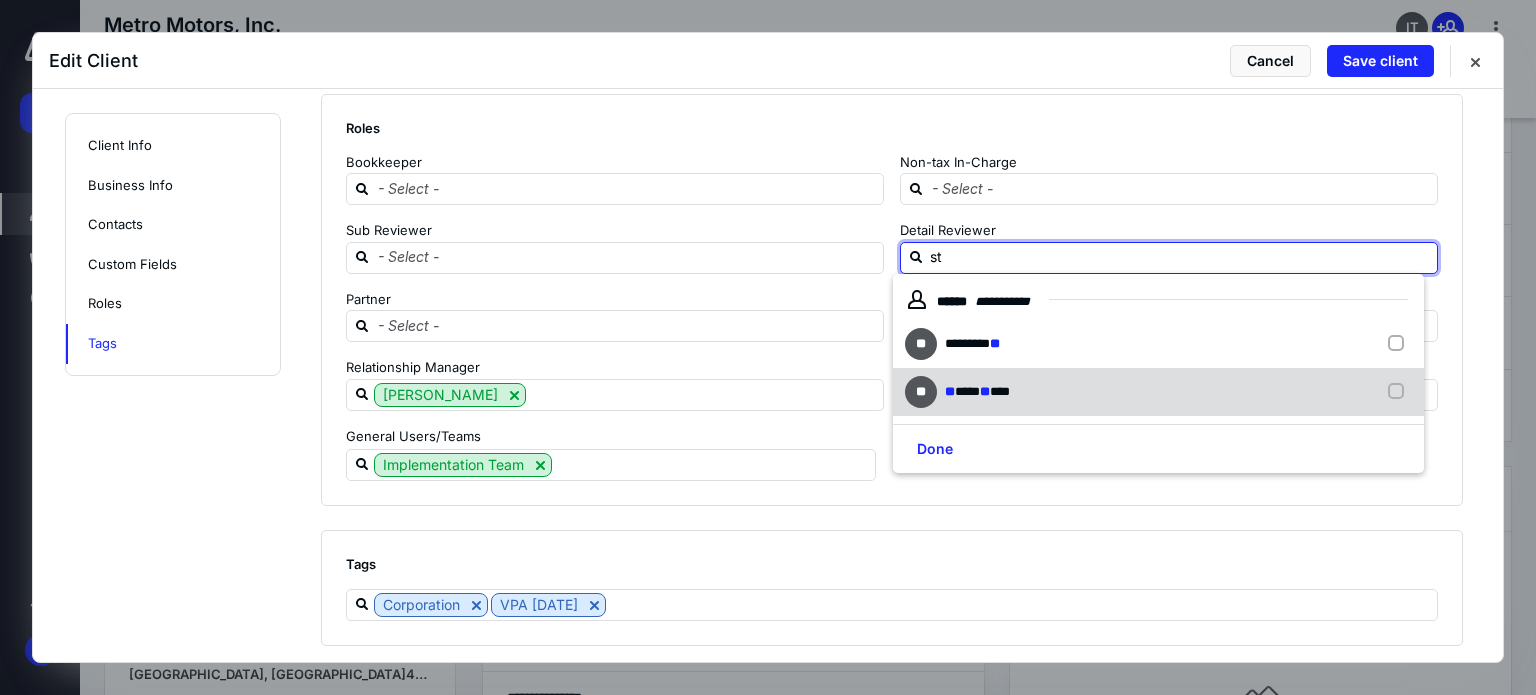 click on "** ** **** ** ****" at bounding box center [961, 392] 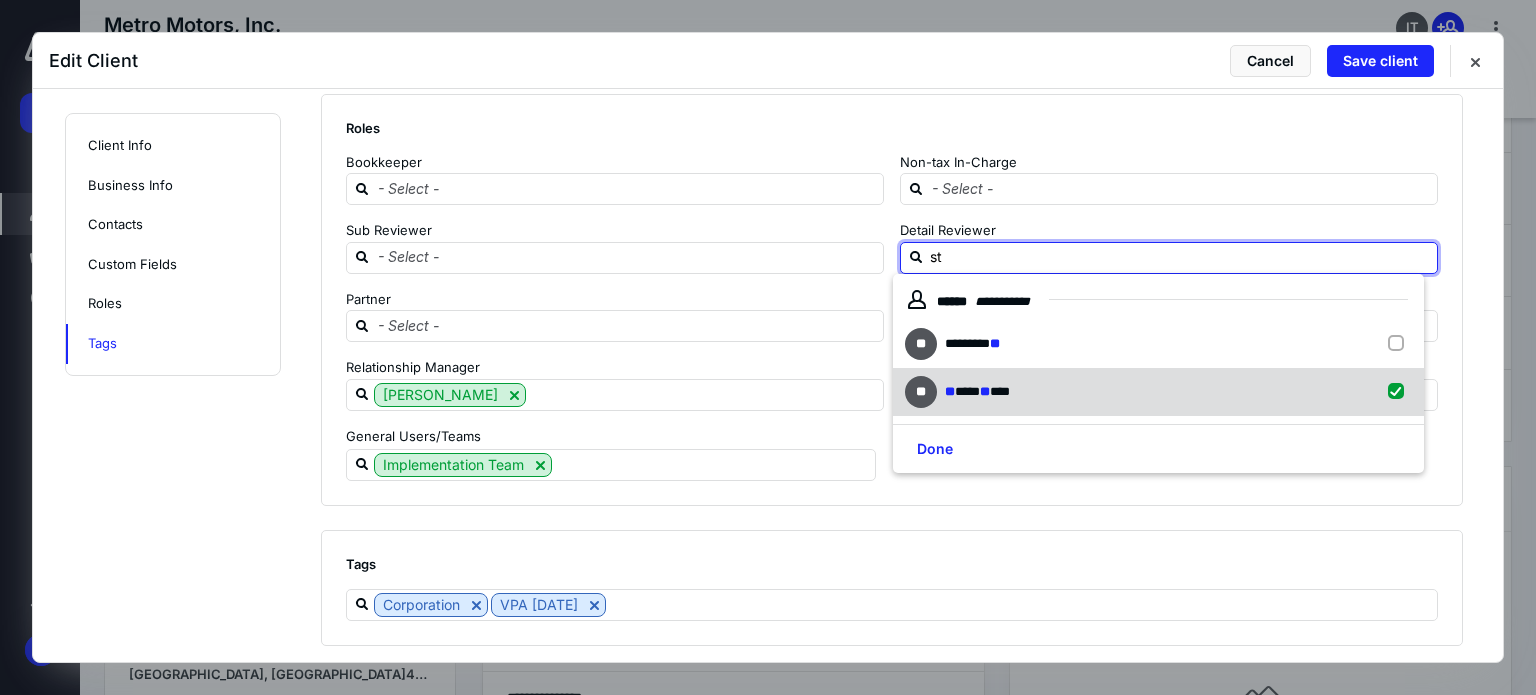 checkbox on "true" 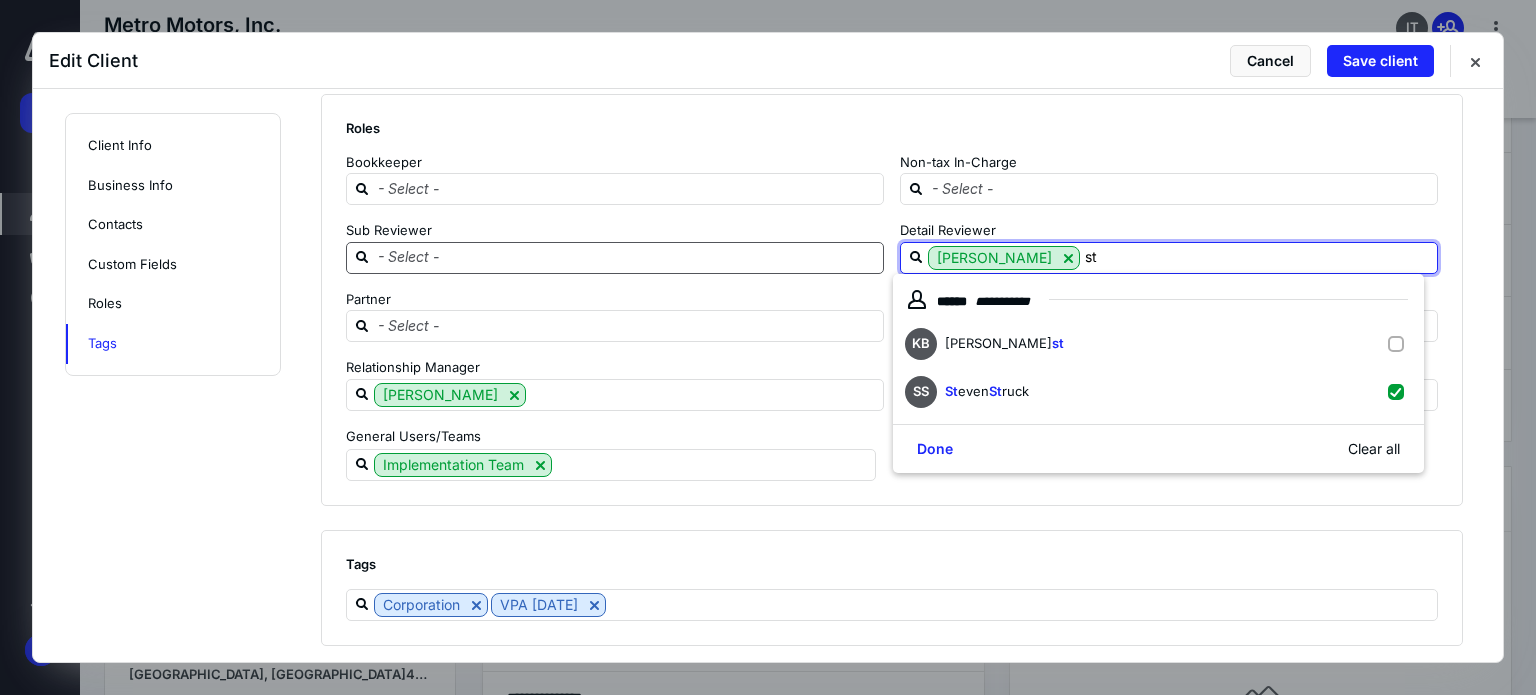 type on "st" 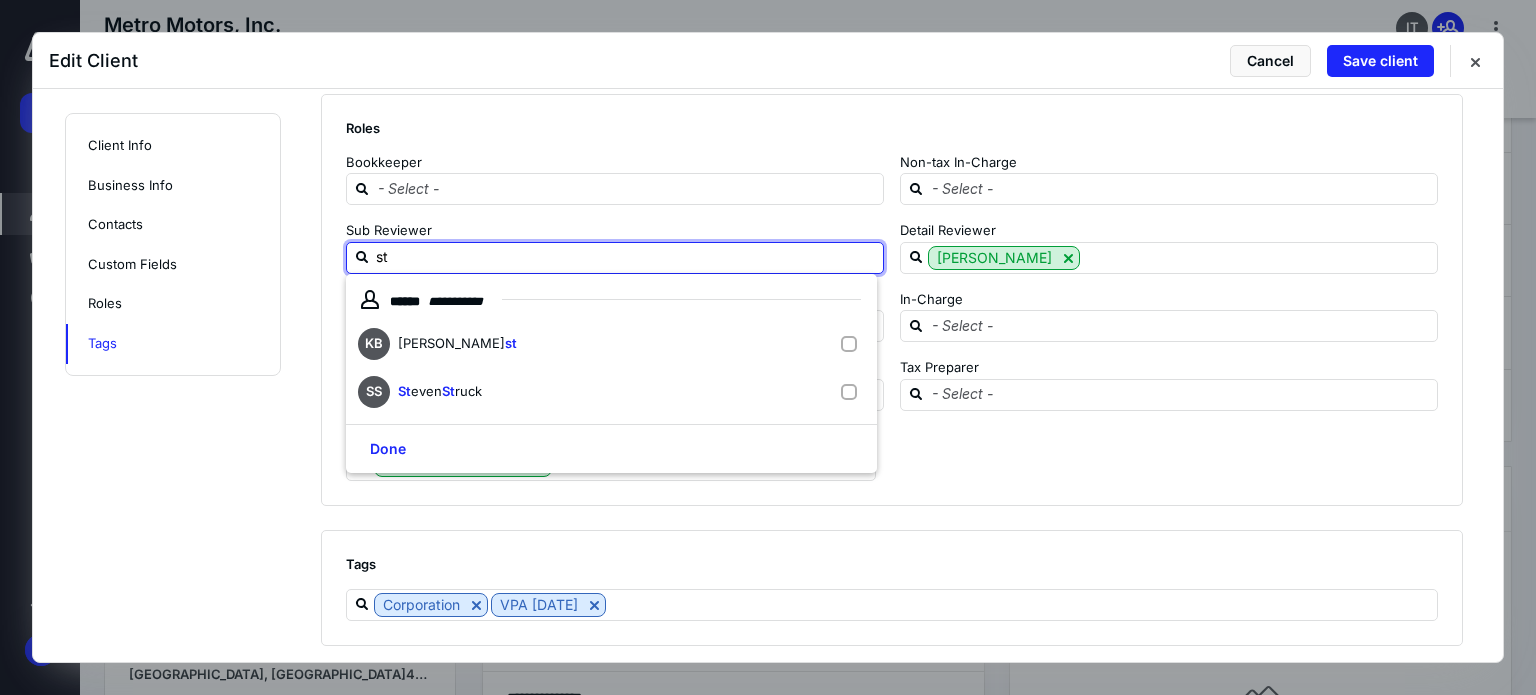 type on "ste" 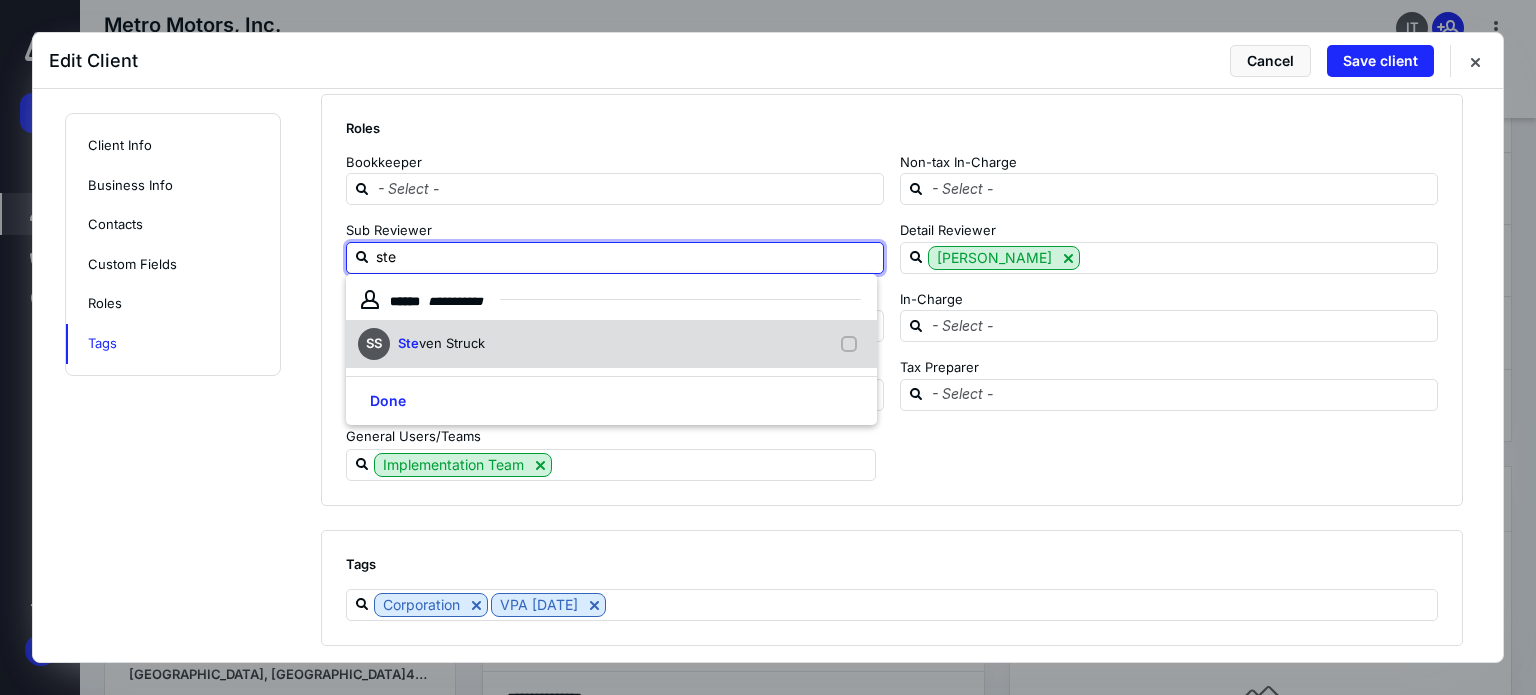 click on "SS Ste ven Struck" at bounding box center [611, 344] 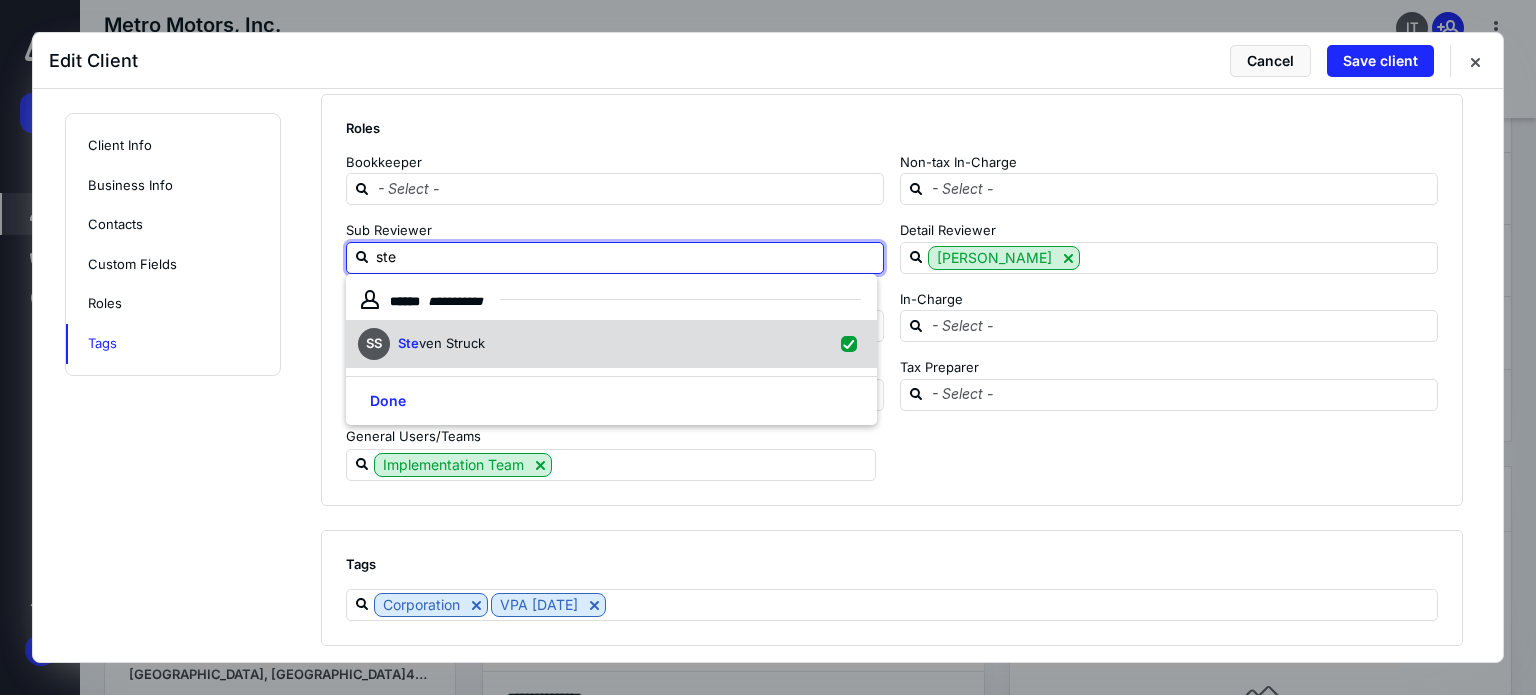 checkbox on "true" 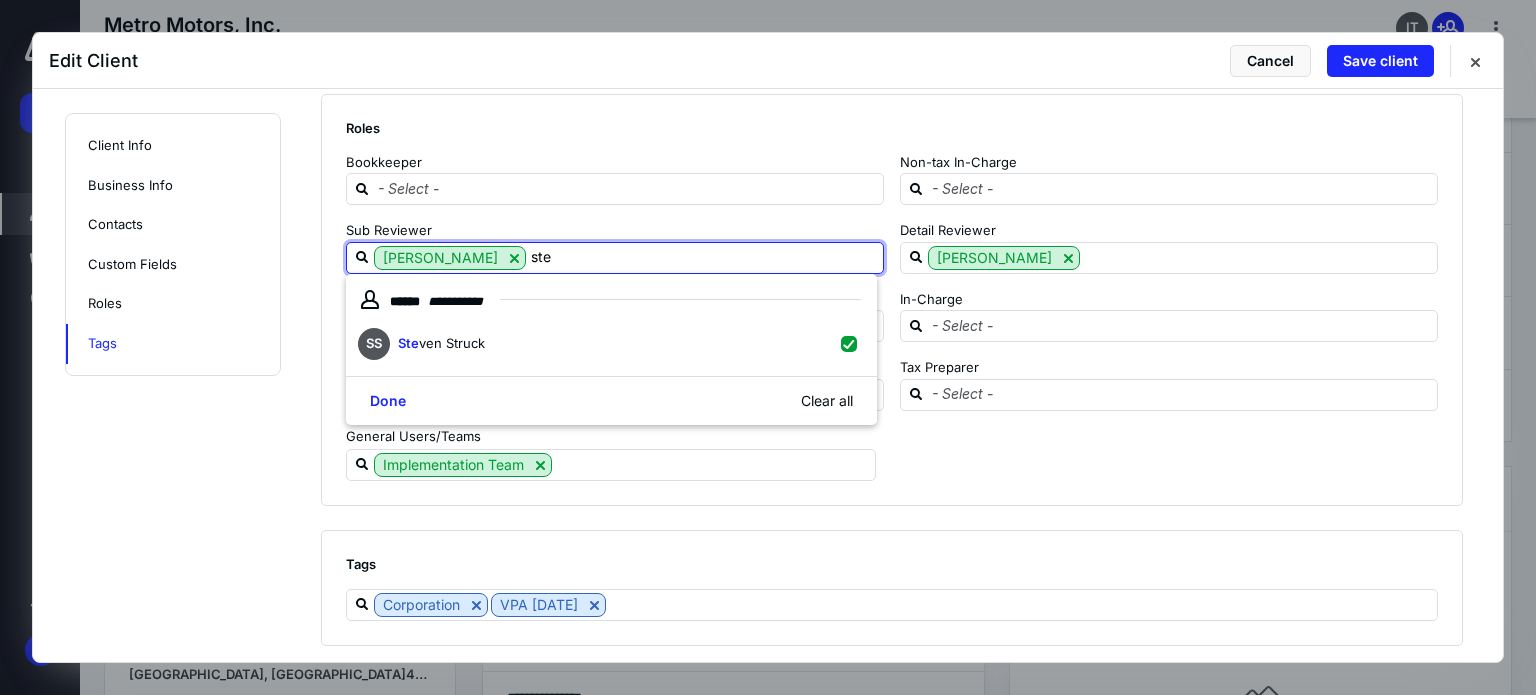 type on "ste" 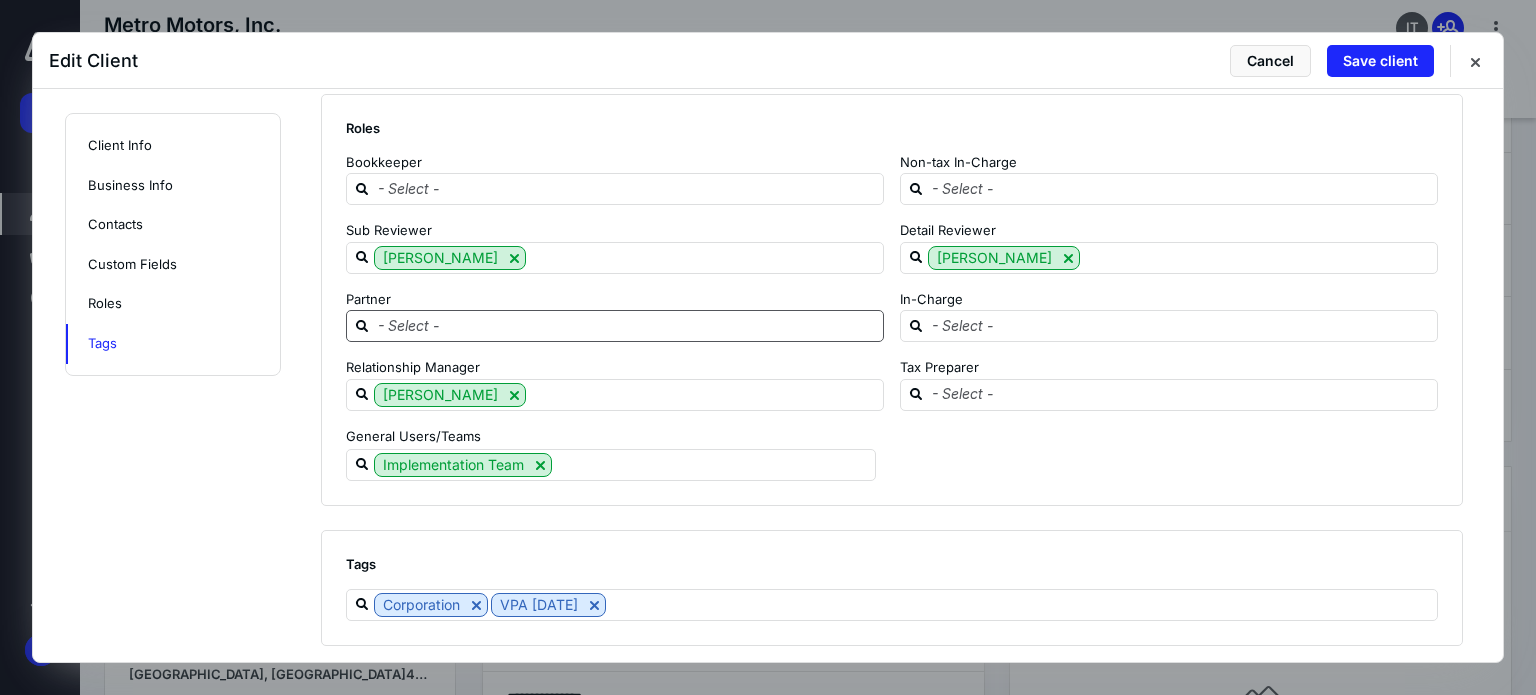 click at bounding box center [615, 326] 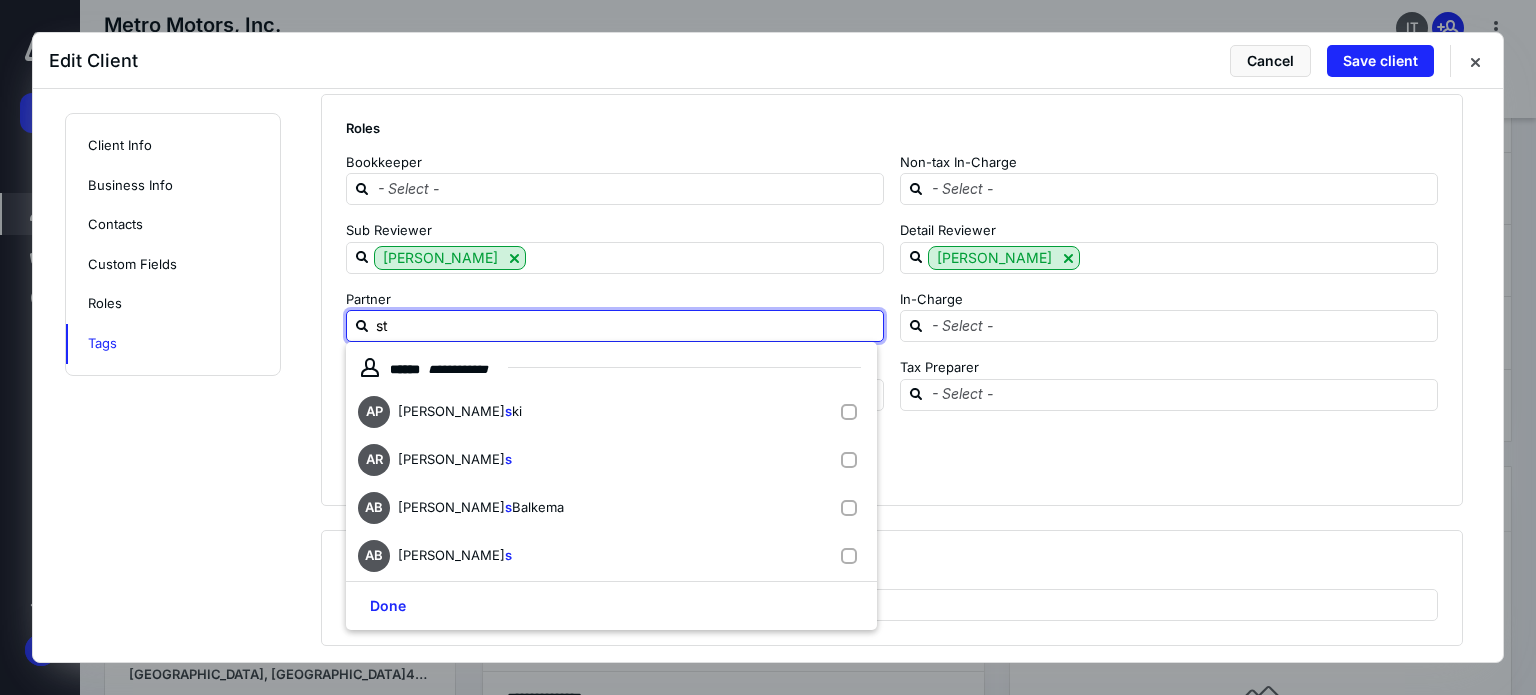 type on "ste" 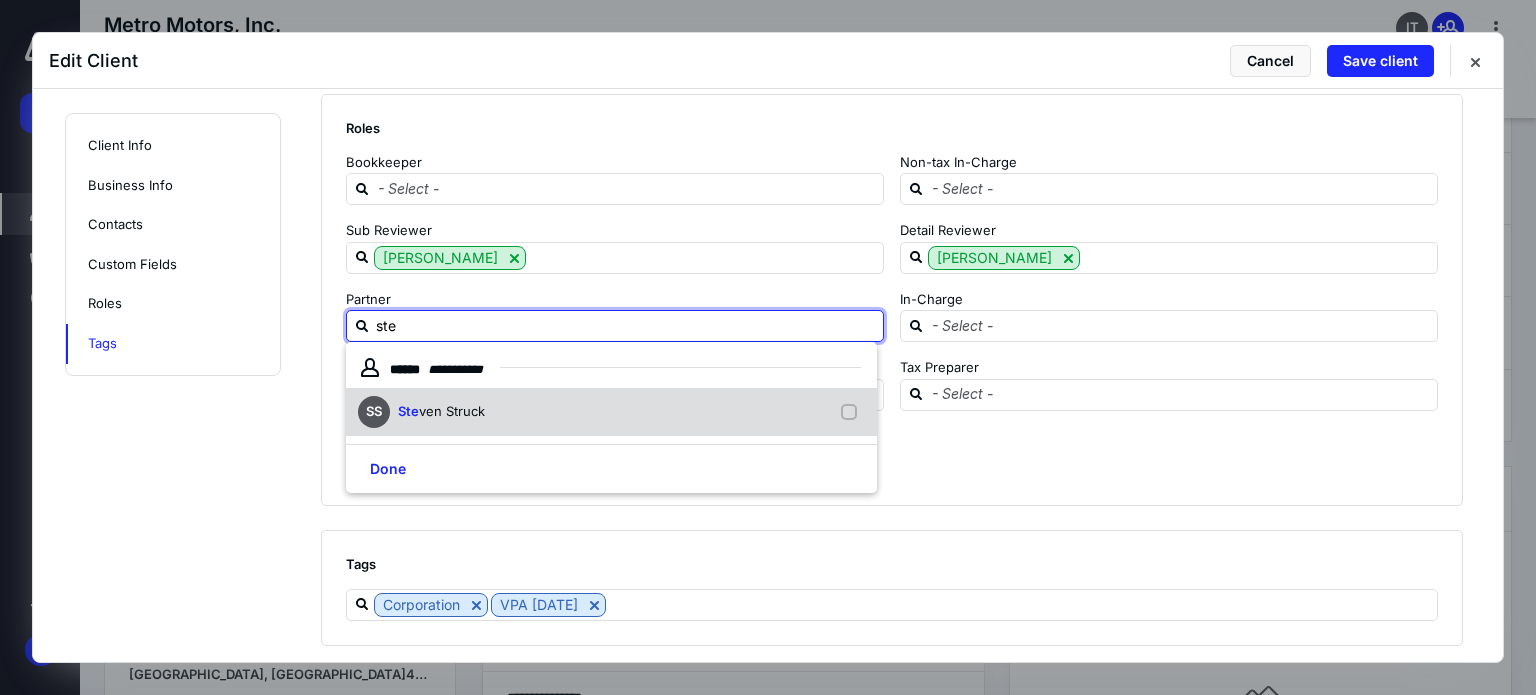 click on "ven Struck" at bounding box center (452, 411) 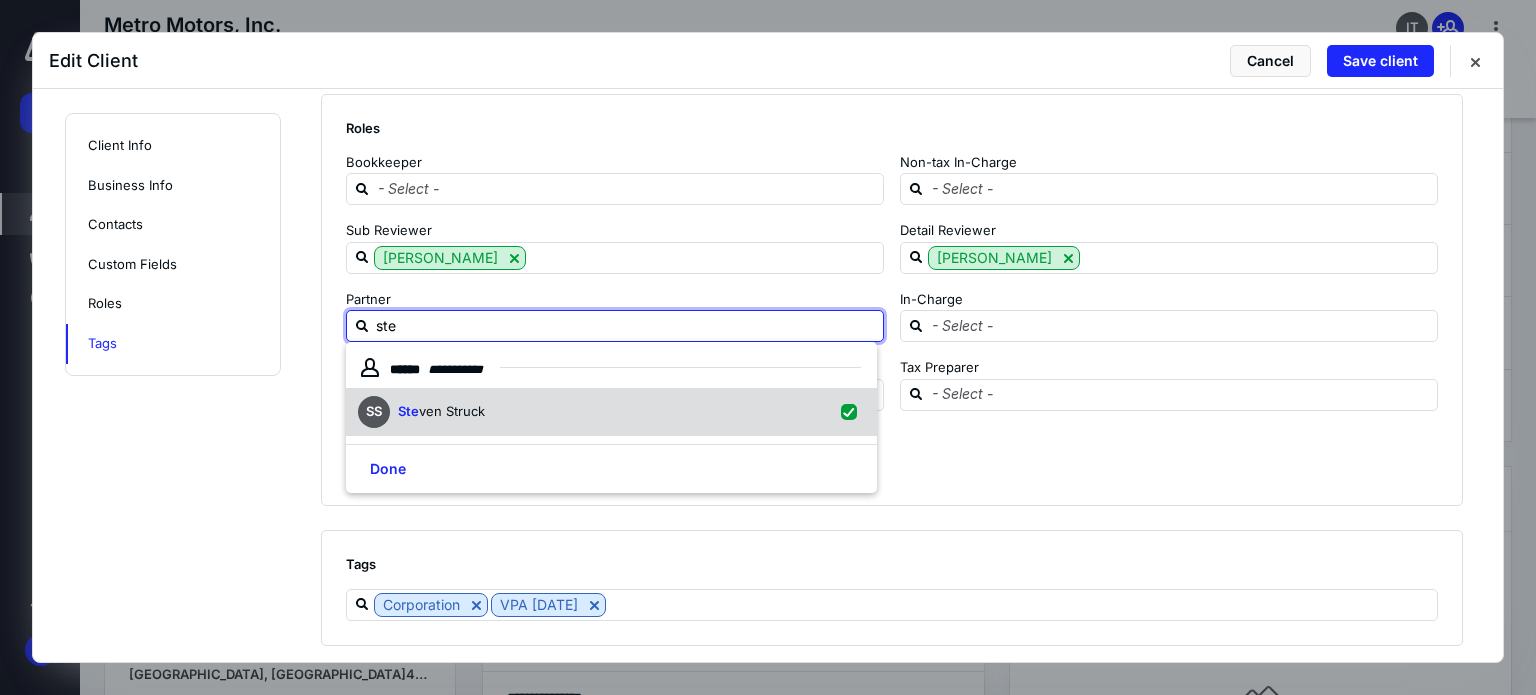 checkbox on "true" 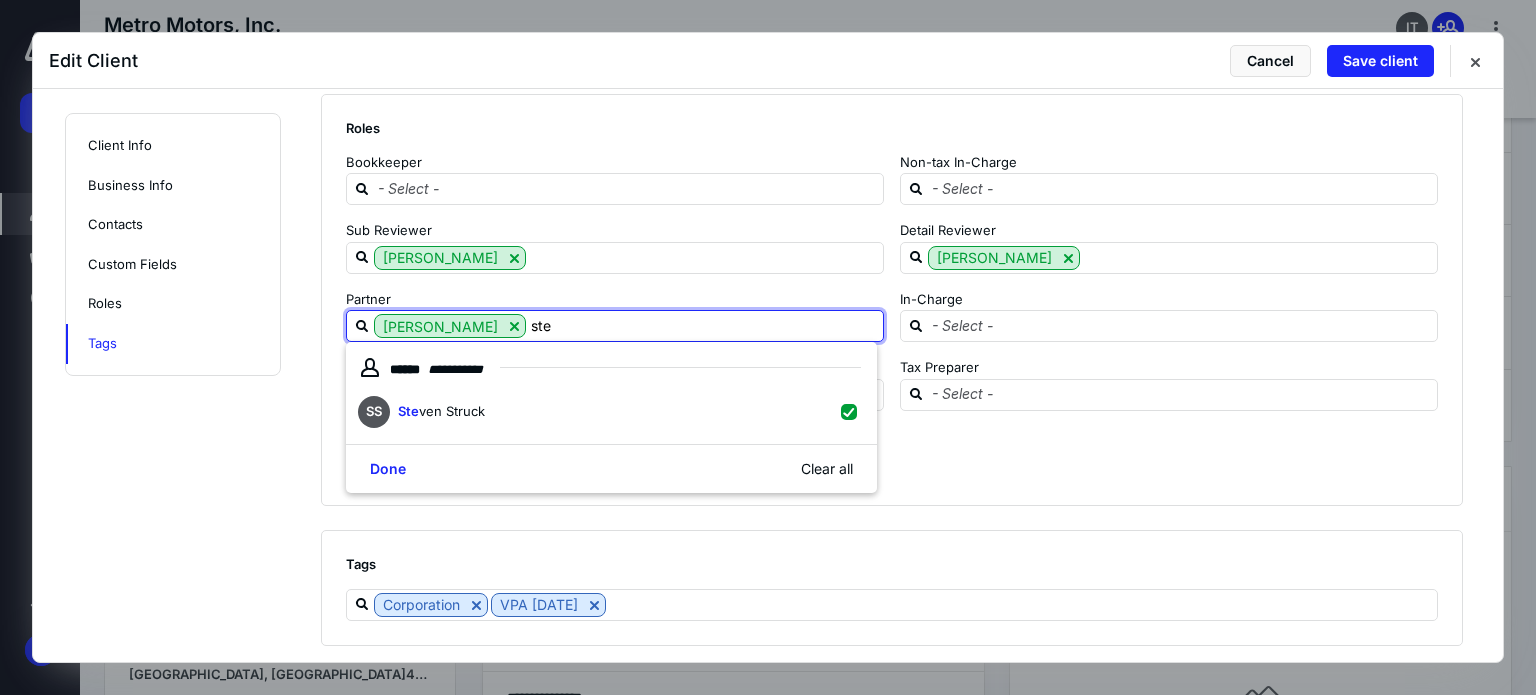 type on "ste" 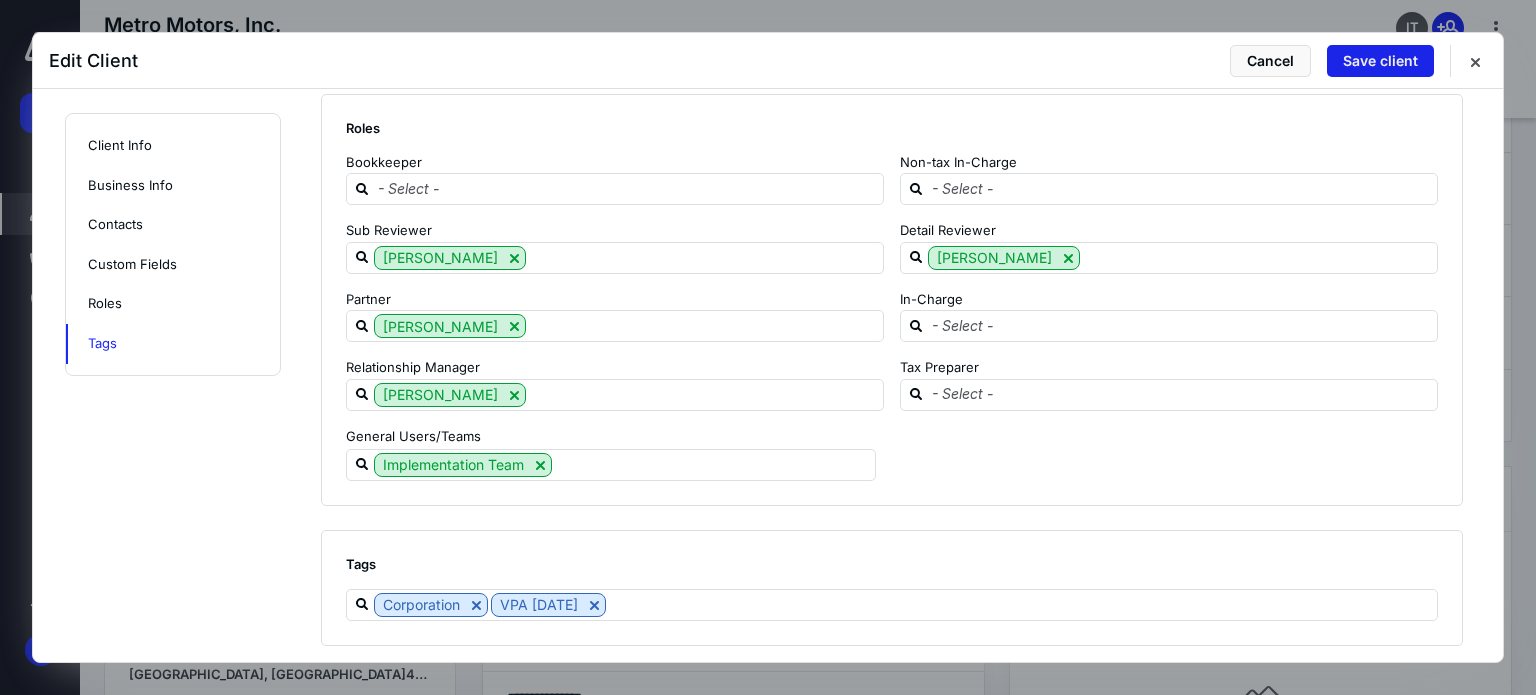 click on "Save client" at bounding box center [1380, 61] 